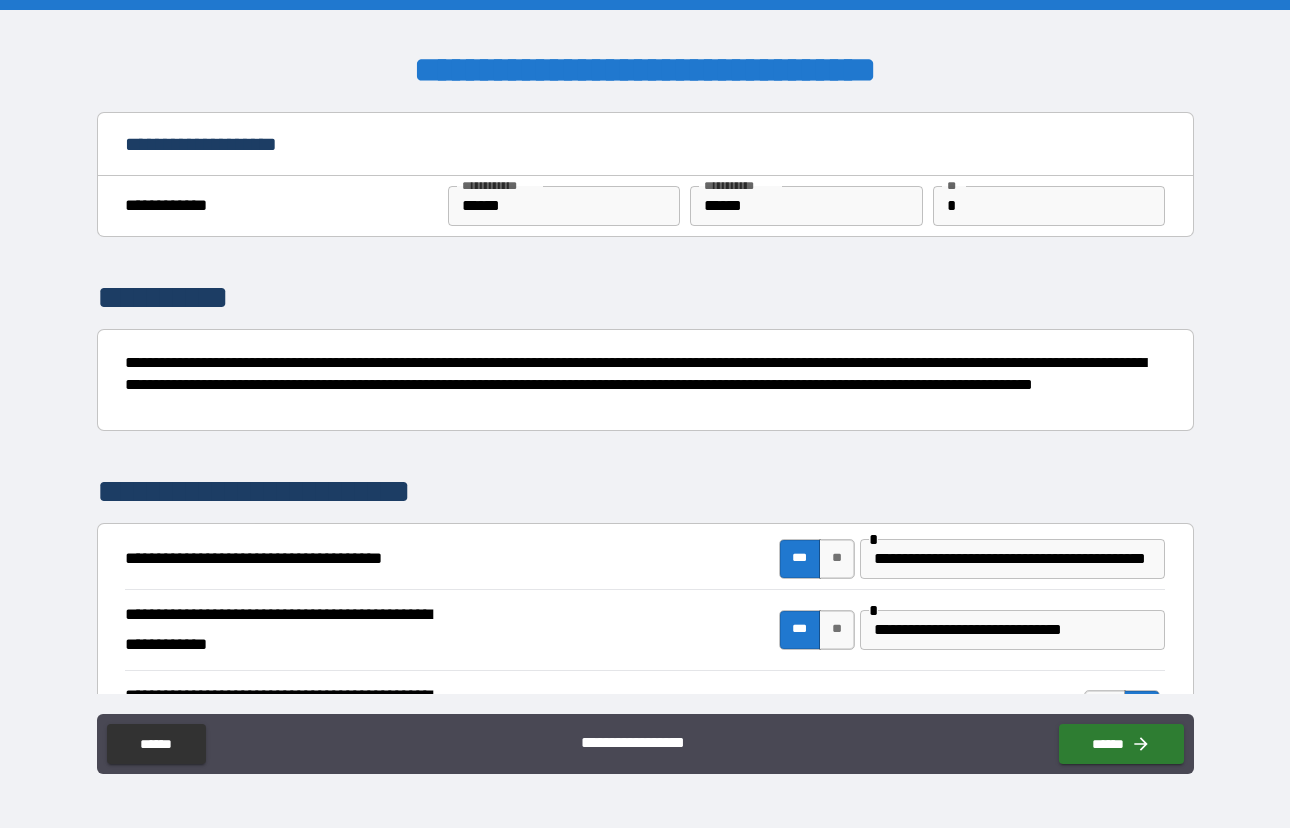 scroll, scrollTop: 0, scrollLeft: 0, axis: both 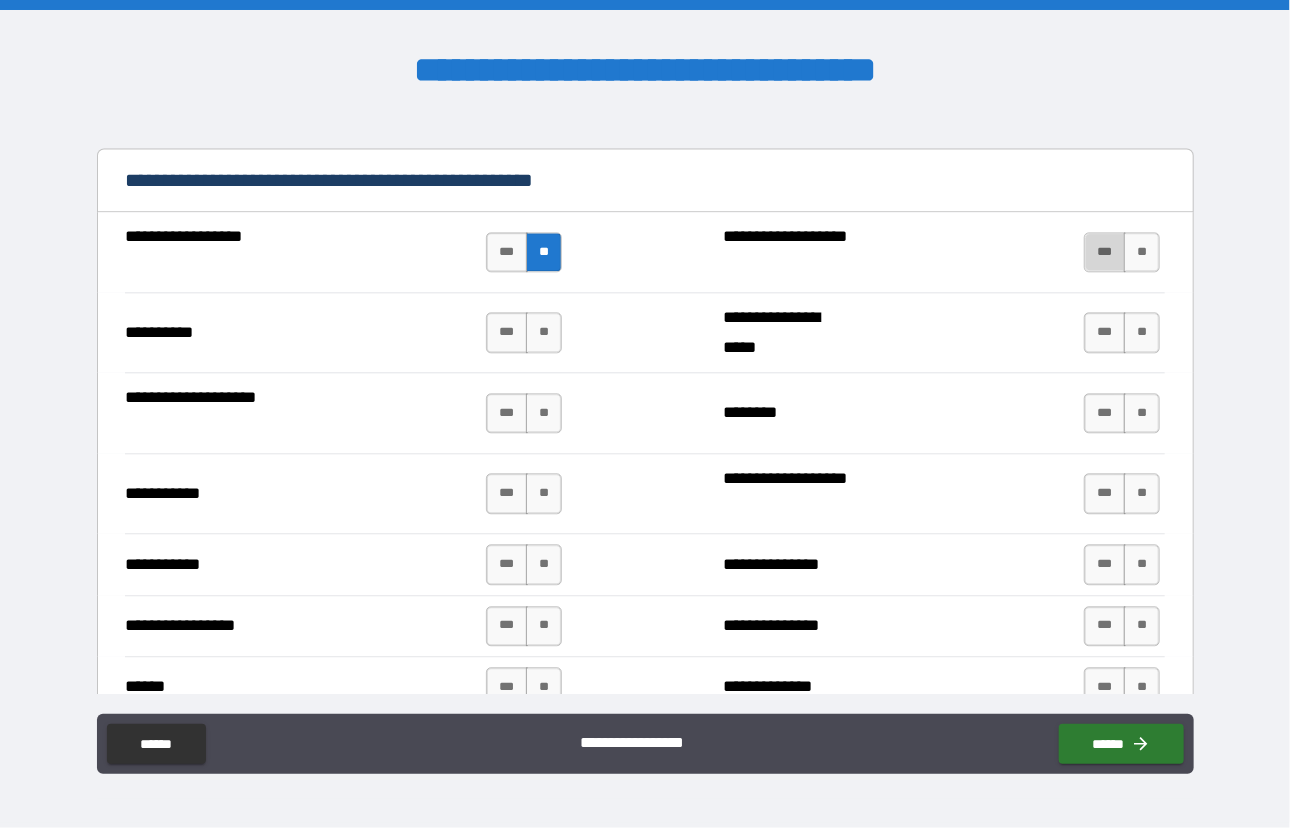 click on "***" at bounding box center [1105, 252] 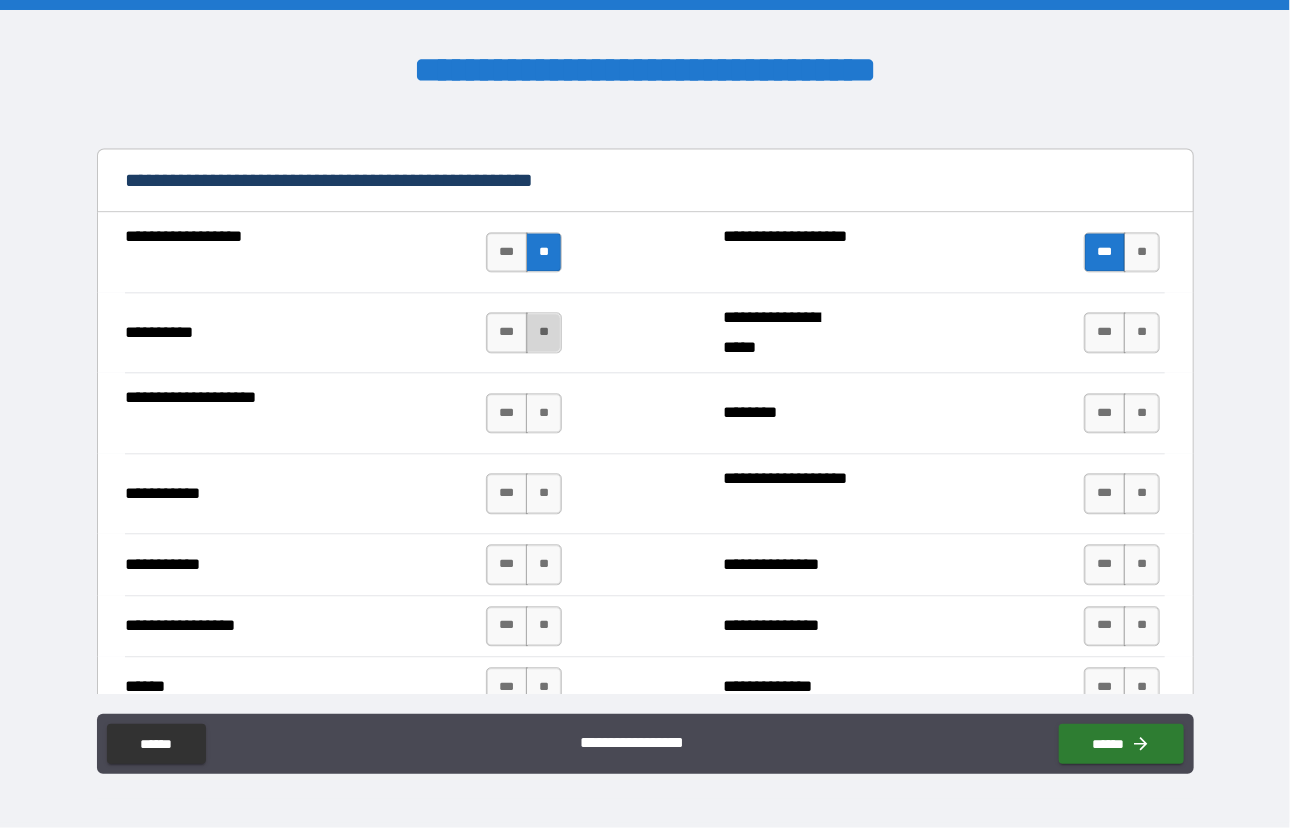 click on "**" at bounding box center (544, 332) 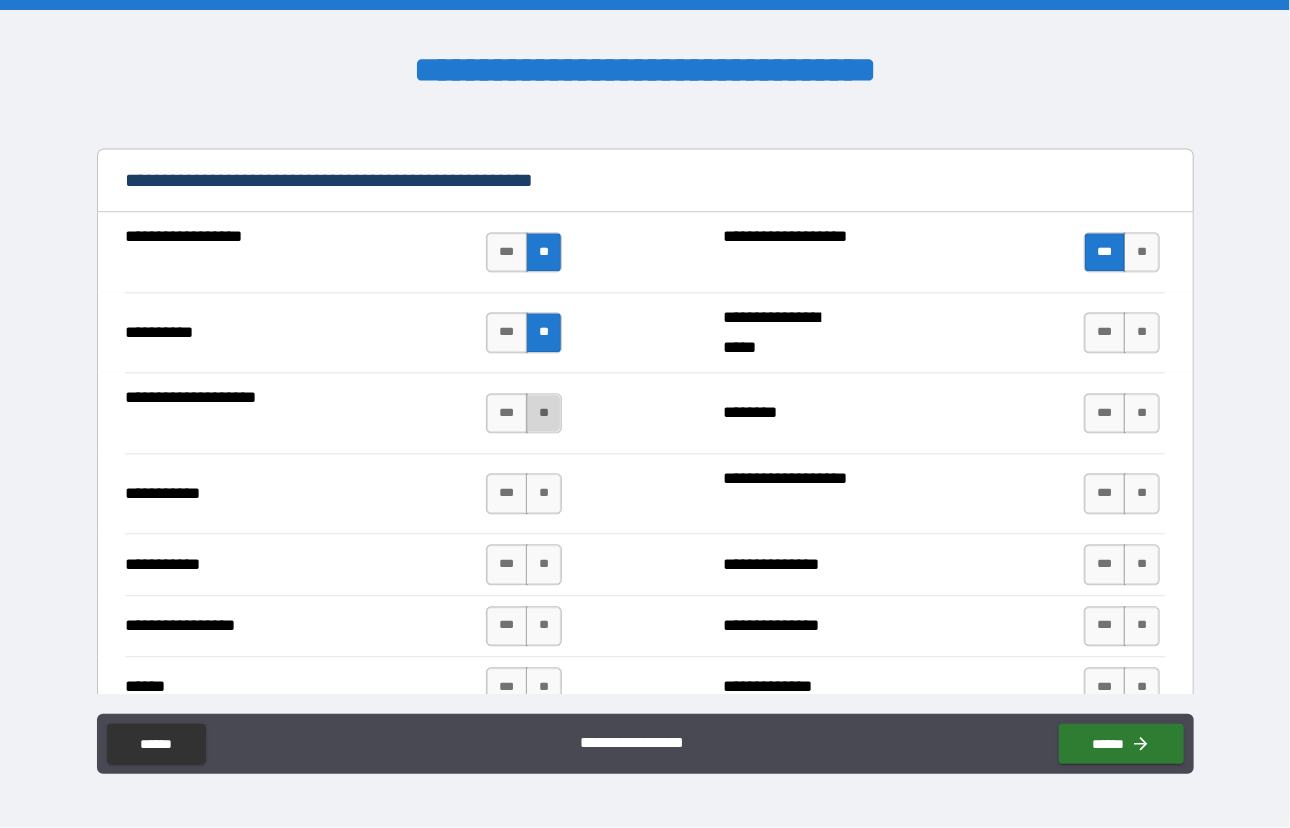 click on "**" at bounding box center (544, 413) 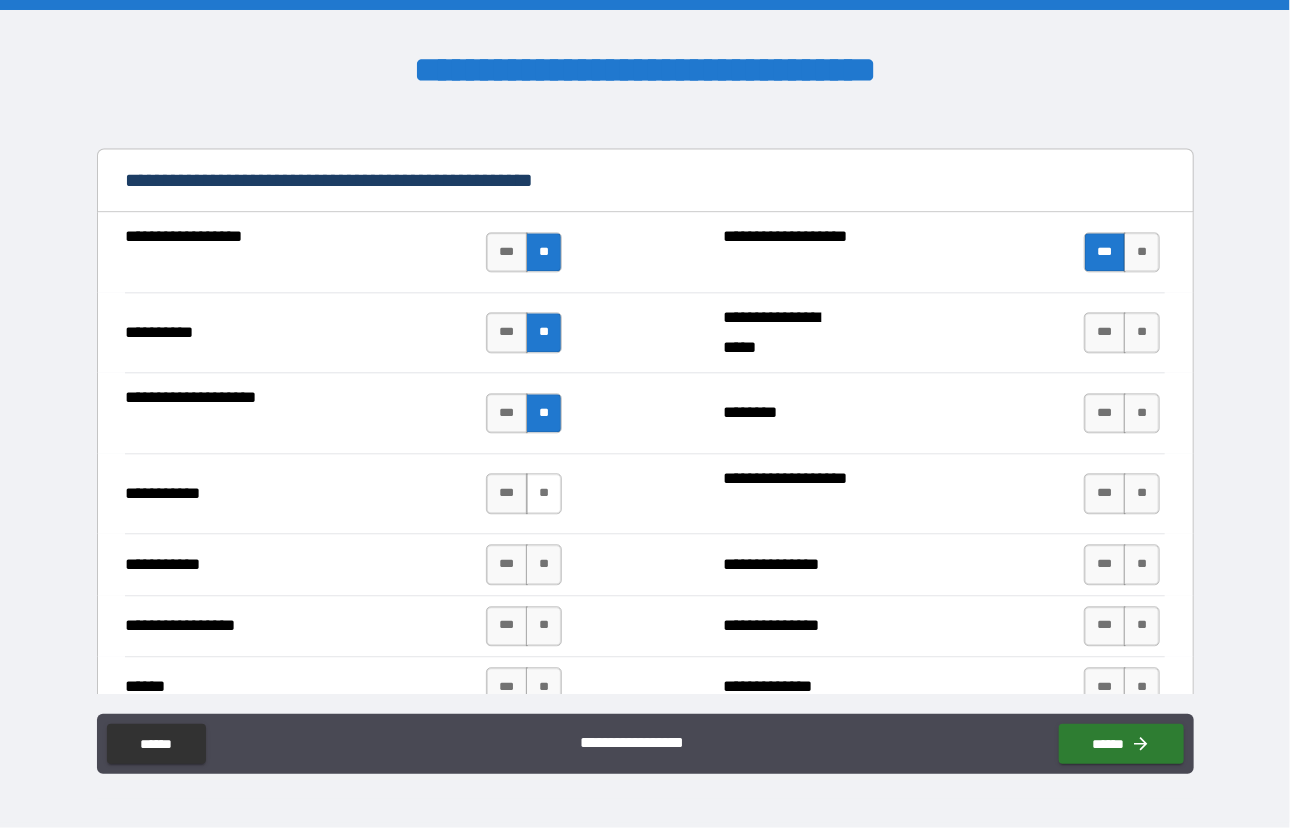 click on "**" at bounding box center (544, 493) 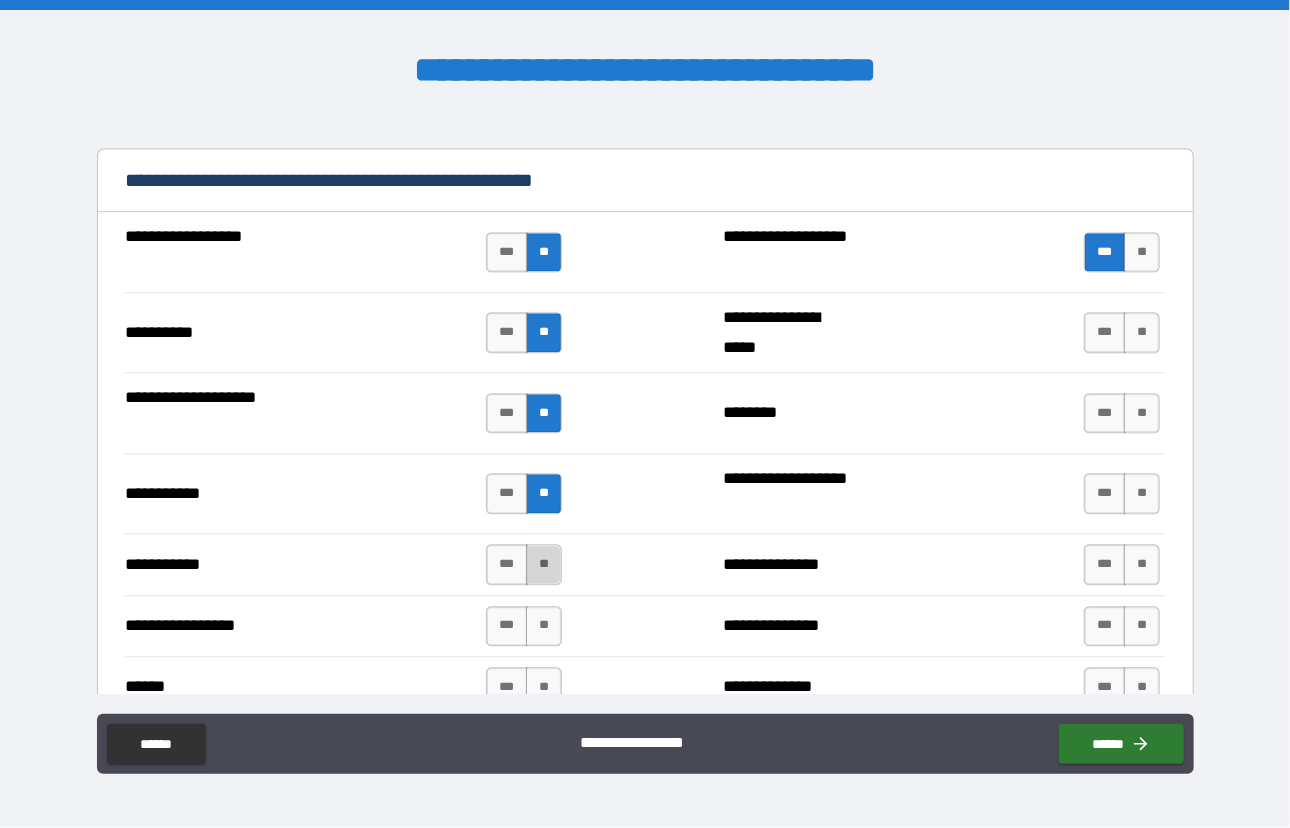 click on "**" at bounding box center [544, 564] 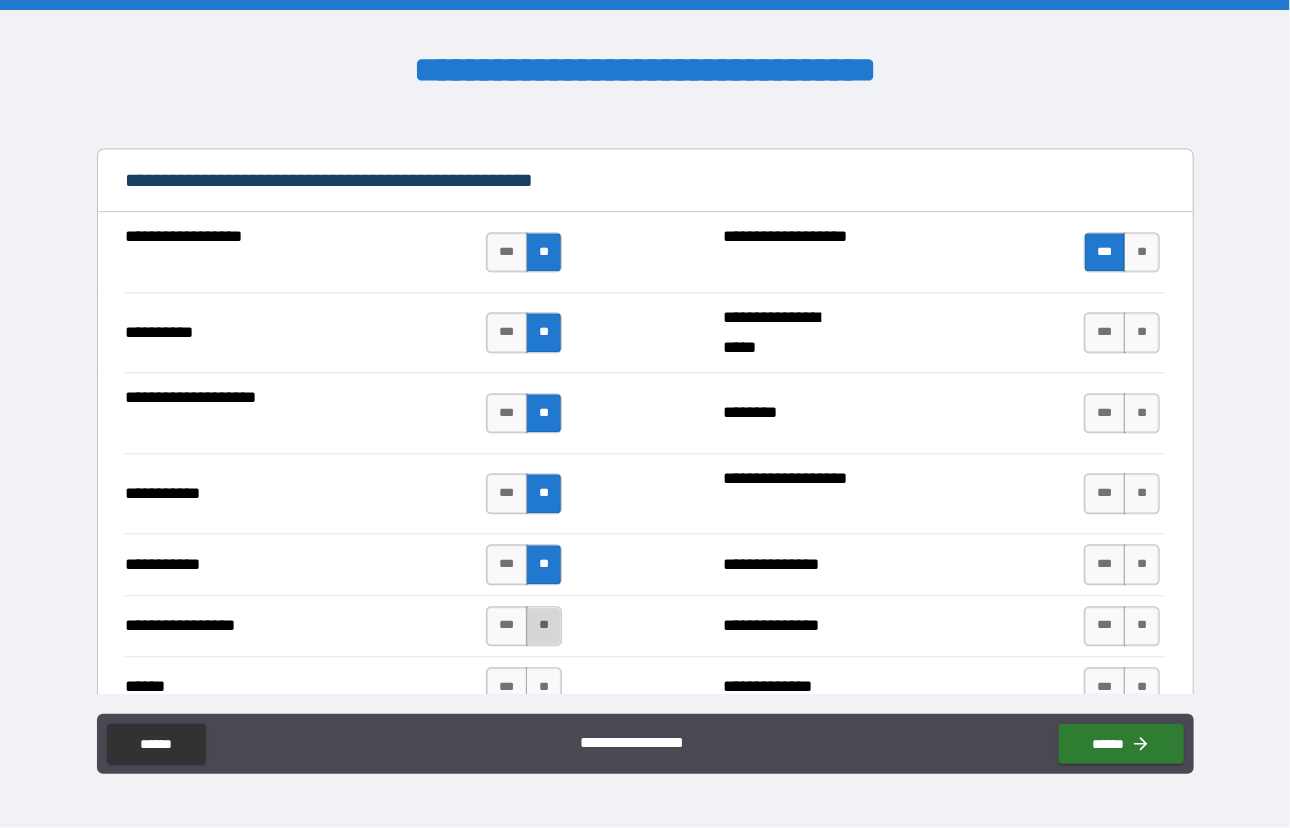 click on "**" at bounding box center (544, 626) 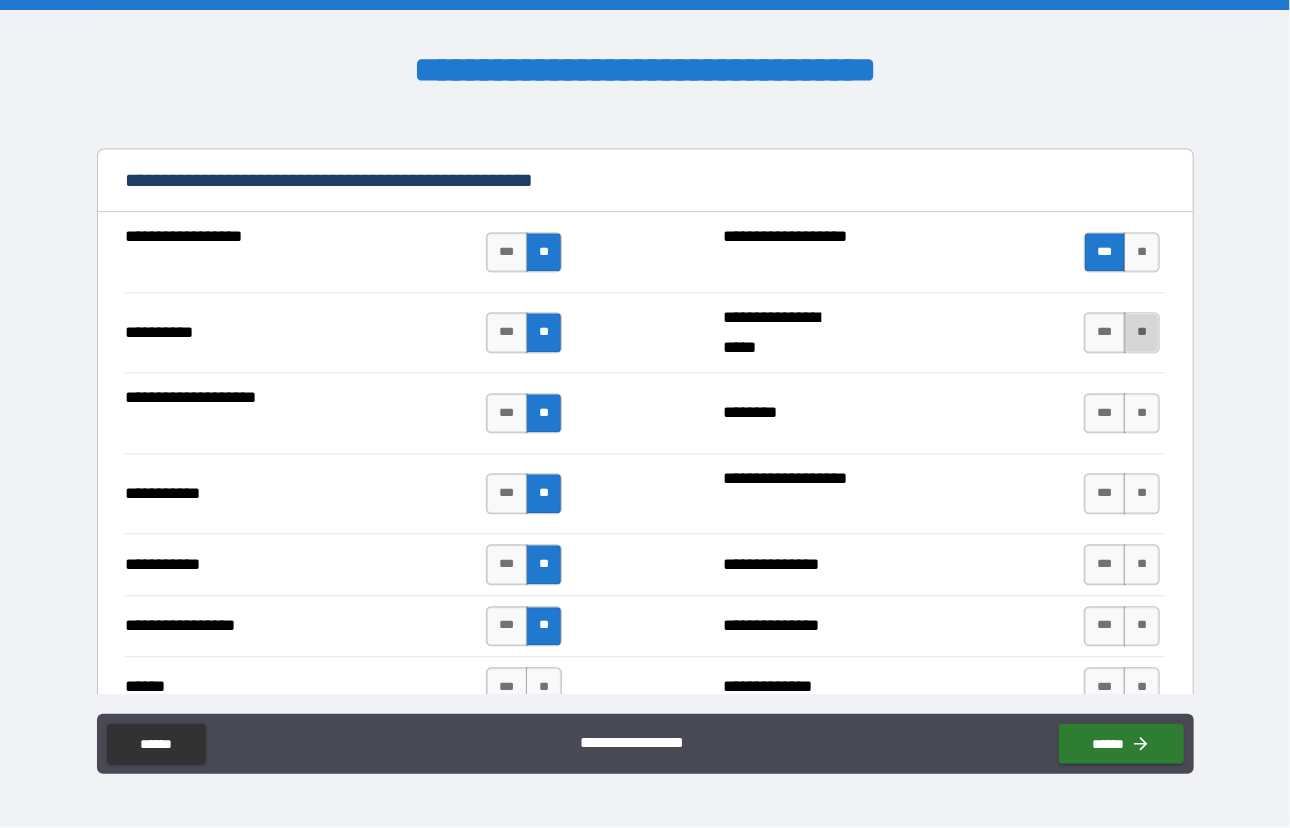 click on "**" at bounding box center [1142, 332] 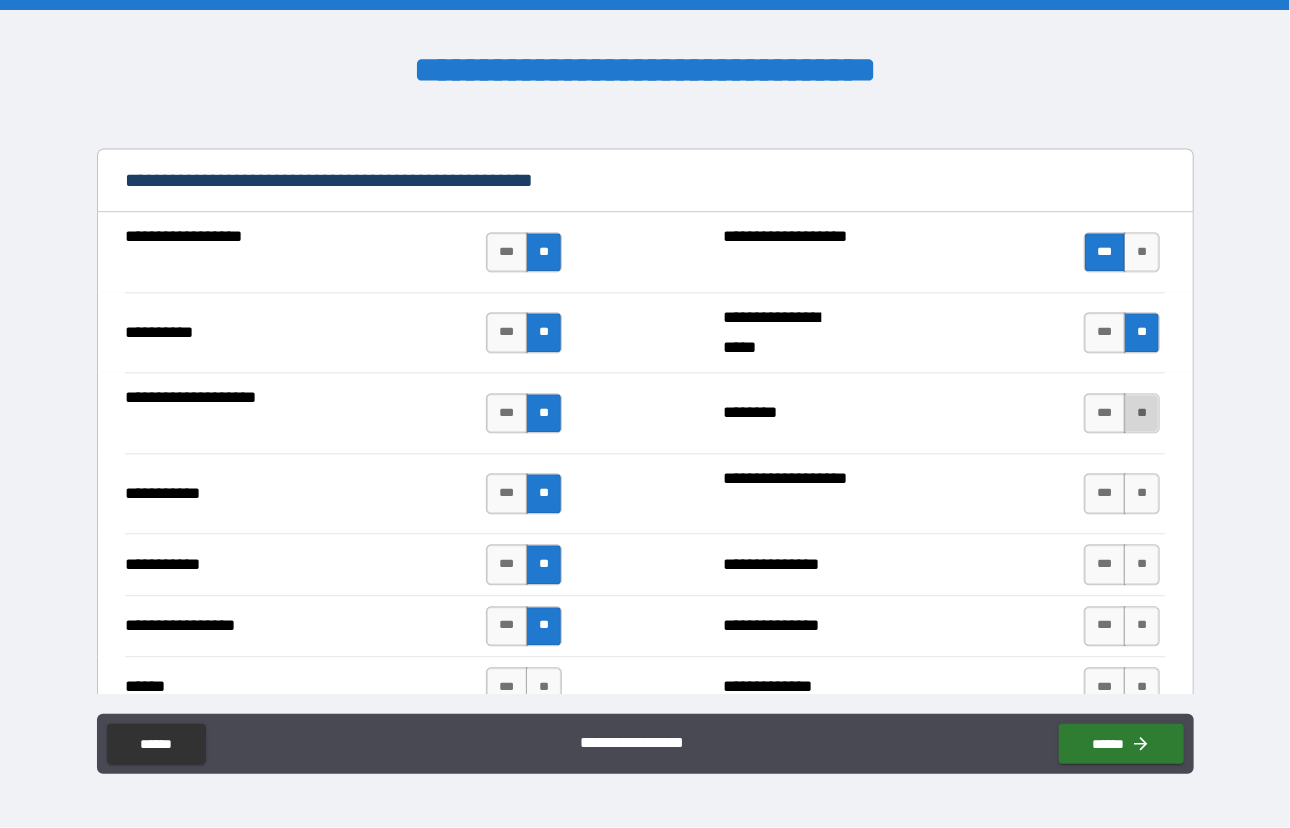 click on "**" at bounding box center (1142, 413) 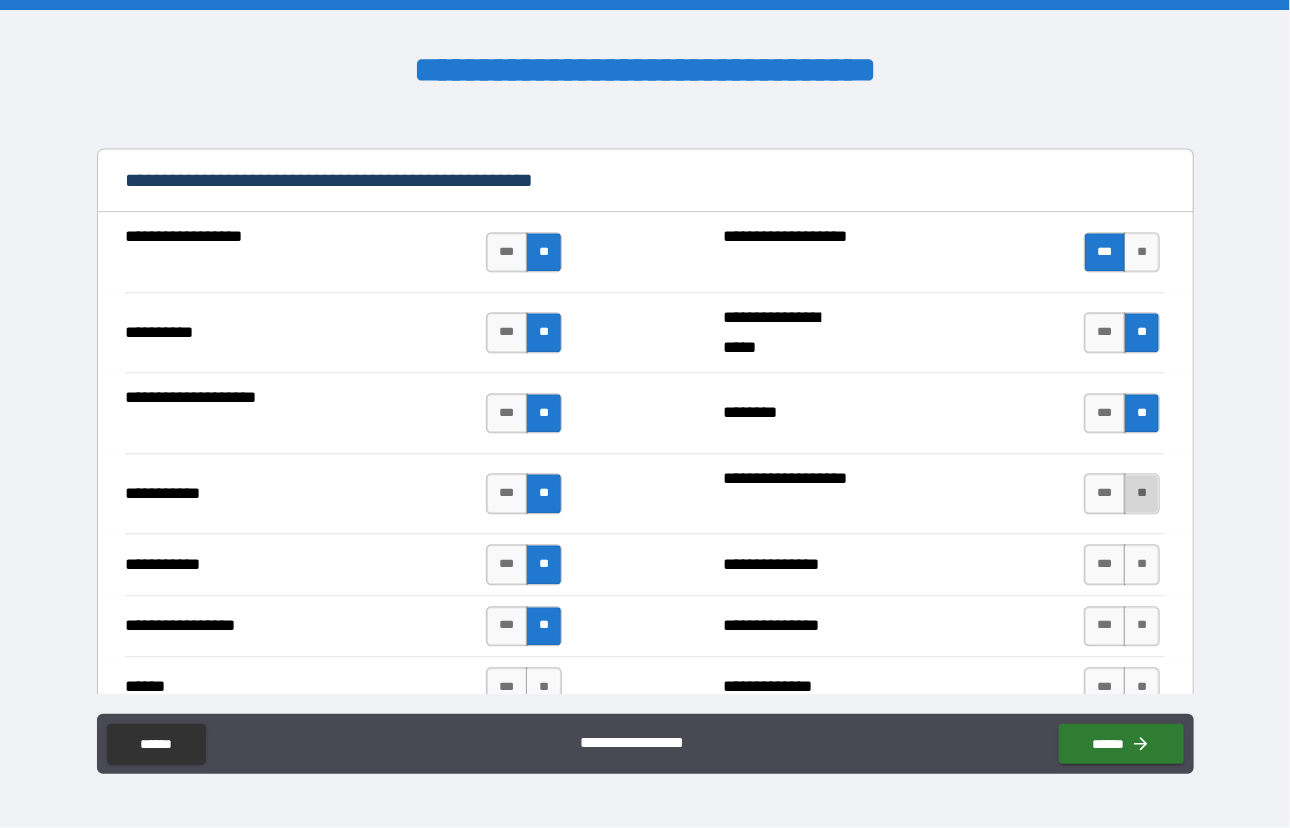 click on "**" at bounding box center (1142, 493) 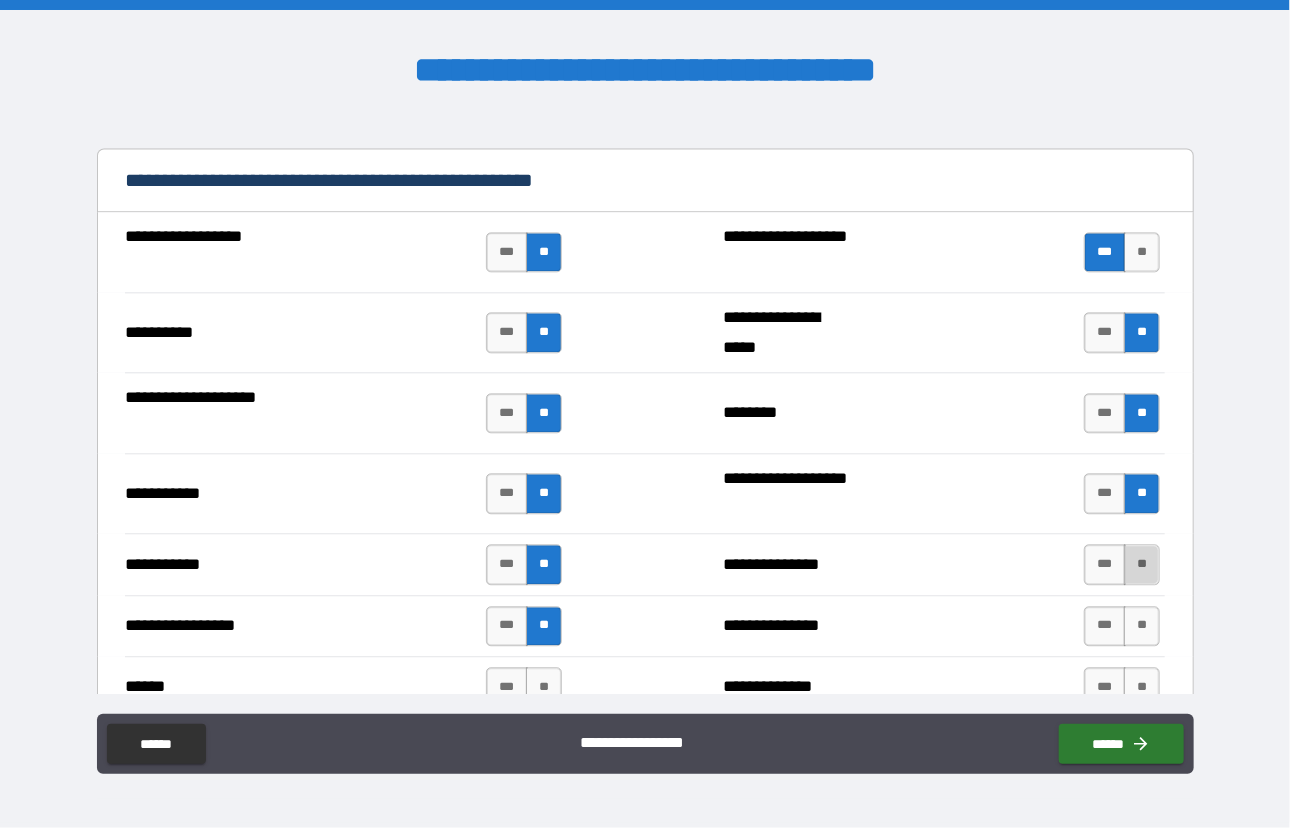 click on "**" at bounding box center [1142, 564] 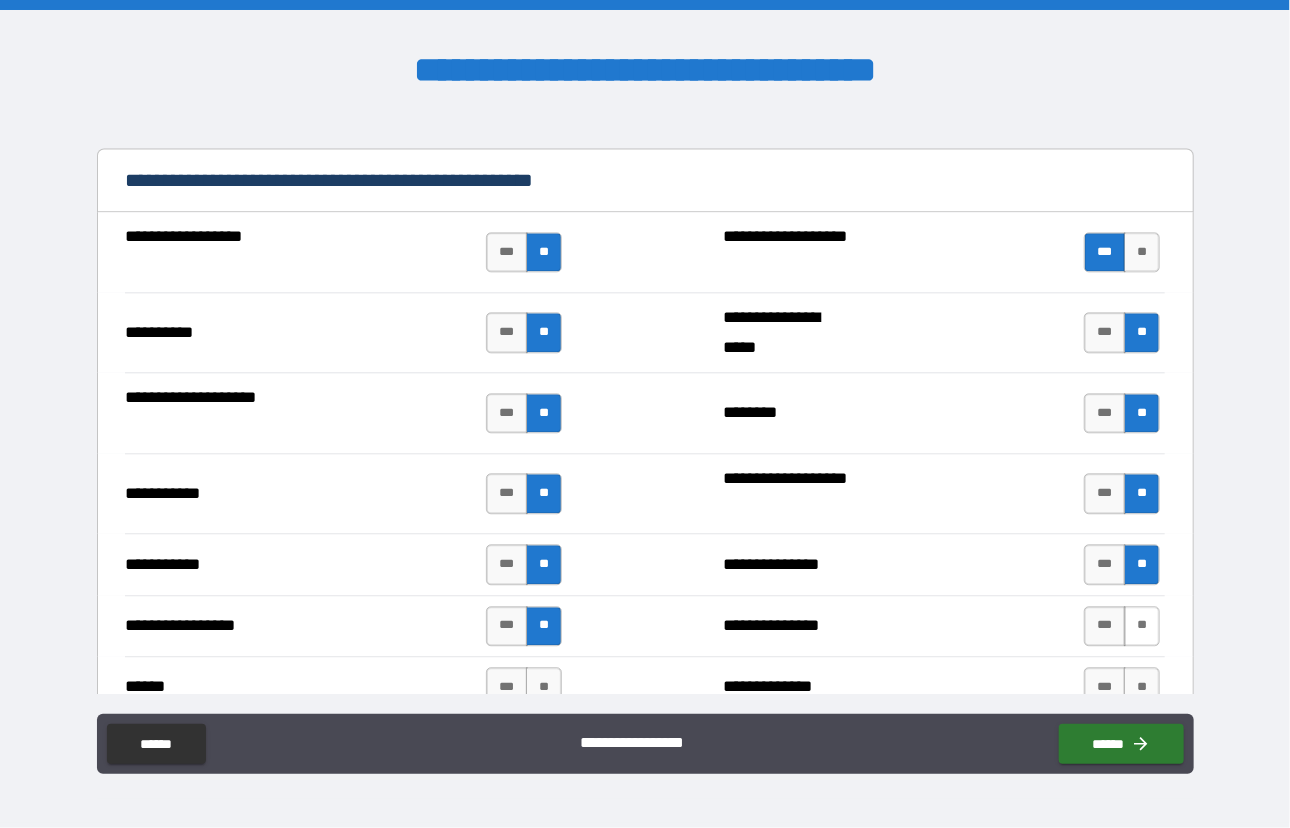 click on "**" at bounding box center [1142, 626] 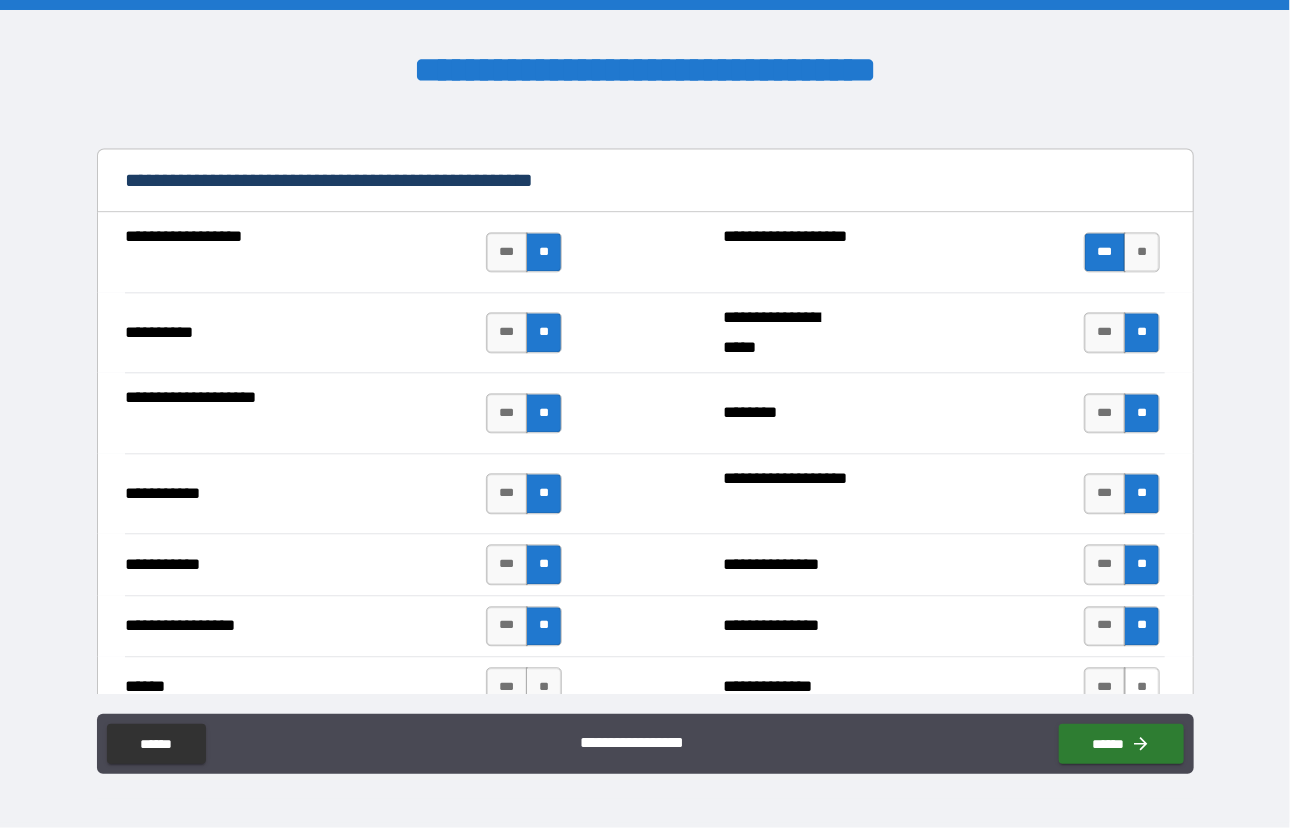 click on "**" at bounding box center (1142, 687) 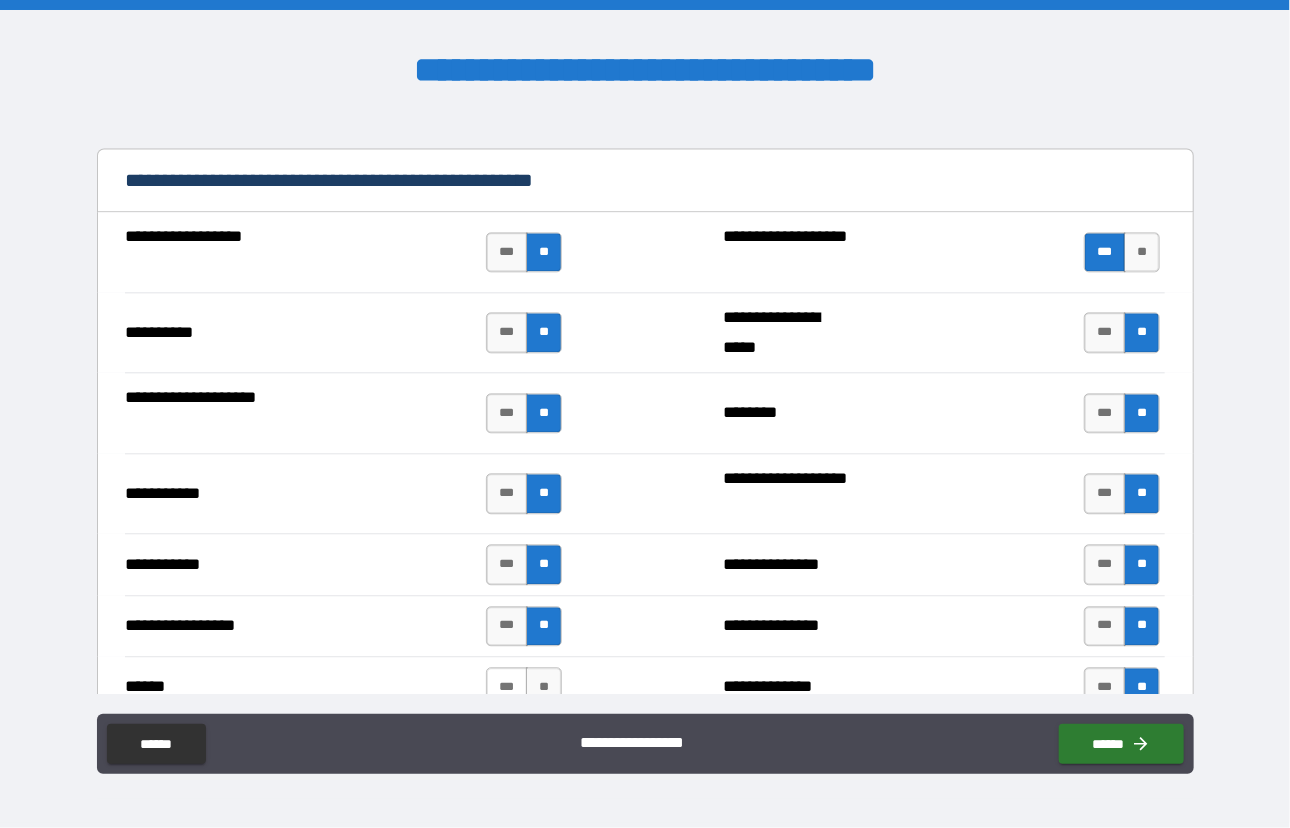 click on "***" at bounding box center (507, 687) 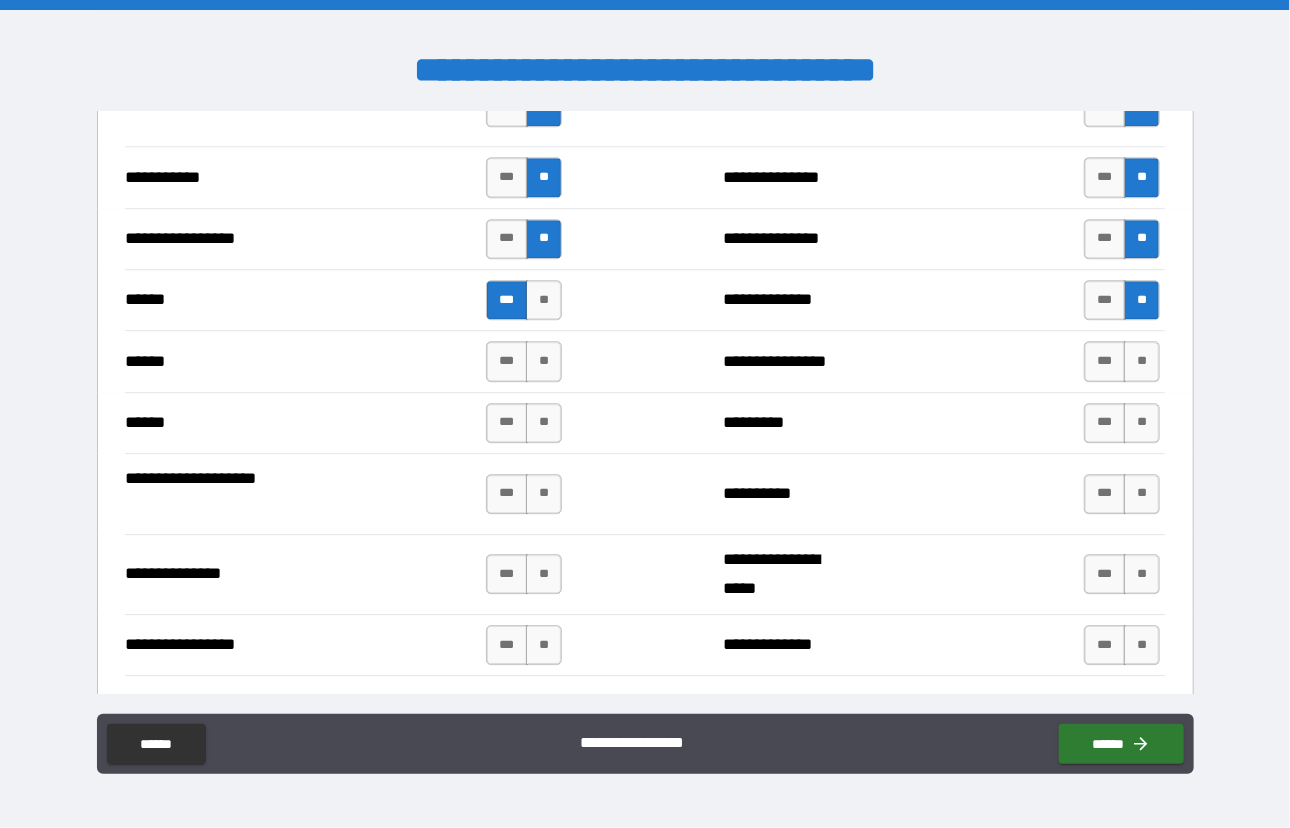 scroll, scrollTop: 2300, scrollLeft: 0, axis: vertical 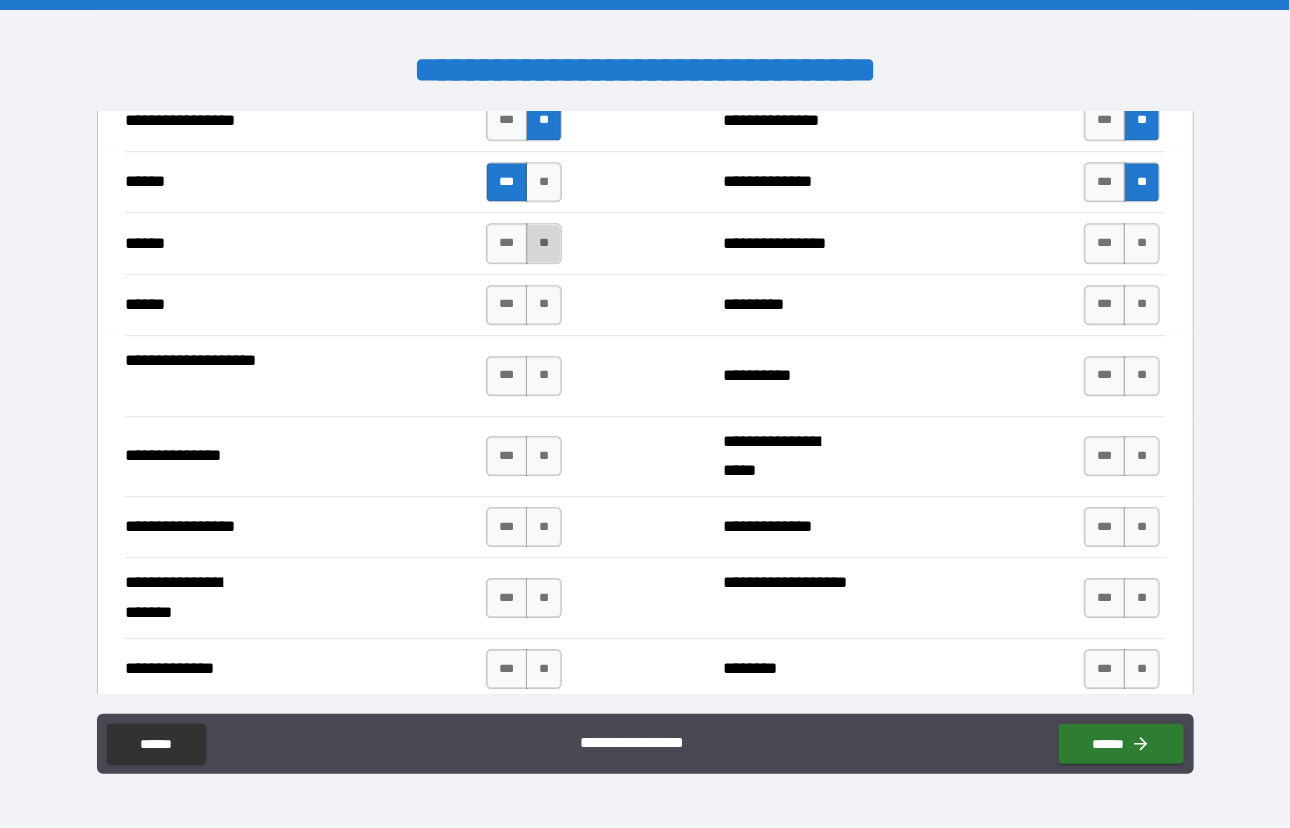 click on "**" at bounding box center (544, 243) 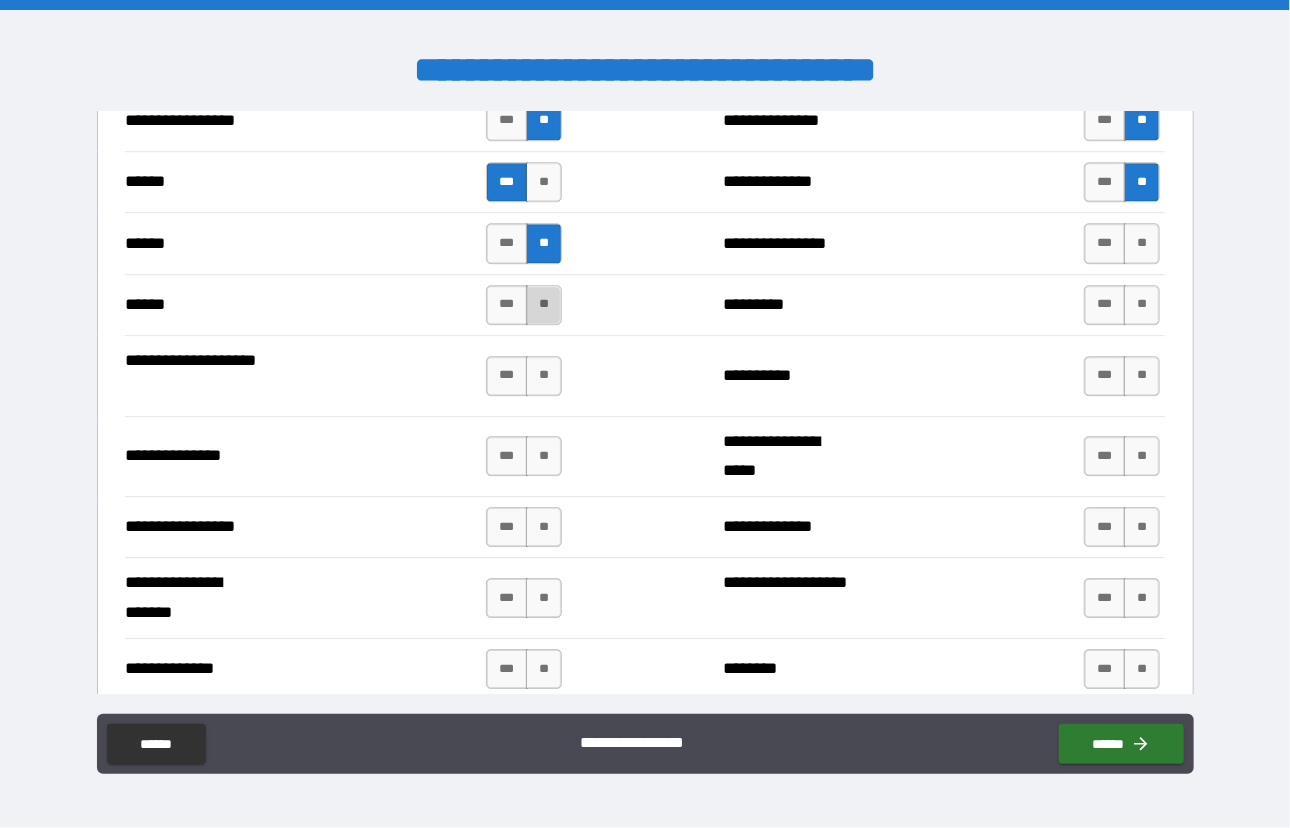click on "**" at bounding box center [544, 305] 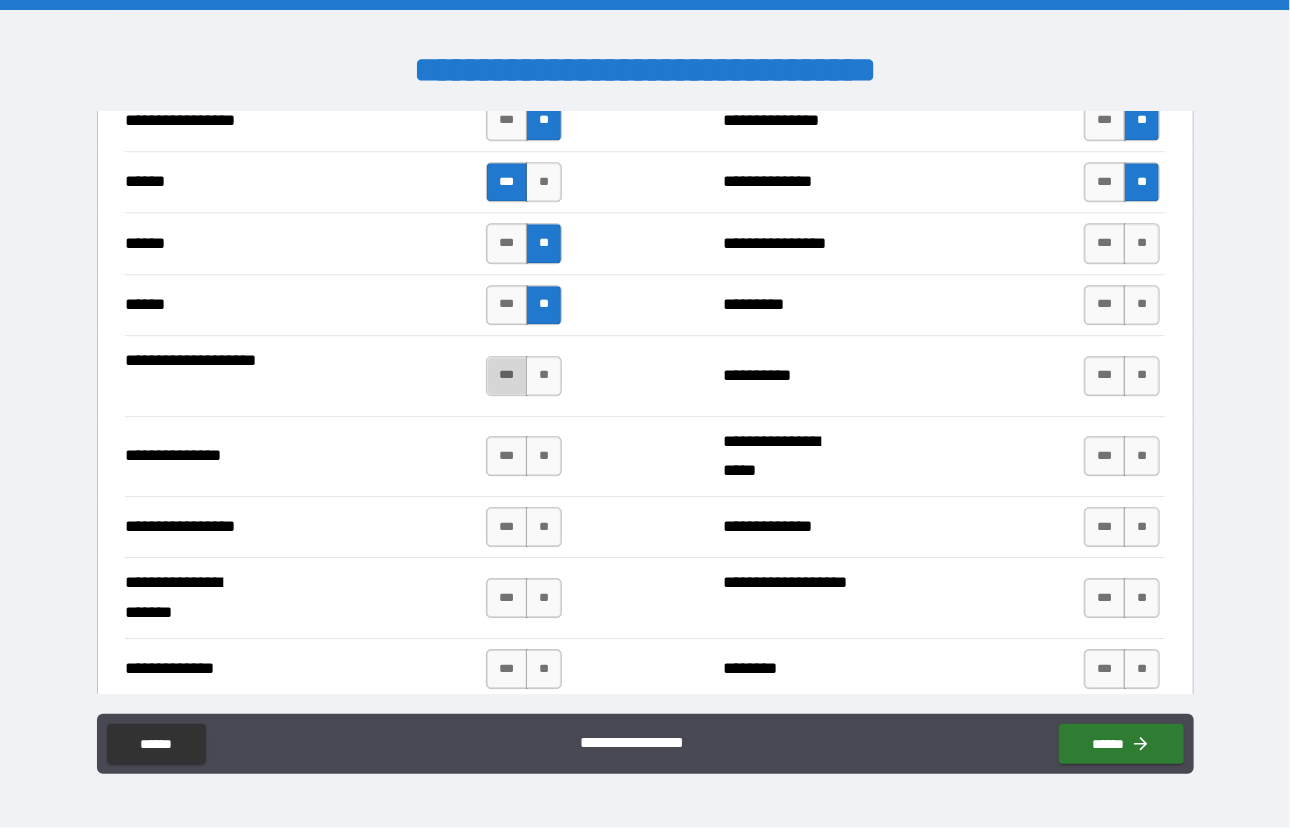 click on "***" at bounding box center [507, 376] 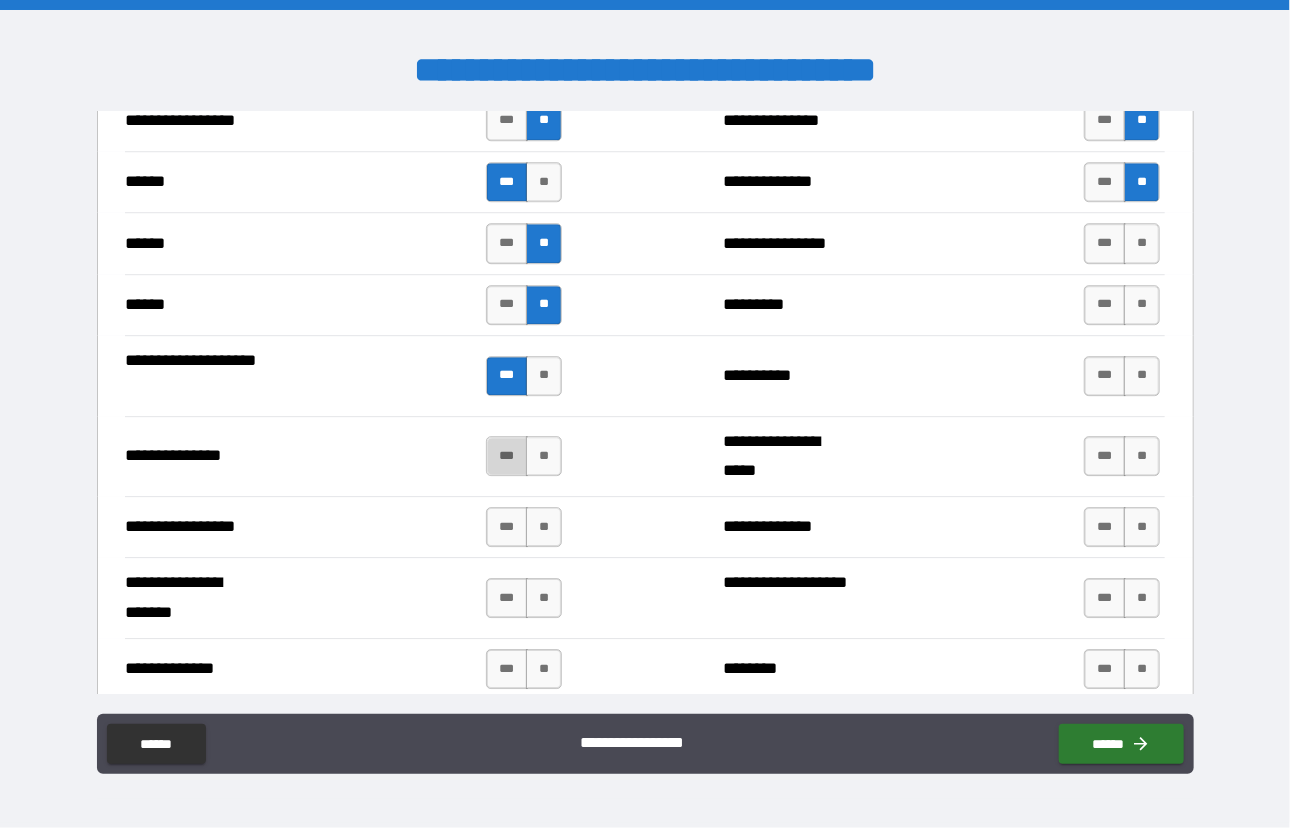 click on "***" at bounding box center (507, 456) 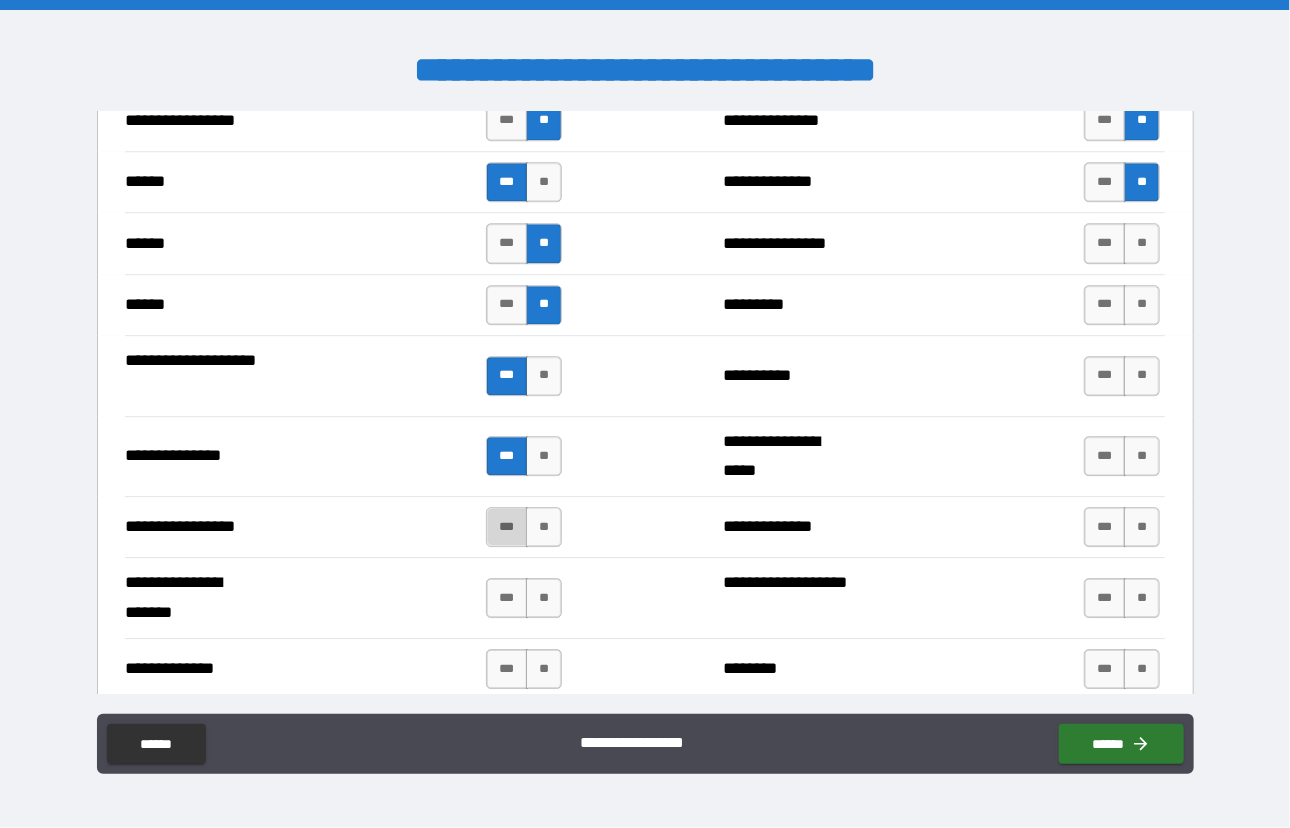 click on "***" at bounding box center [507, 527] 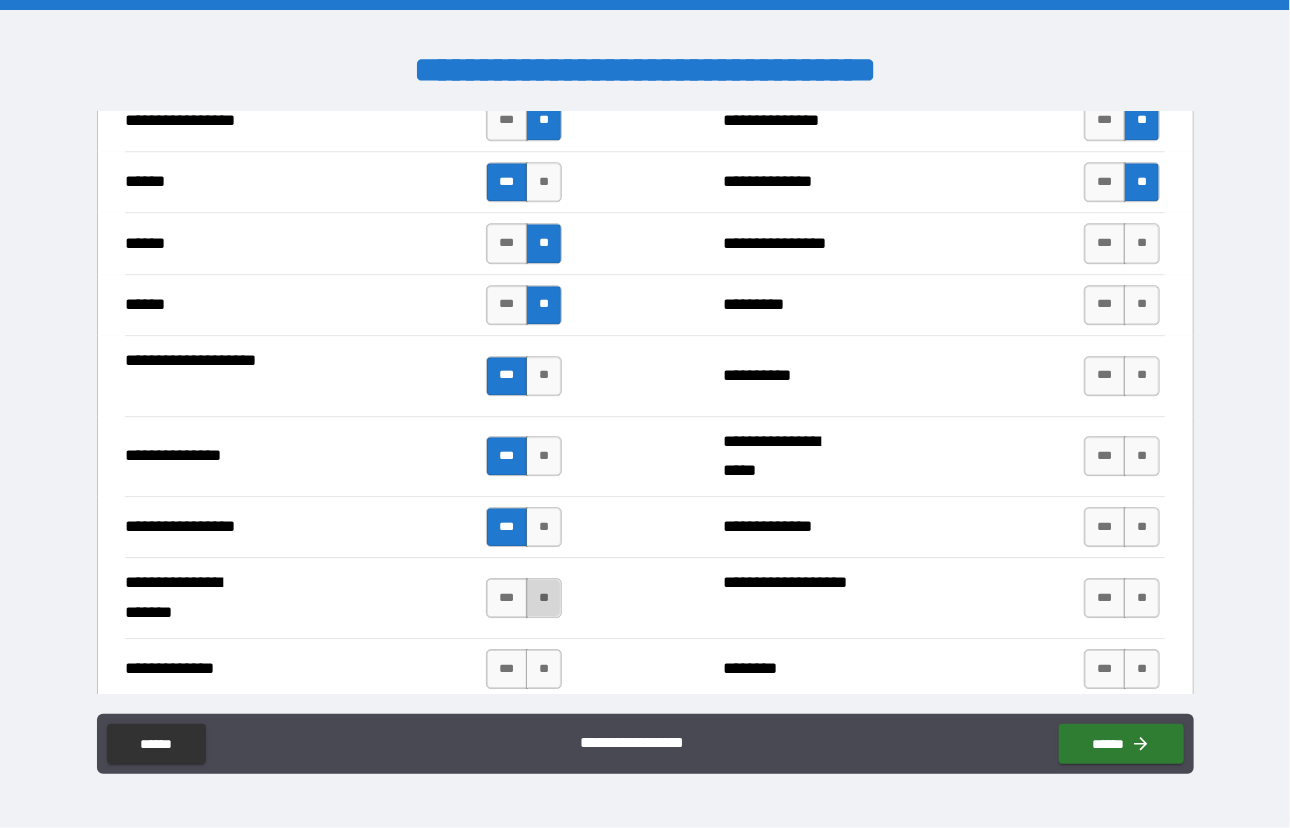 click on "**" at bounding box center (544, 598) 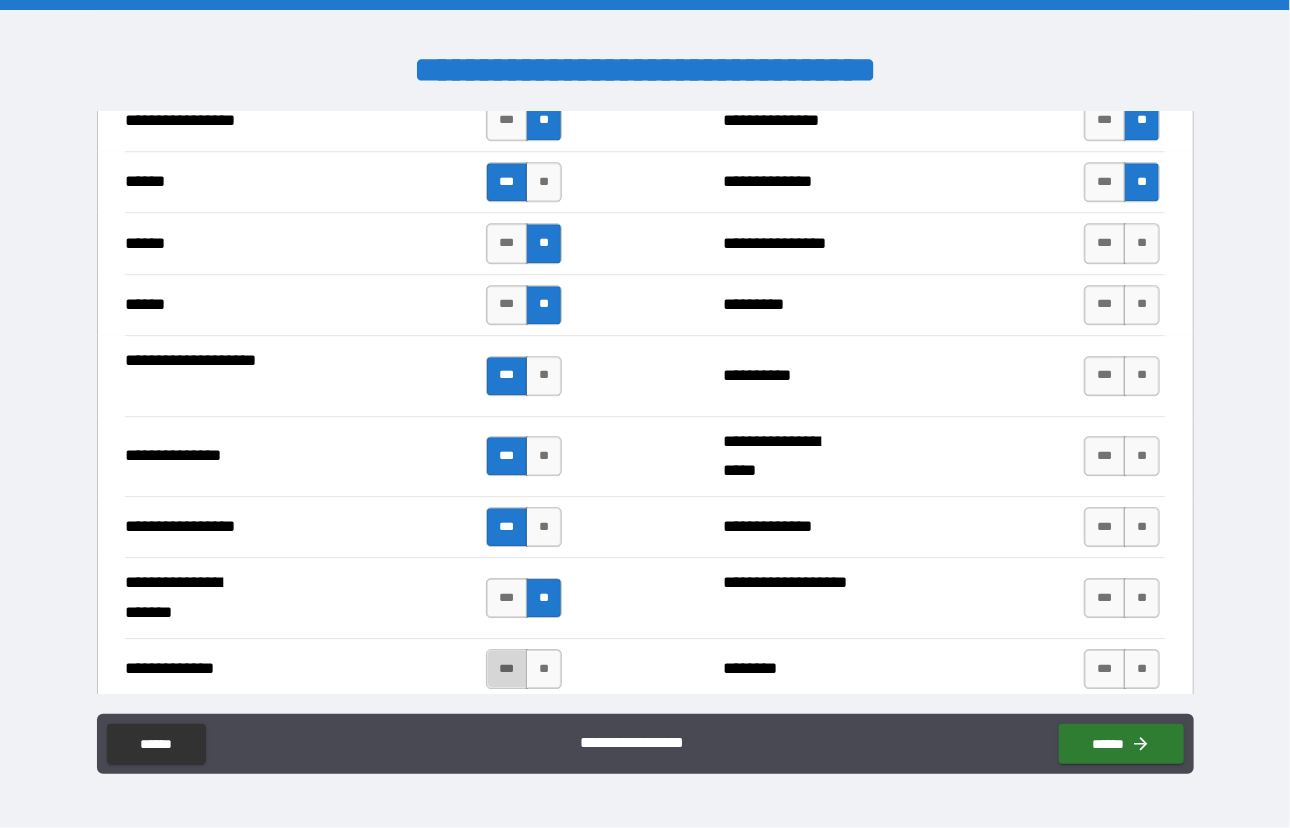 click on "***" at bounding box center [507, 669] 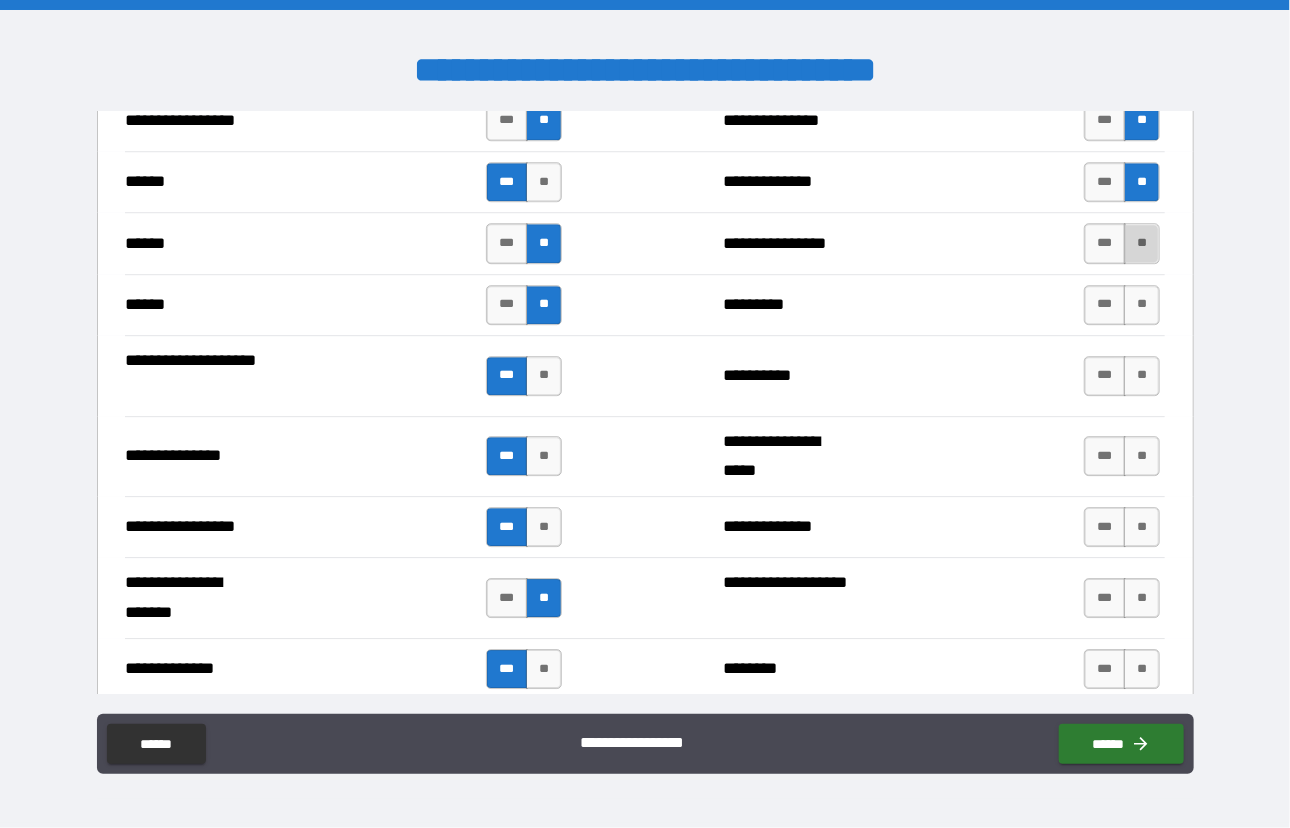 click on "**" at bounding box center [1142, 243] 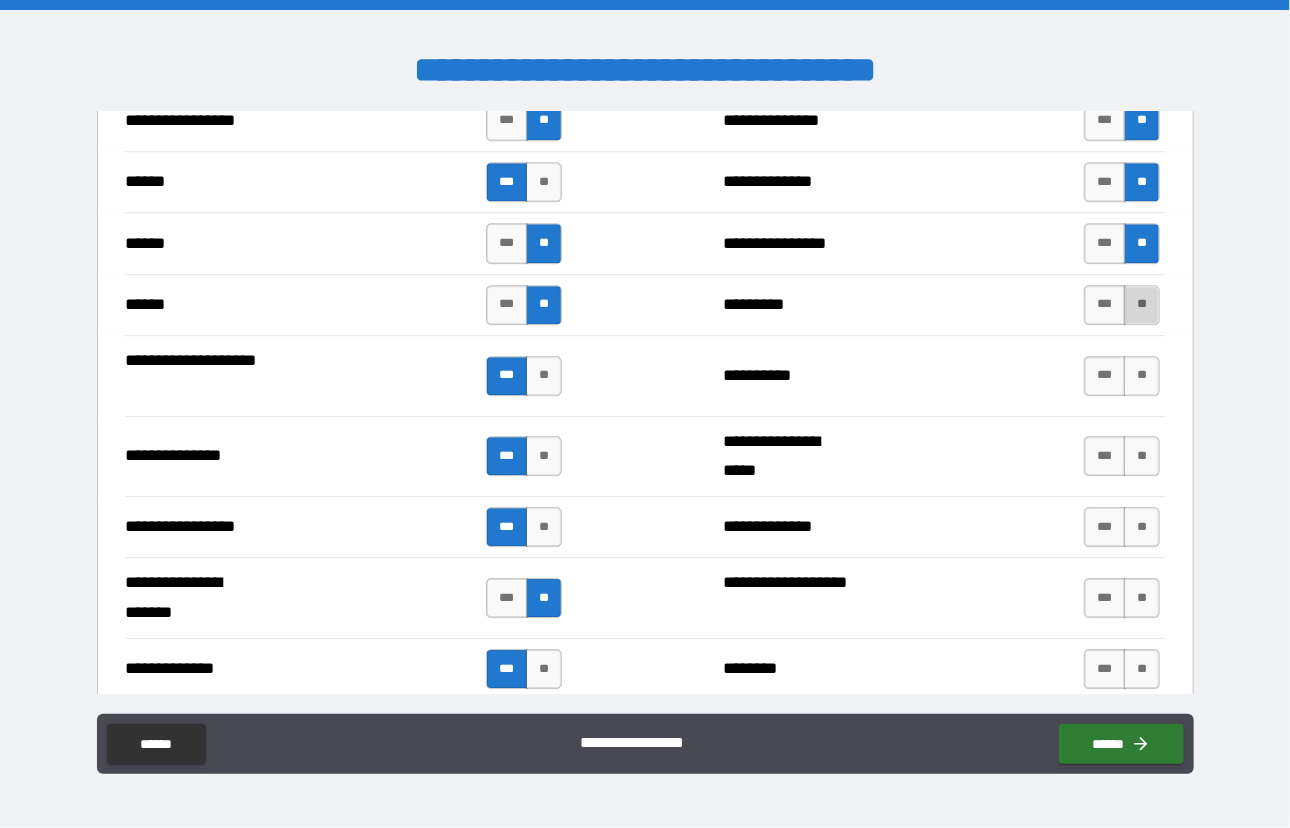click on "**" at bounding box center (1142, 305) 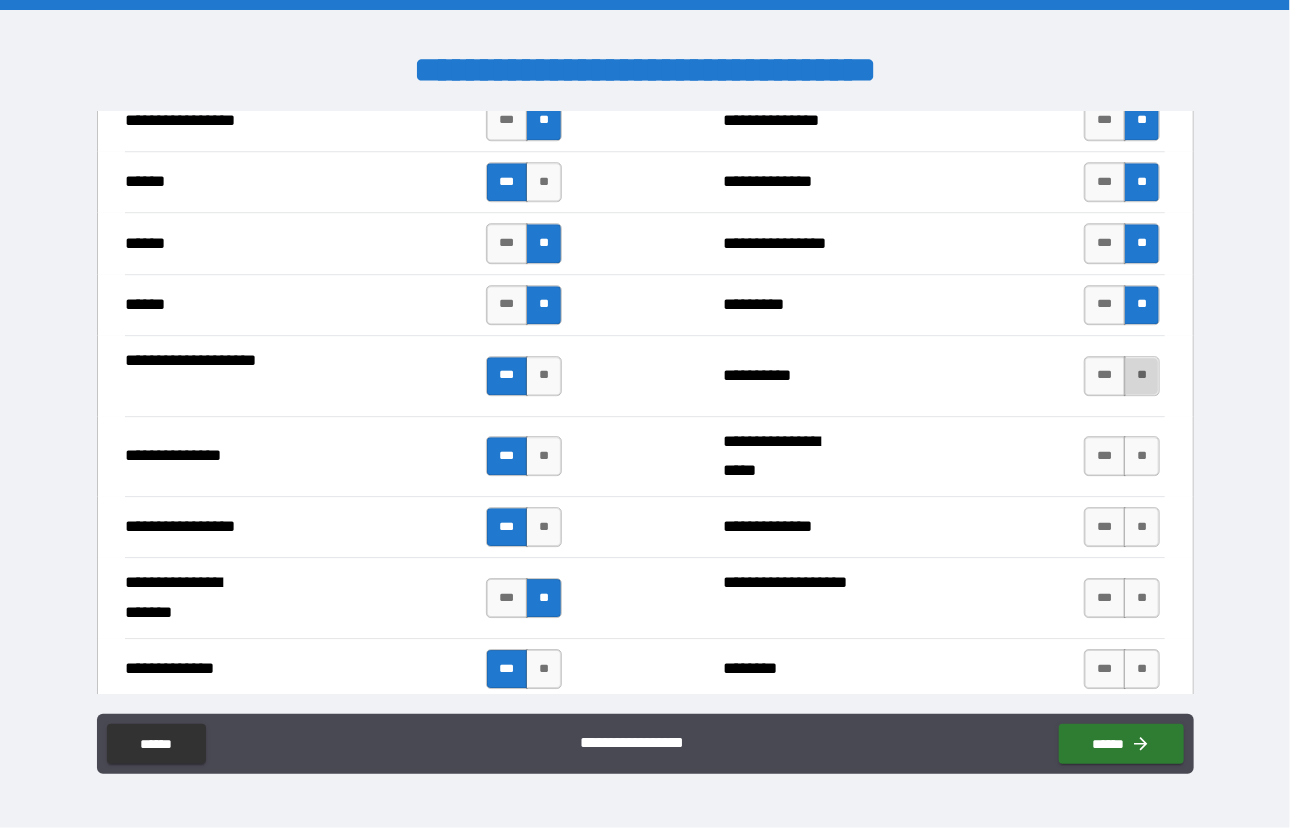 click on "**" at bounding box center [1142, 376] 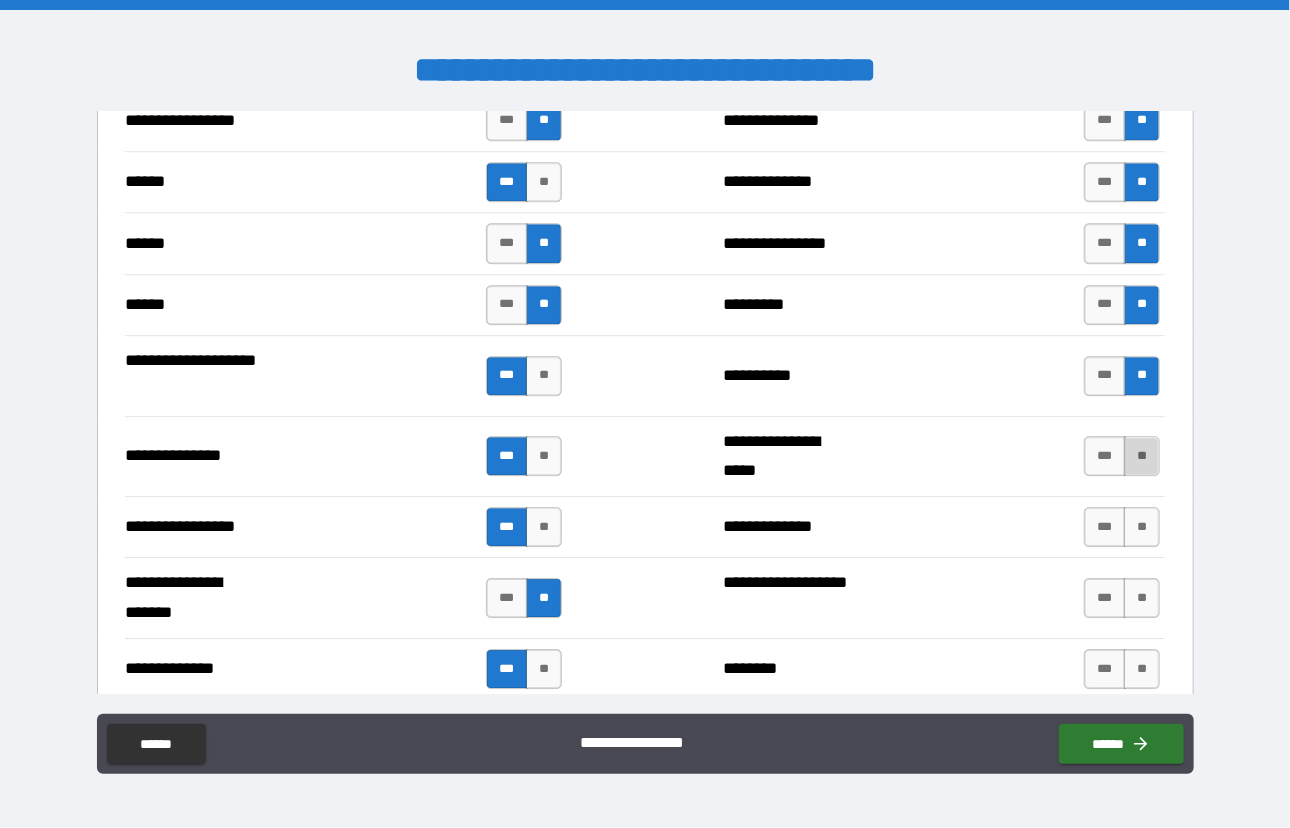 click on "**" at bounding box center [1142, 456] 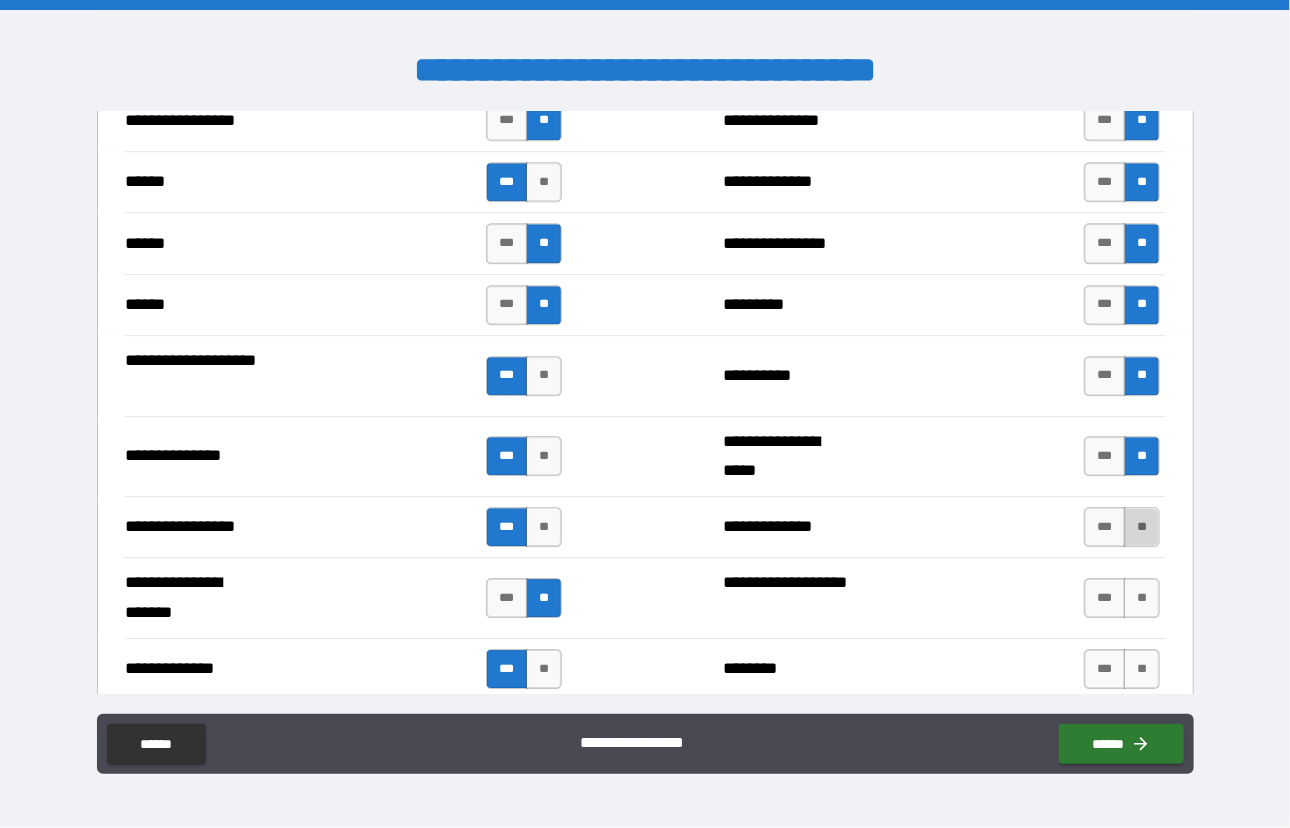 click on "**" at bounding box center (1142, 527) 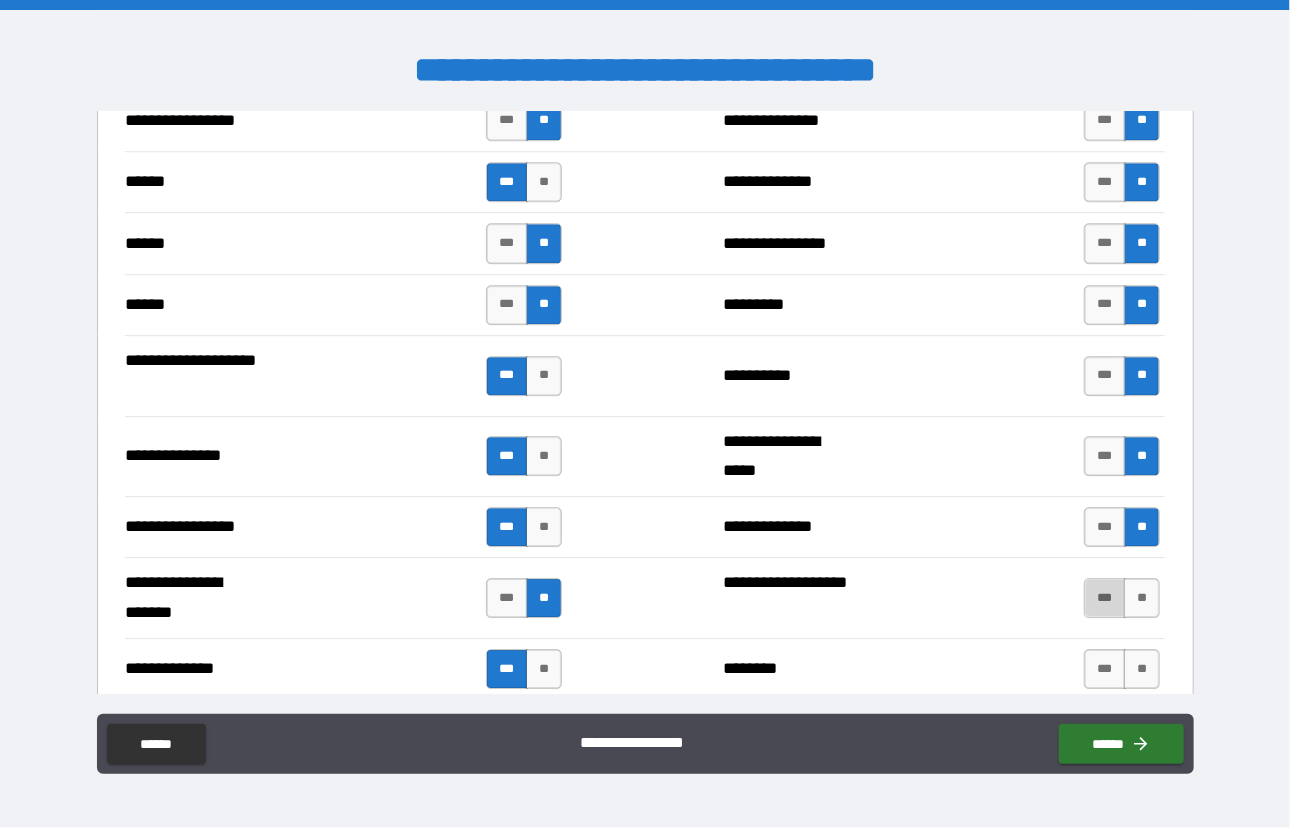 click on "***" at bounding box center (1105, 598) 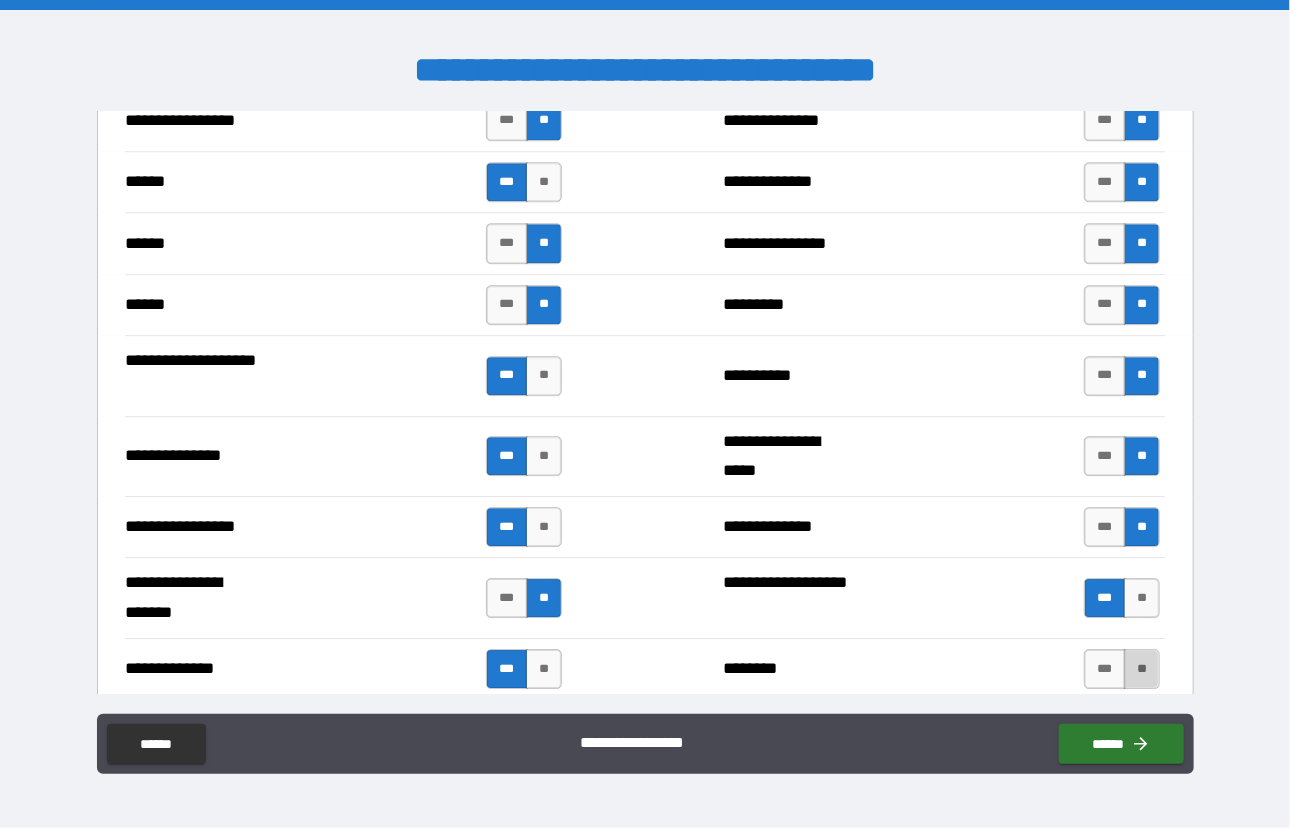click on "**" at bounding box center [1142, 669] 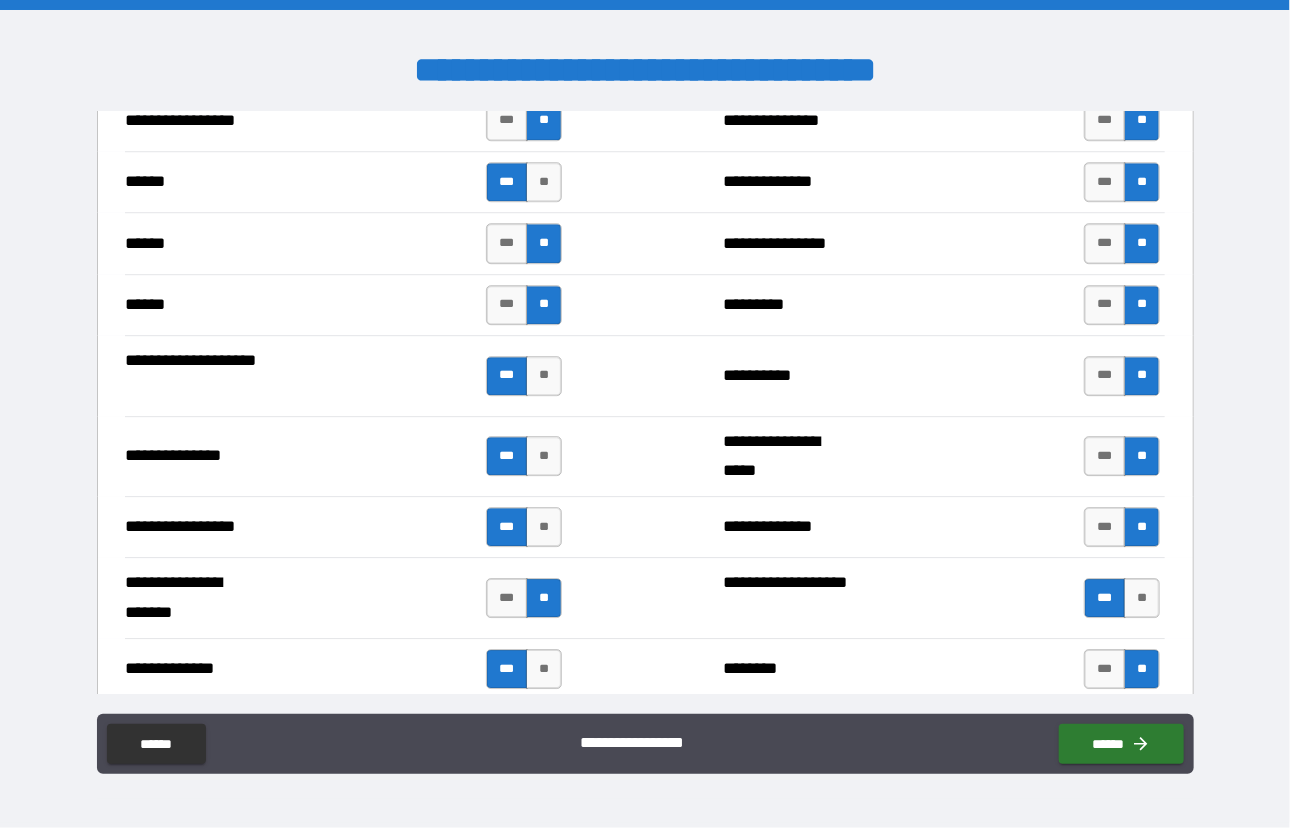 scroll, scrollTop: 2935, scrollLeft: 0, axis: vertical 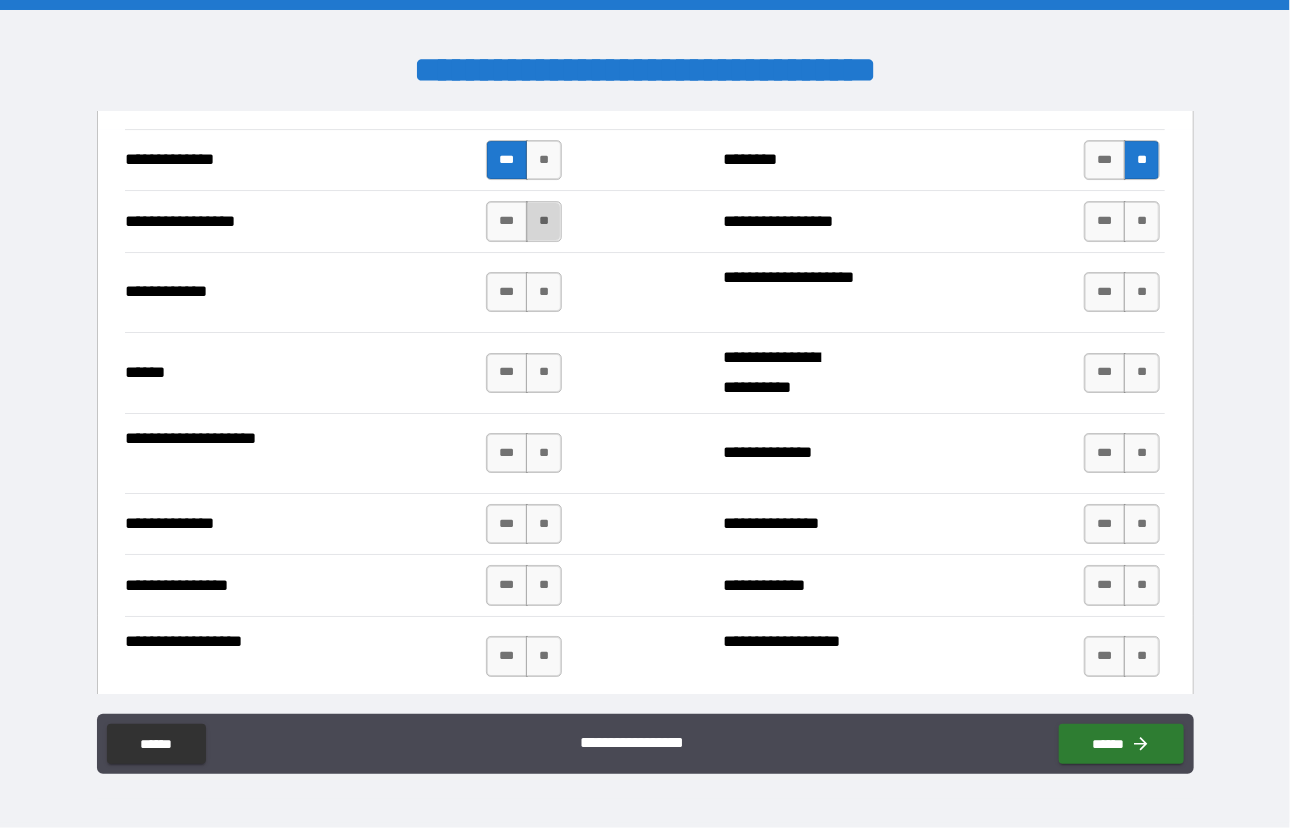 click on "**" at bounding box center (544, 221) 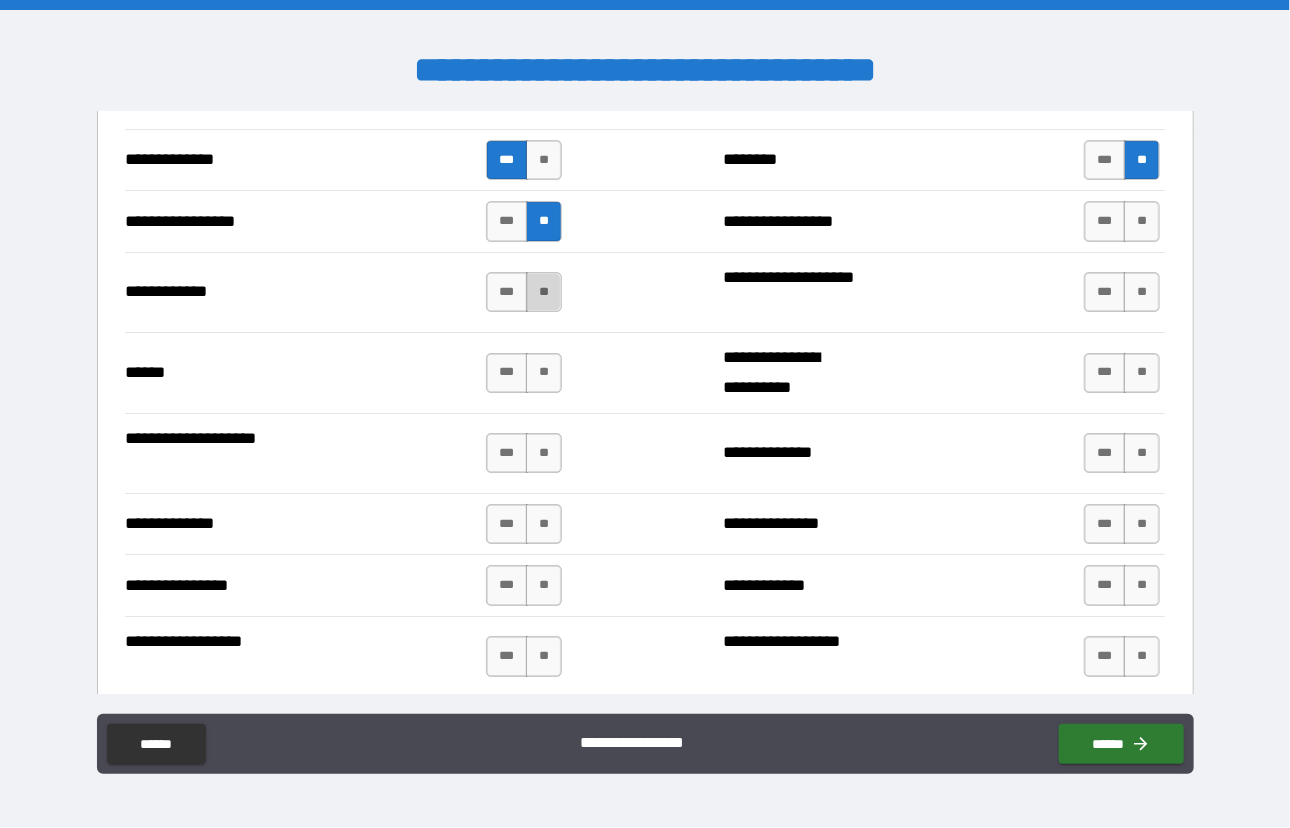 click on "**" at bounding box center [544, 292] 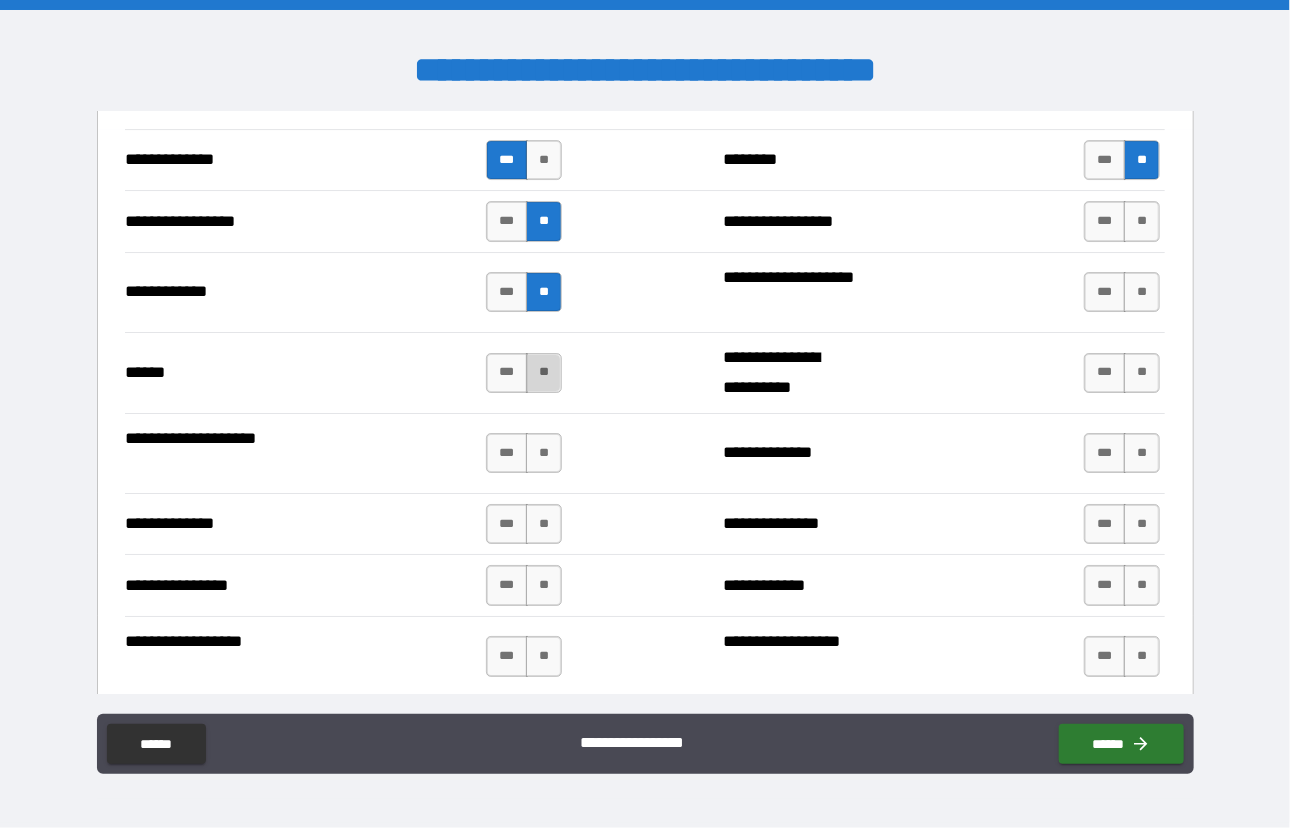 click on "**" at bounding box center (544, 373) 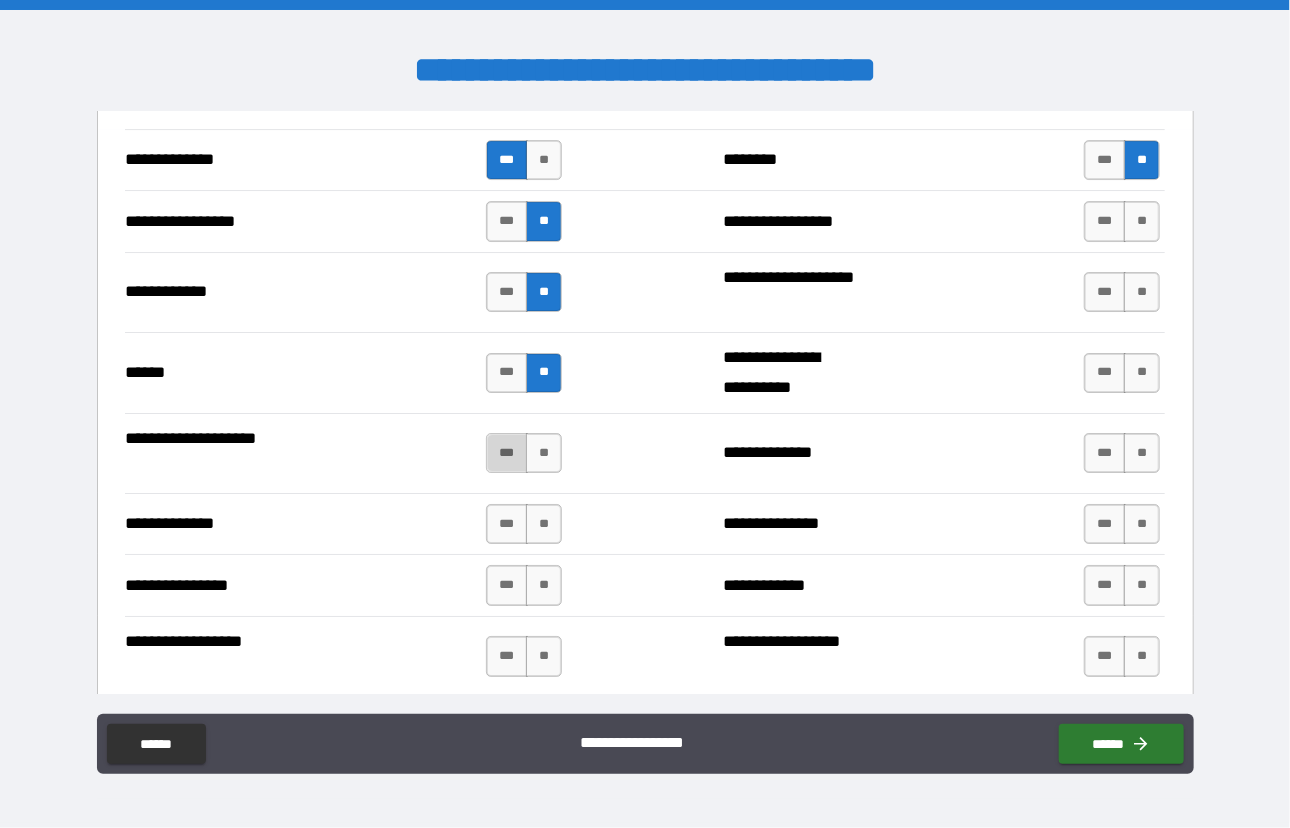 click on "***" at bounding box center [507, 453] 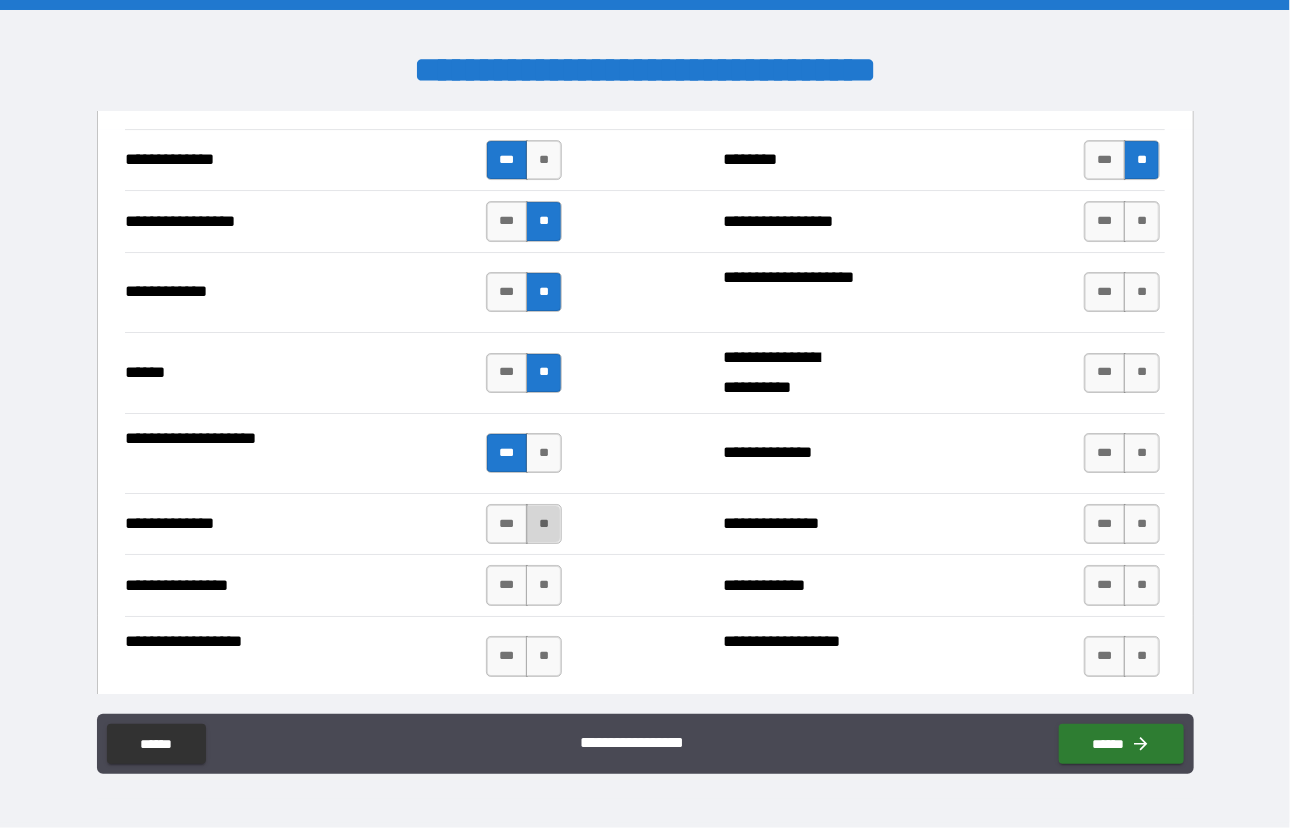 click on "**" at bounding box center (544, 524) 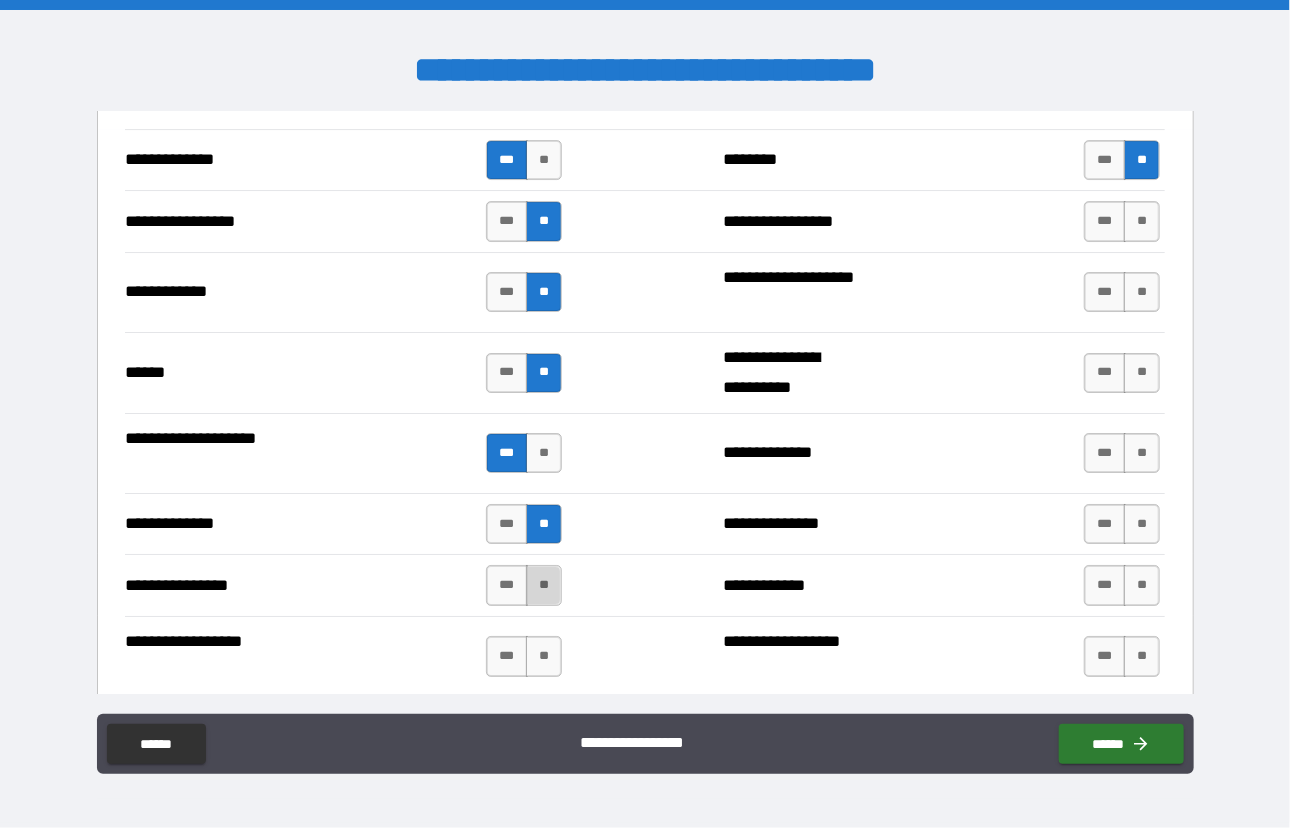 click on "**" at bounding box center [544, 585] 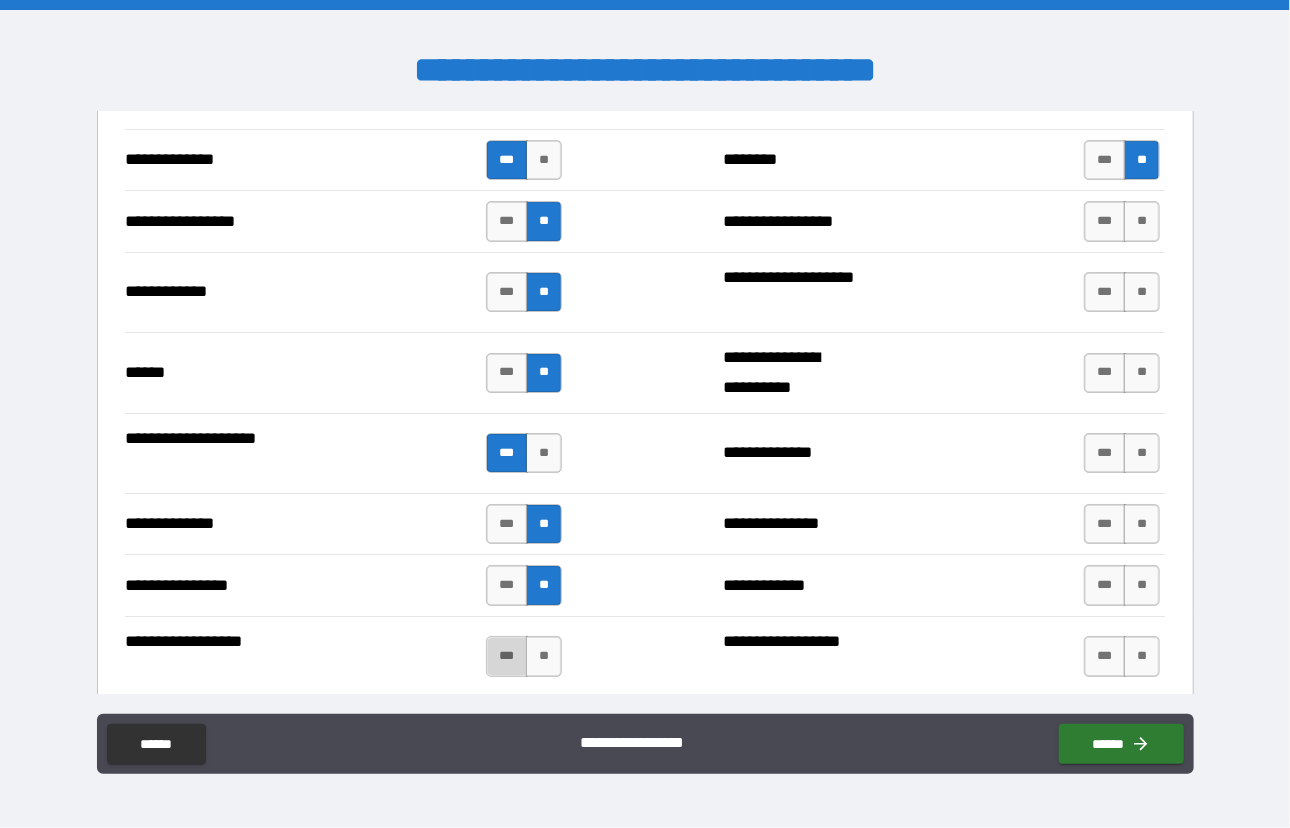 click on "***" at bounding box center (507, 656) 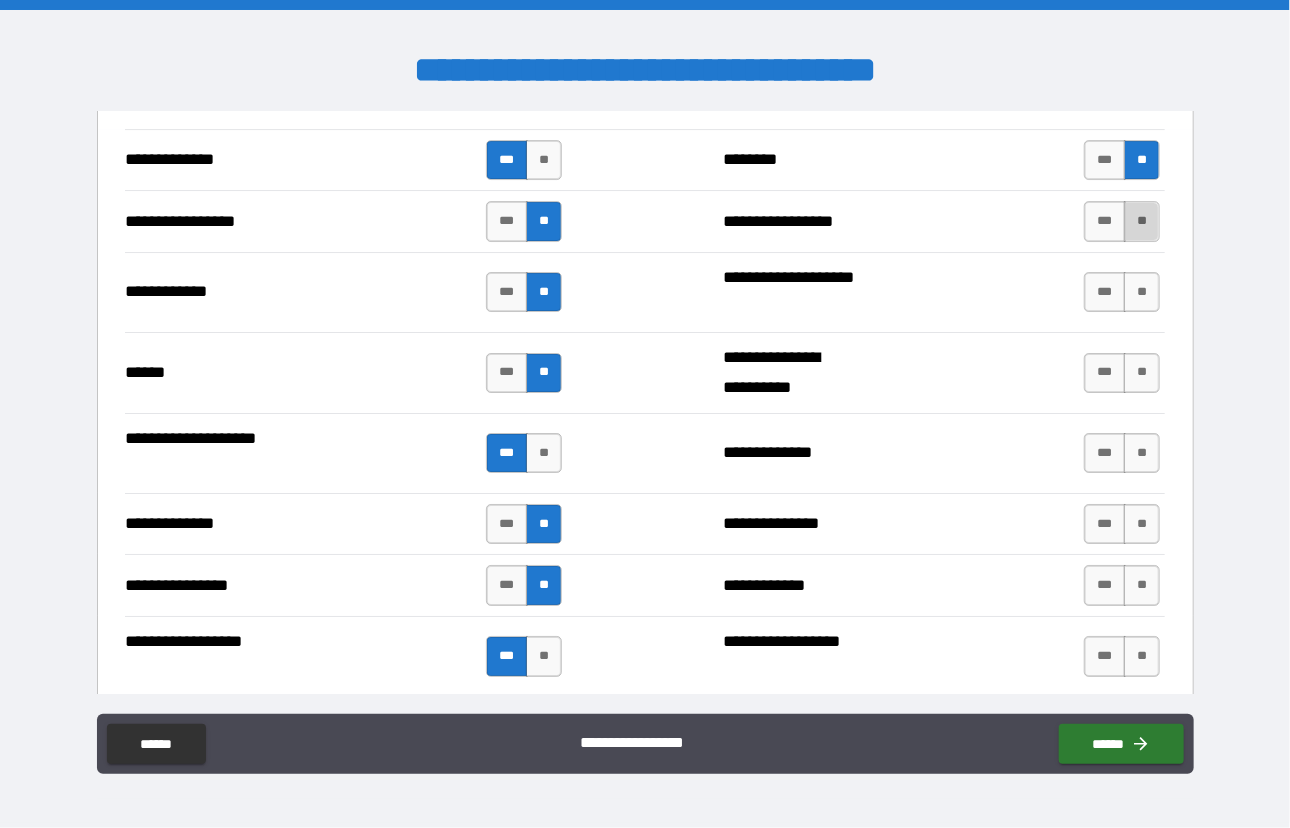 click on "**" at bounding box center [1142, 221] 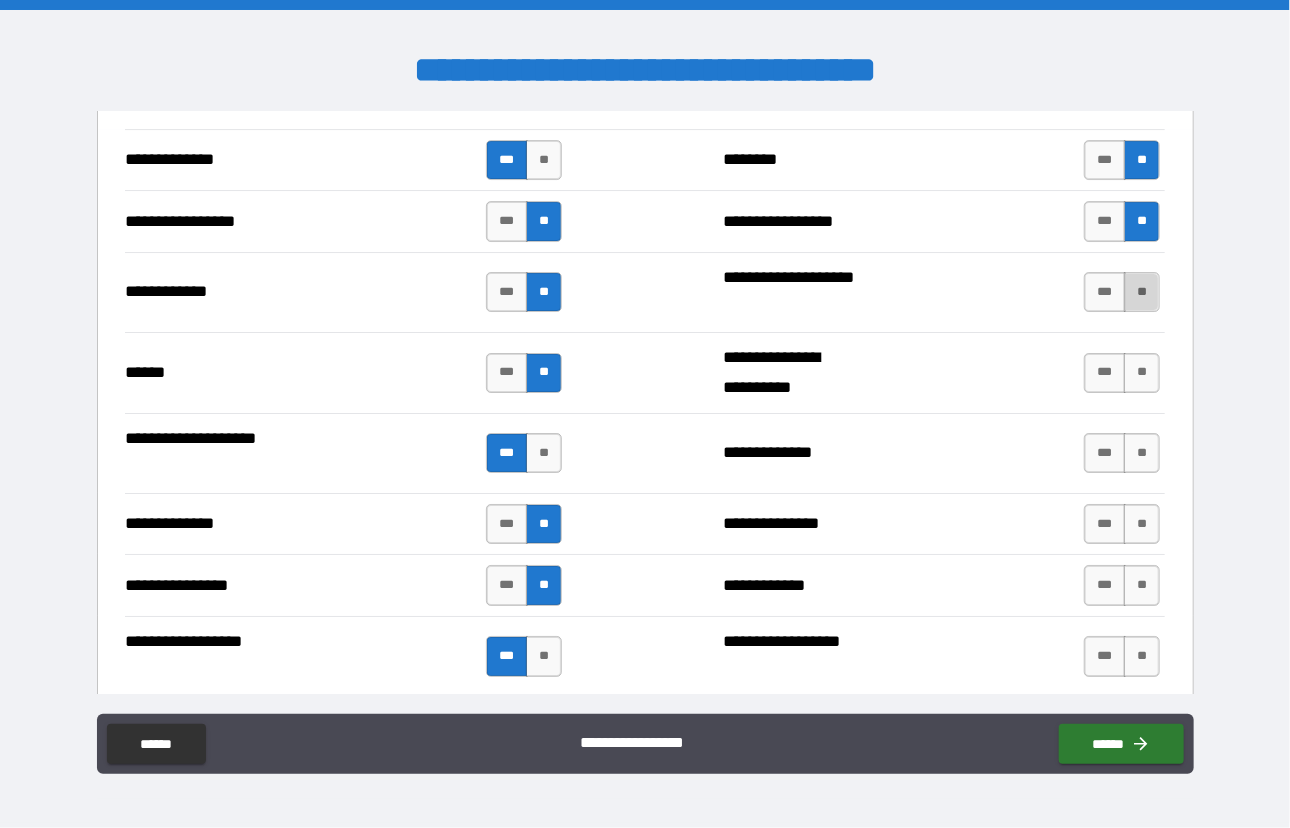 click on "**" at bounding box center (1142, 292) 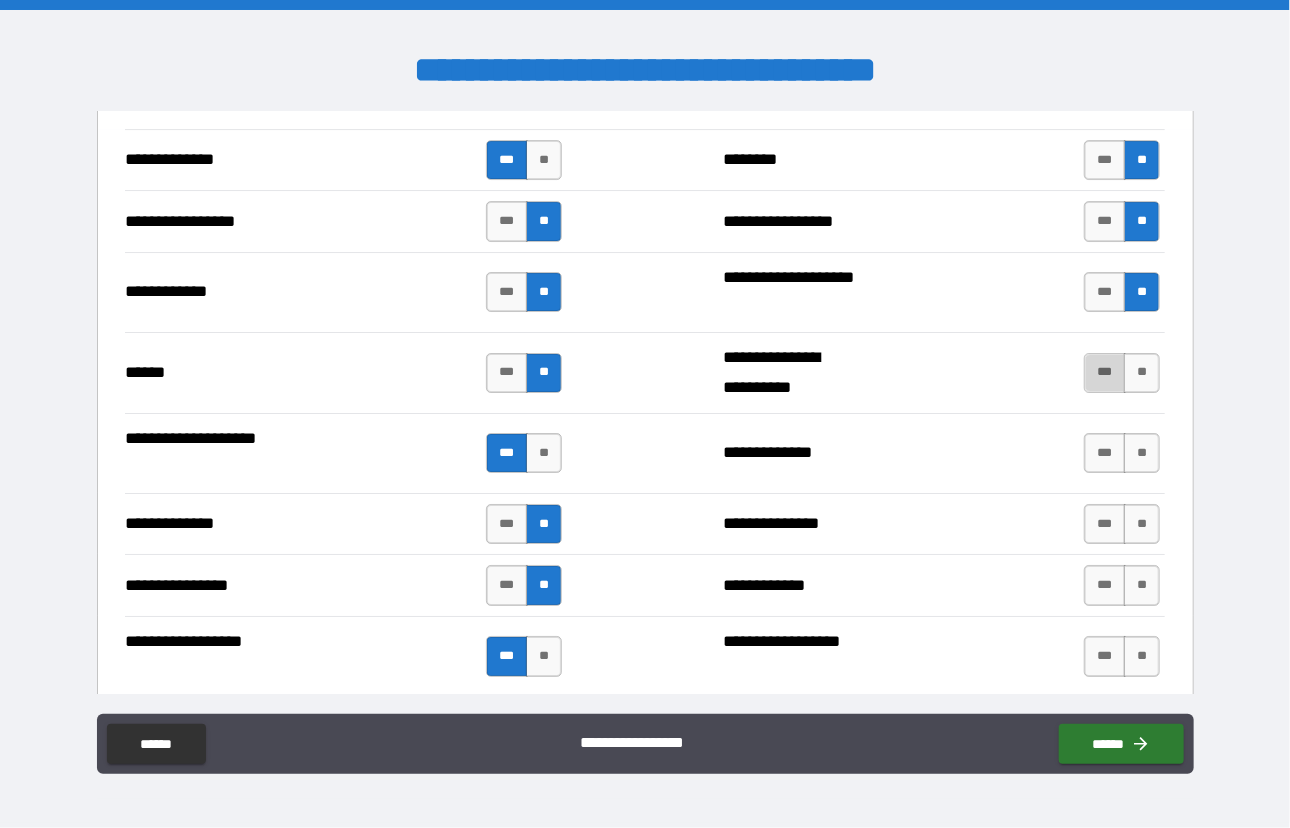 click on "***" at bounding box center (1105, 373) 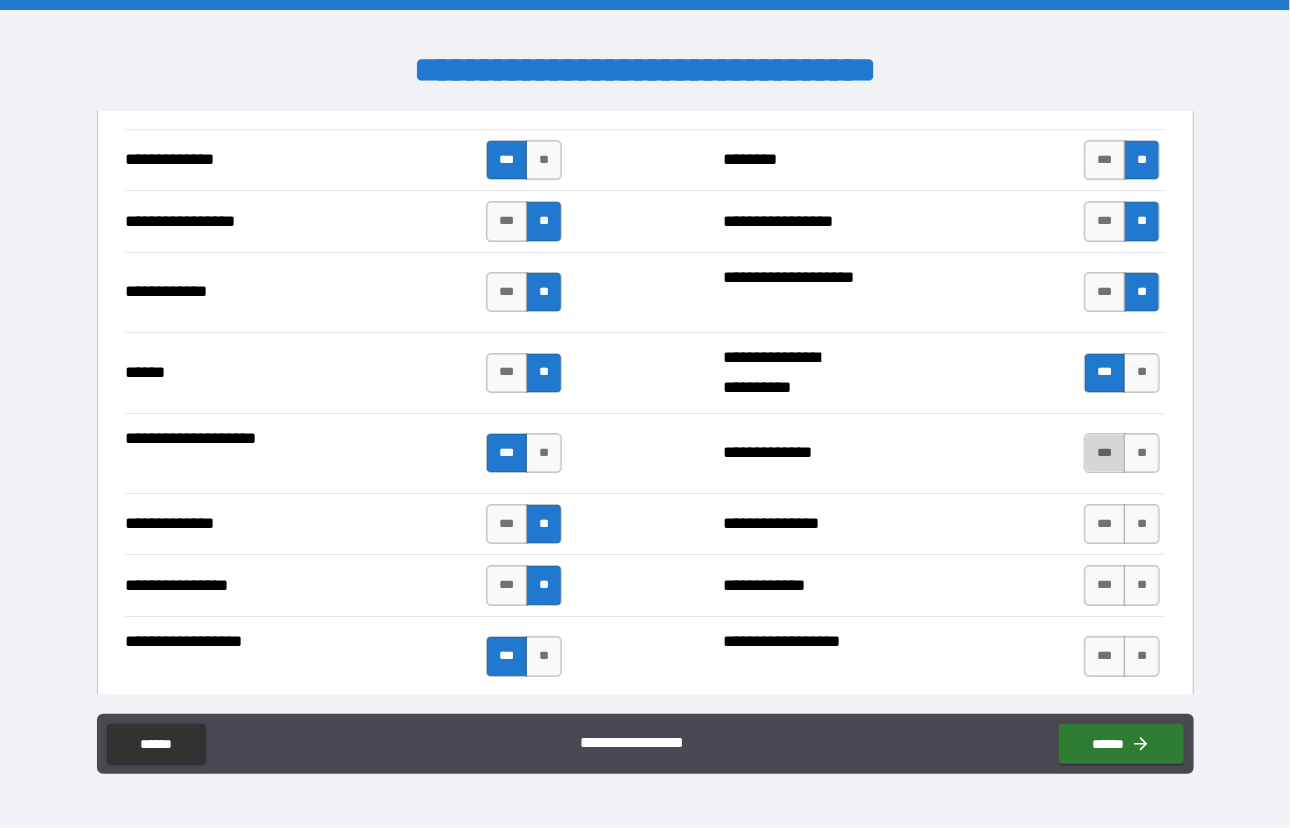 click on "***" at bounding box center (1105, 453) 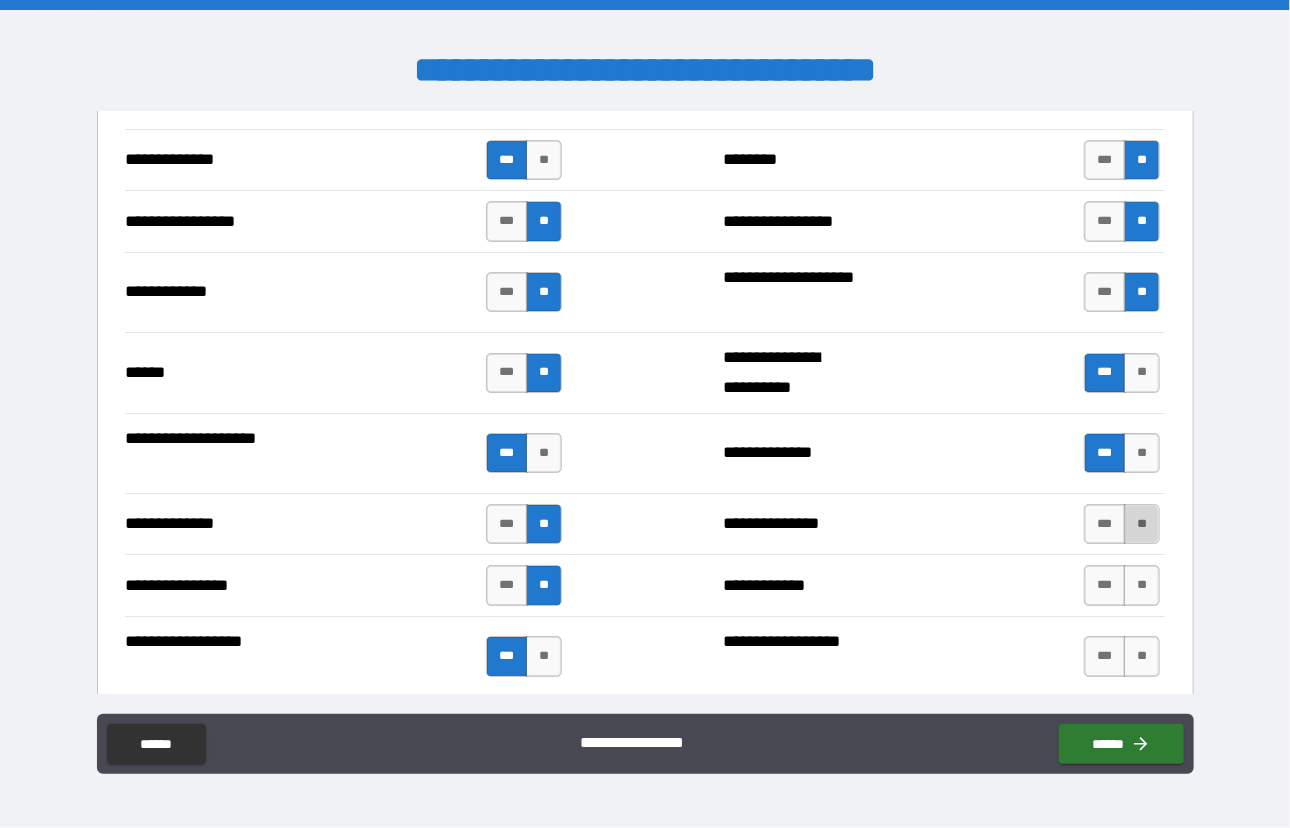 click on "**" at bounding box center (1142, 524) 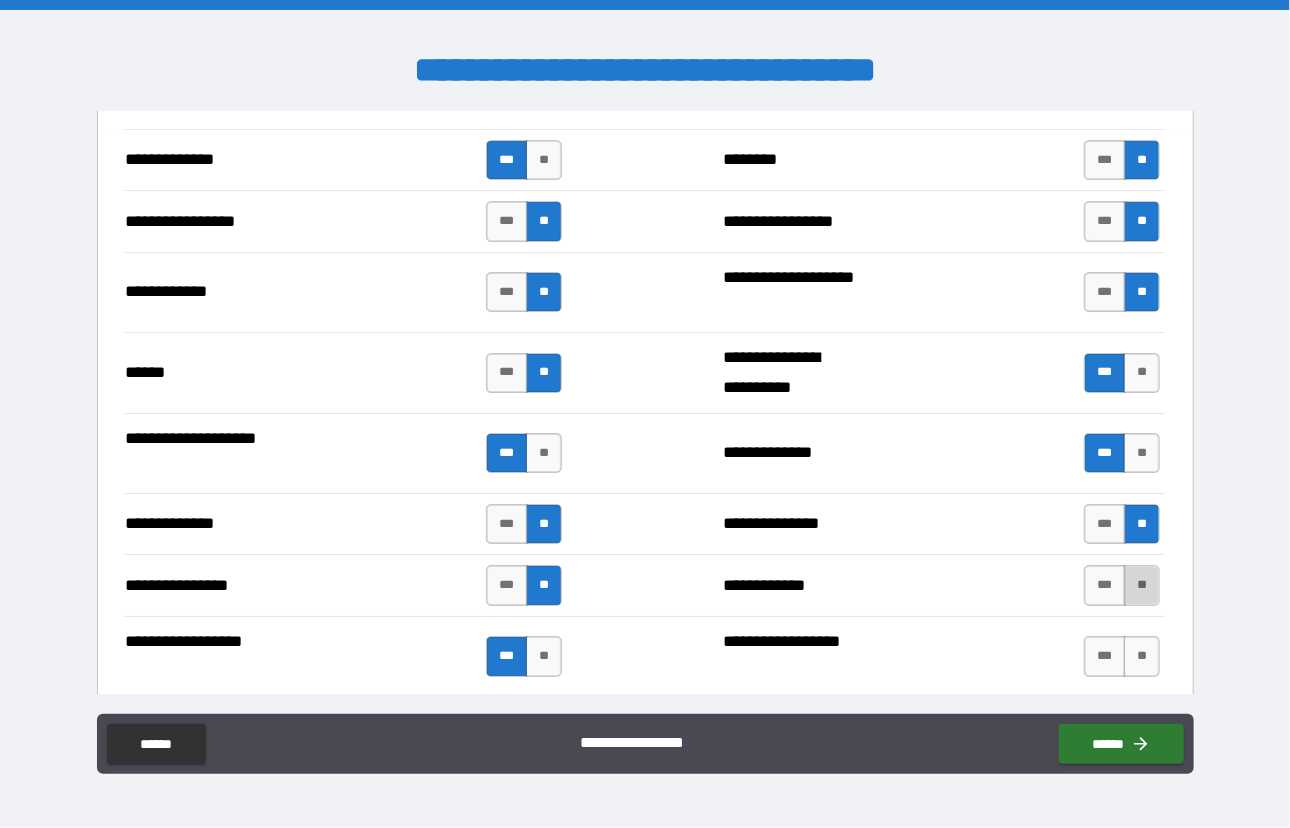 click on "**" at bounding box center [1142, 585] 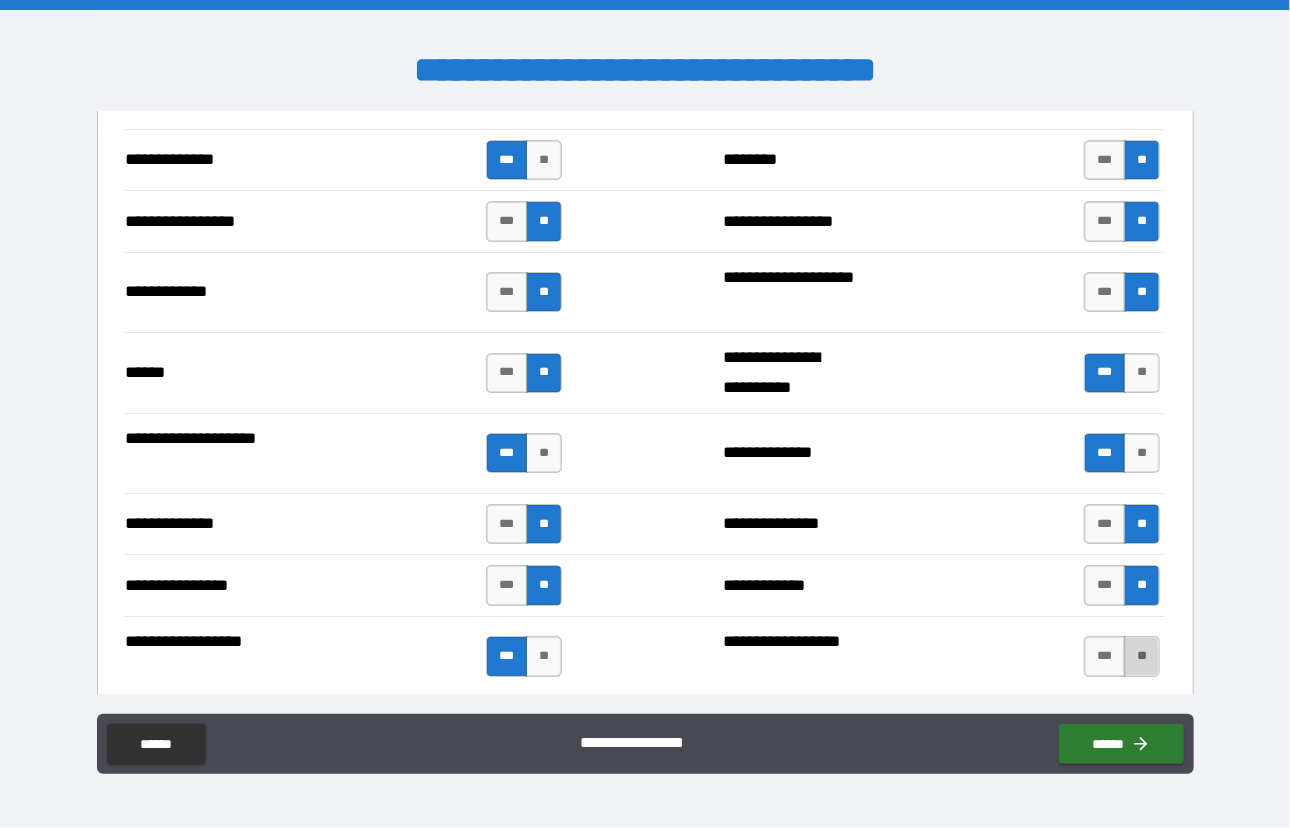 click on "**" at bounding box center [1142, 656] 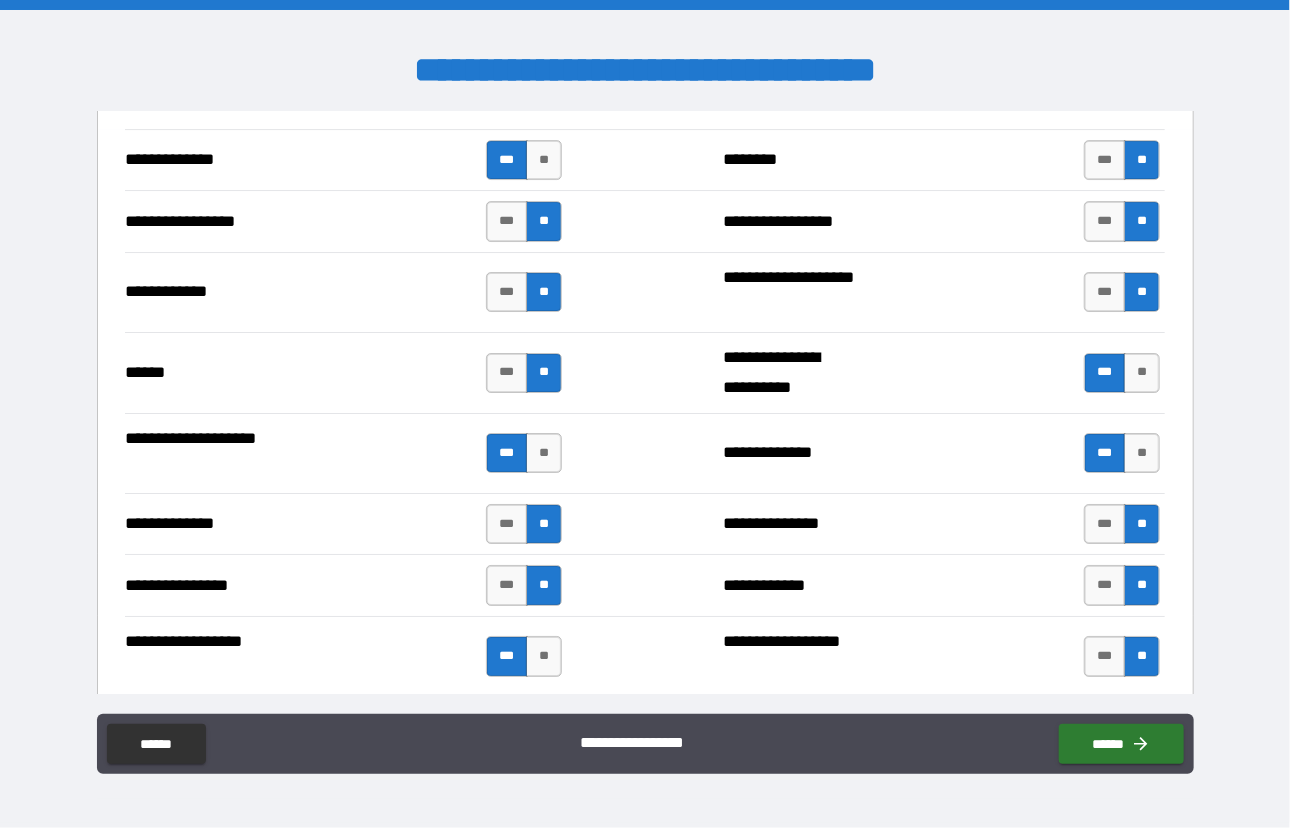 scroll, scrollTop: 3444, scrollLeft: 0, axis: vertical 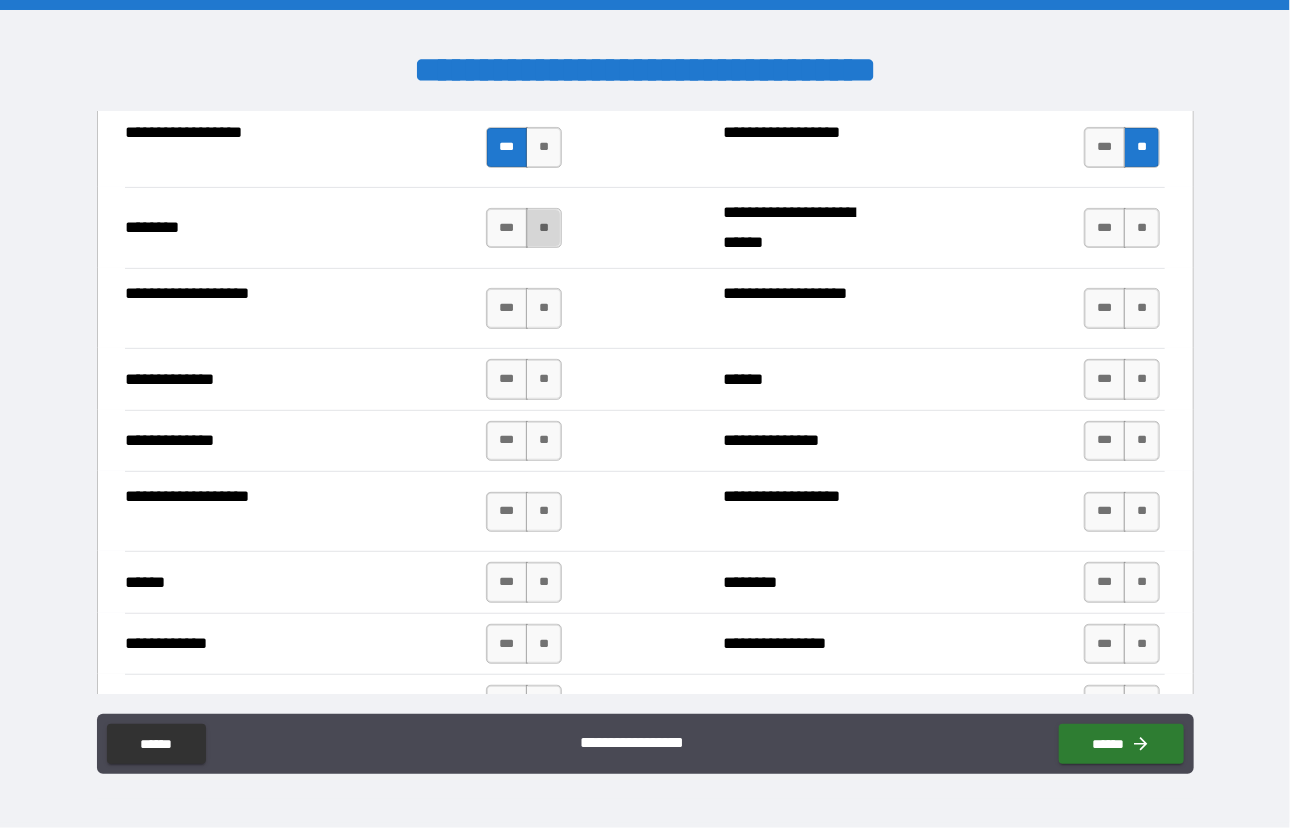click on "**" at bounding box center [544, 228] 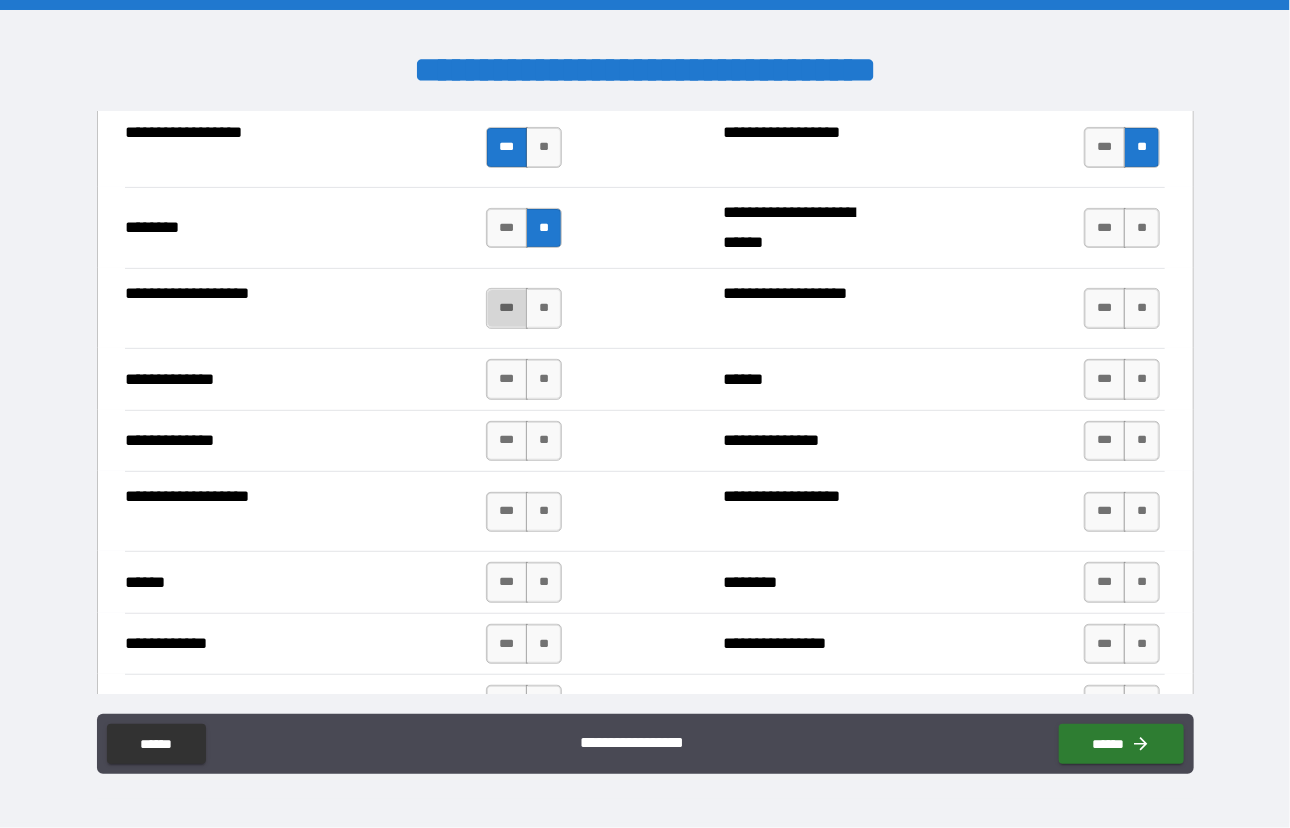 click on "***" at bounding box center [507, 308] 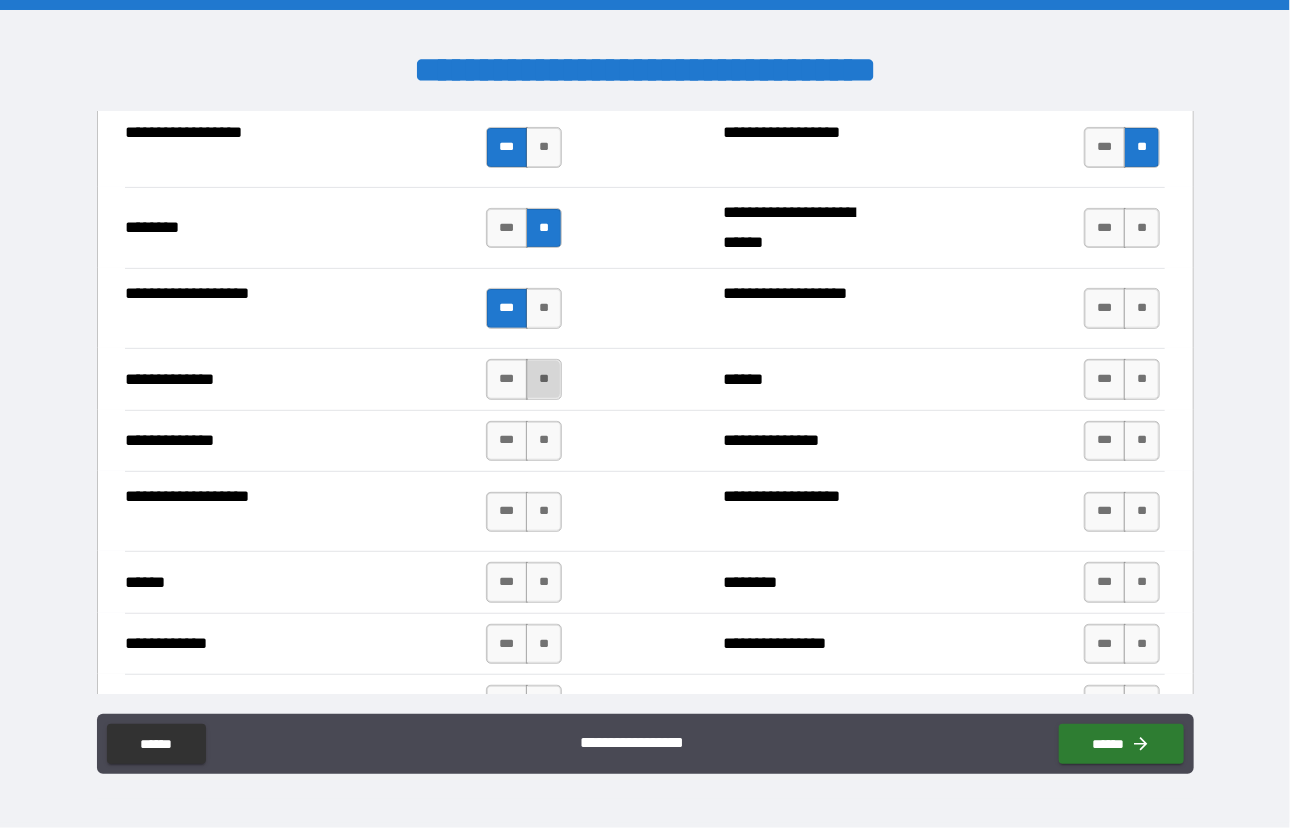 click on "**" at bounding box center [544, 379] 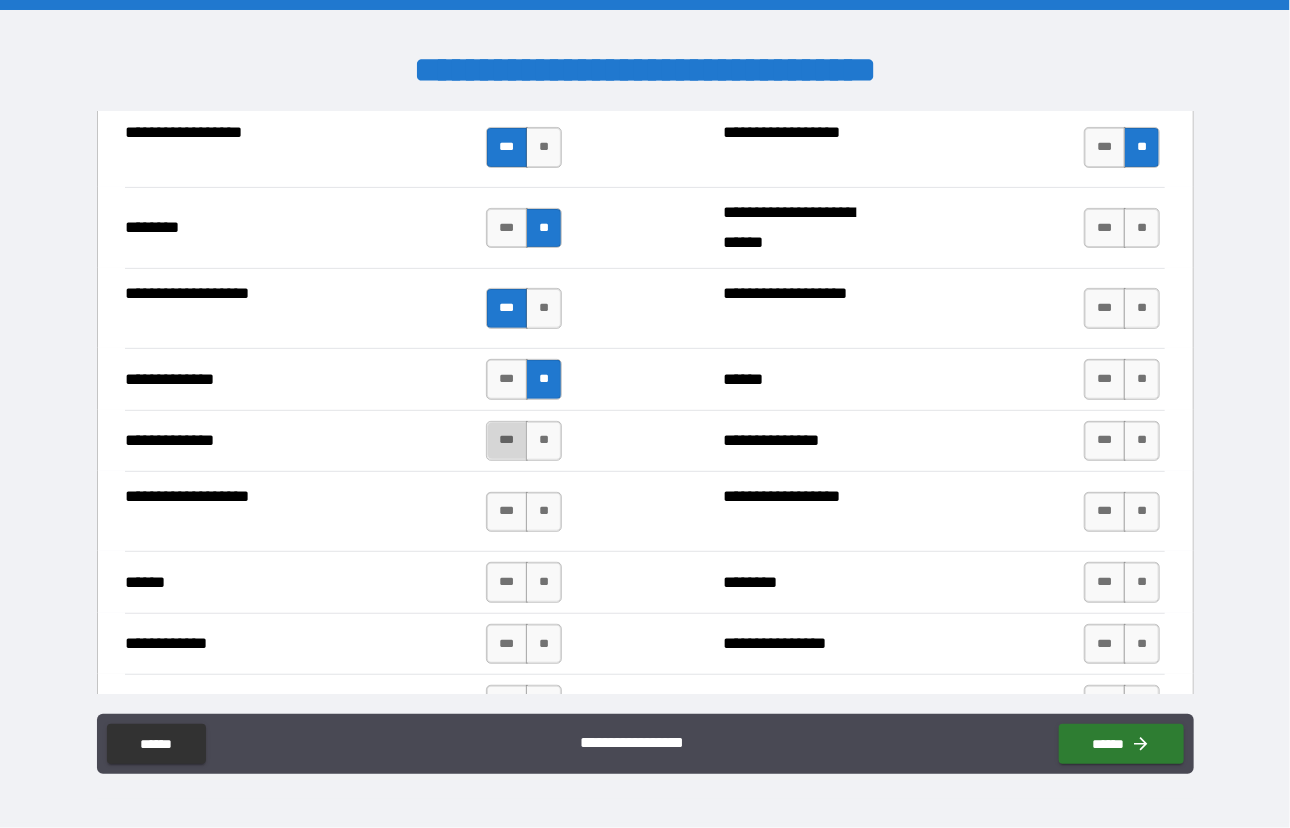 click on "***" at bounding box center [507, 441] 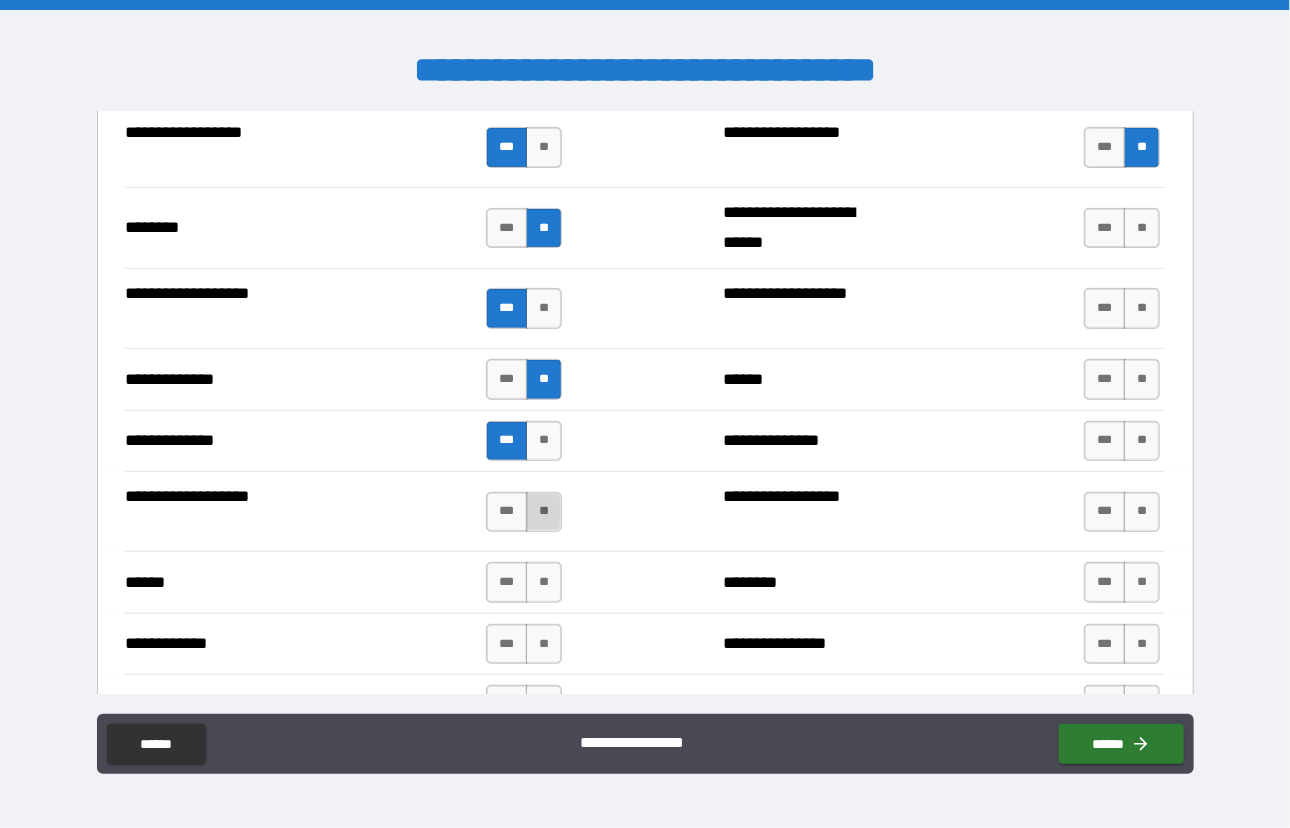 click on "**" at bounding box center [544, 512] 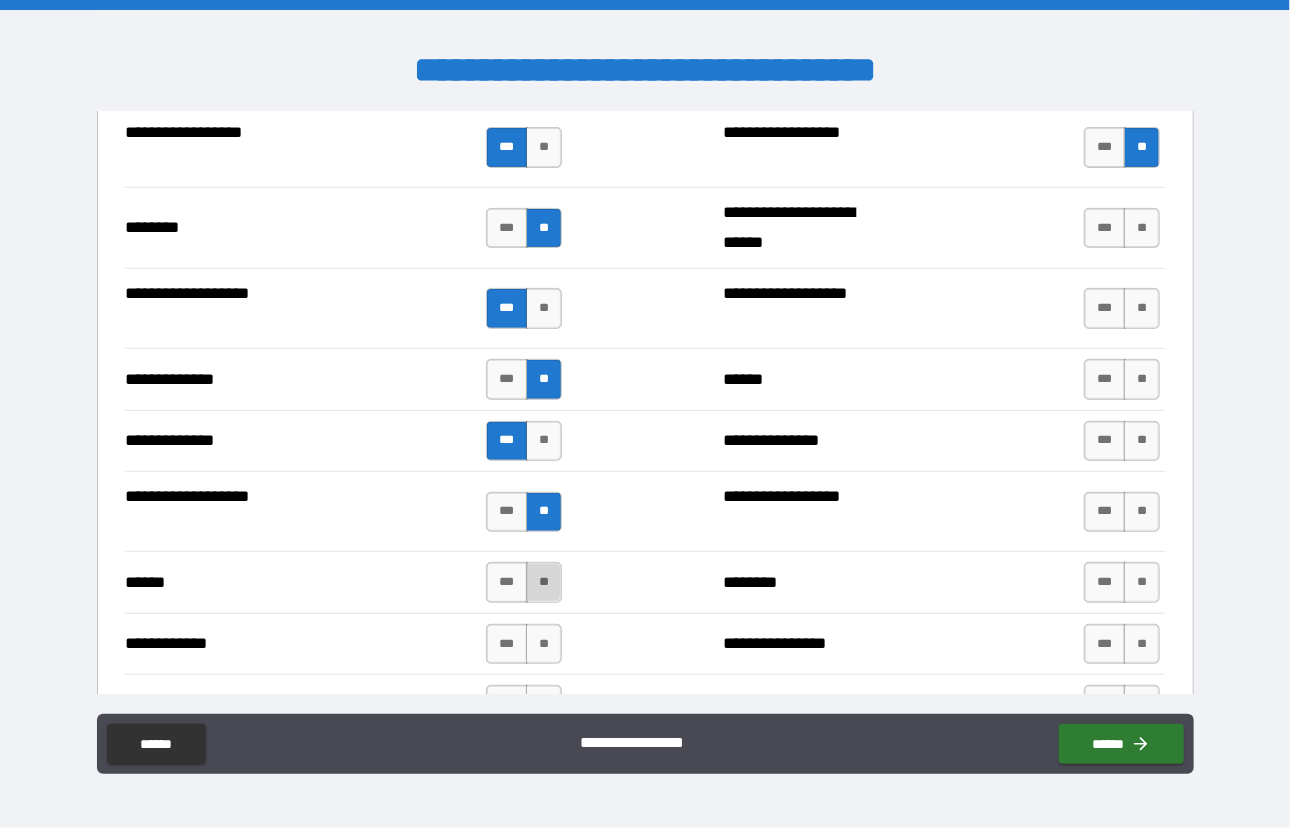 click on "**" at bounding box center (544, 582) 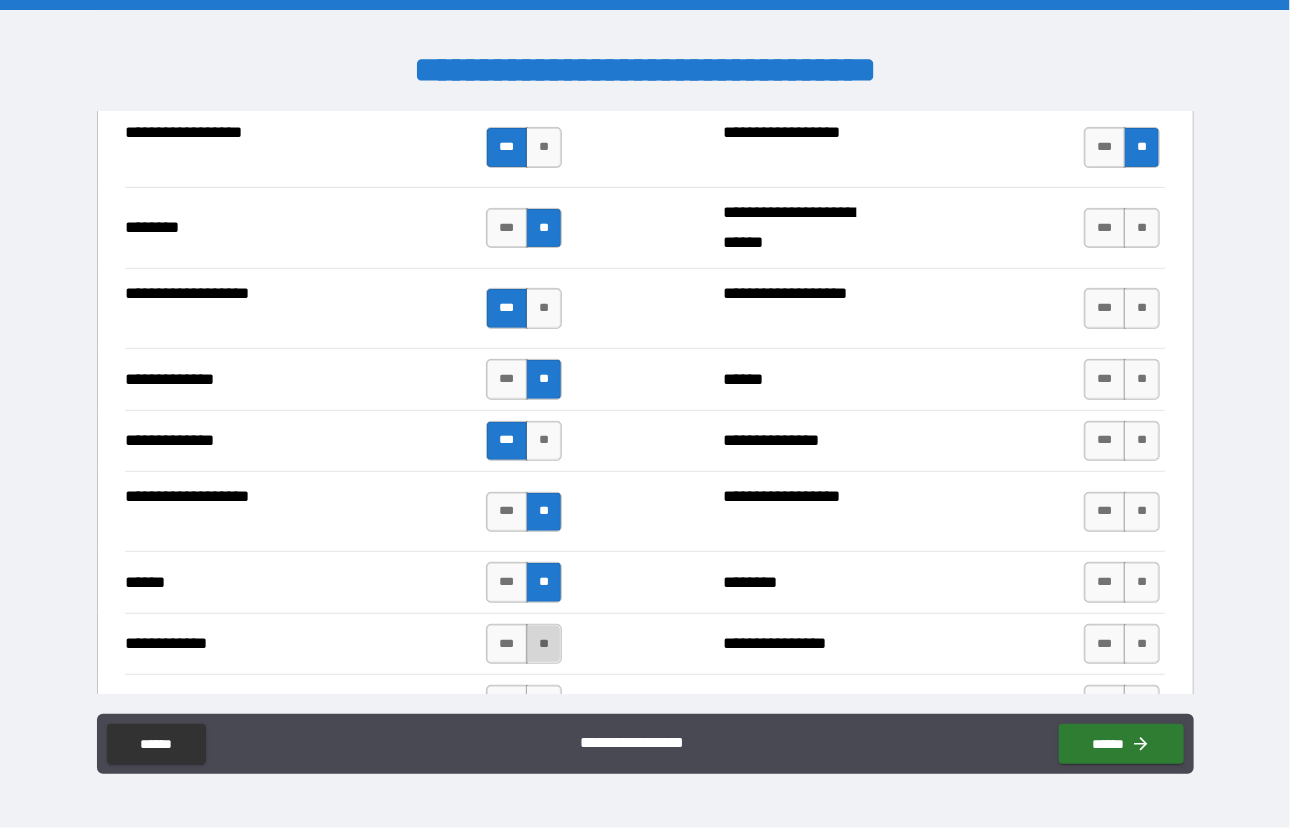 click on "**" at bounding box center (544, 644) 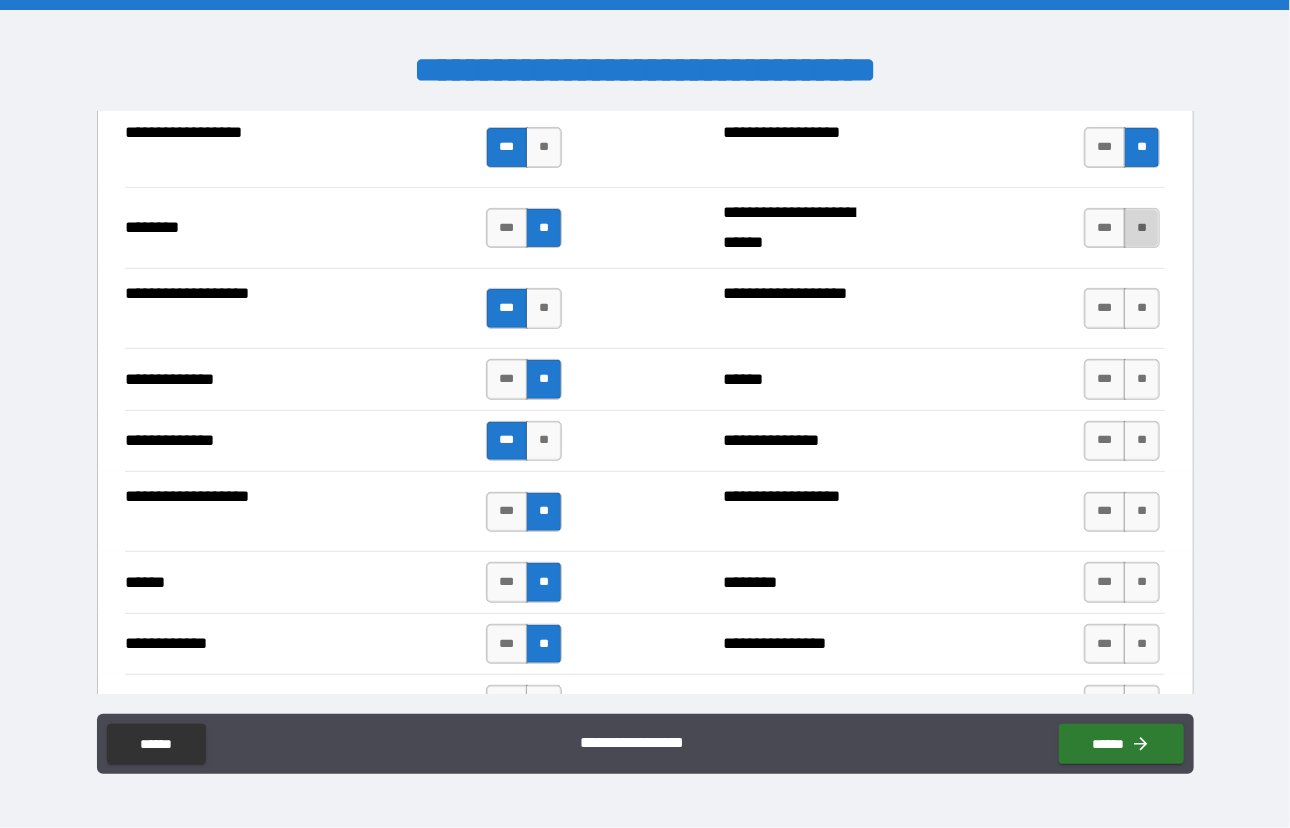 click on "**" at bounding box center (1142, 228) 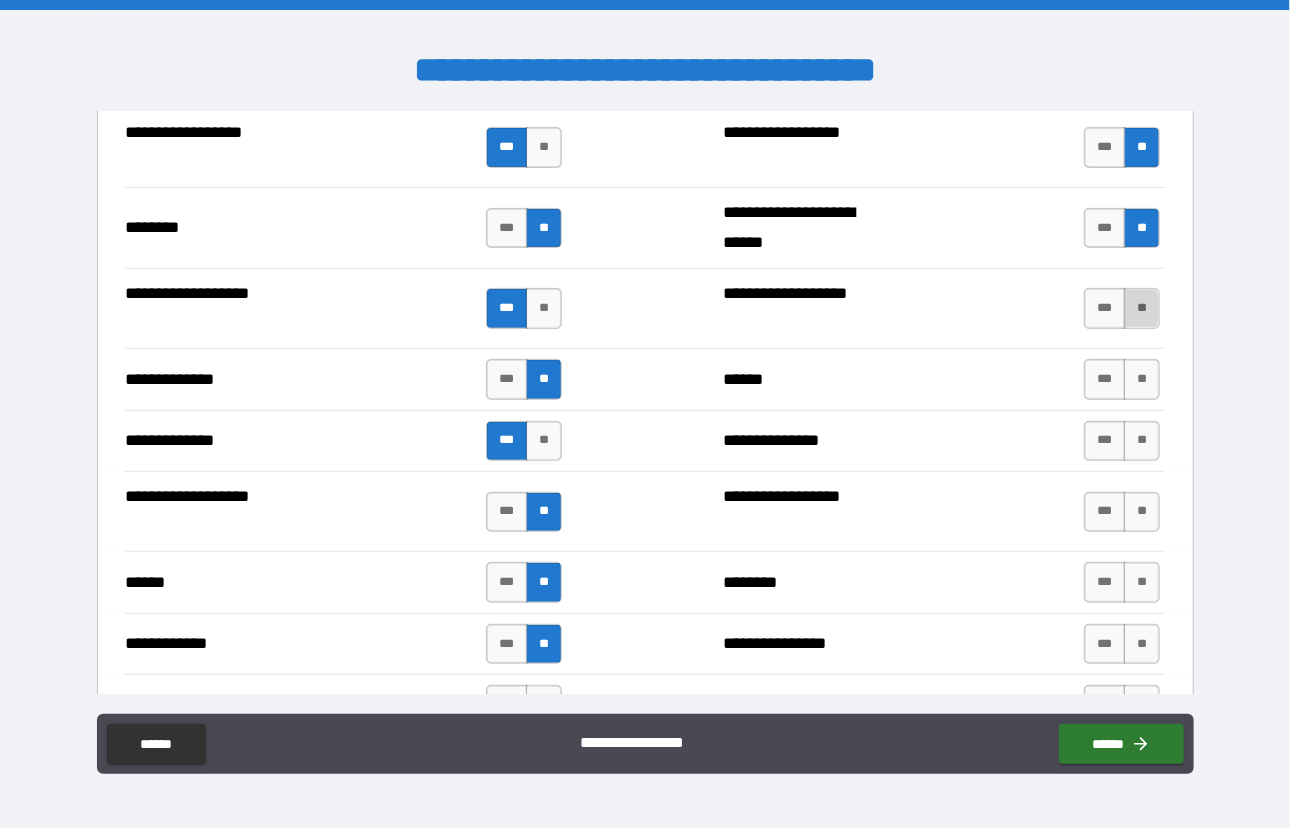 click on "**" at bounding box center (1142, 308) 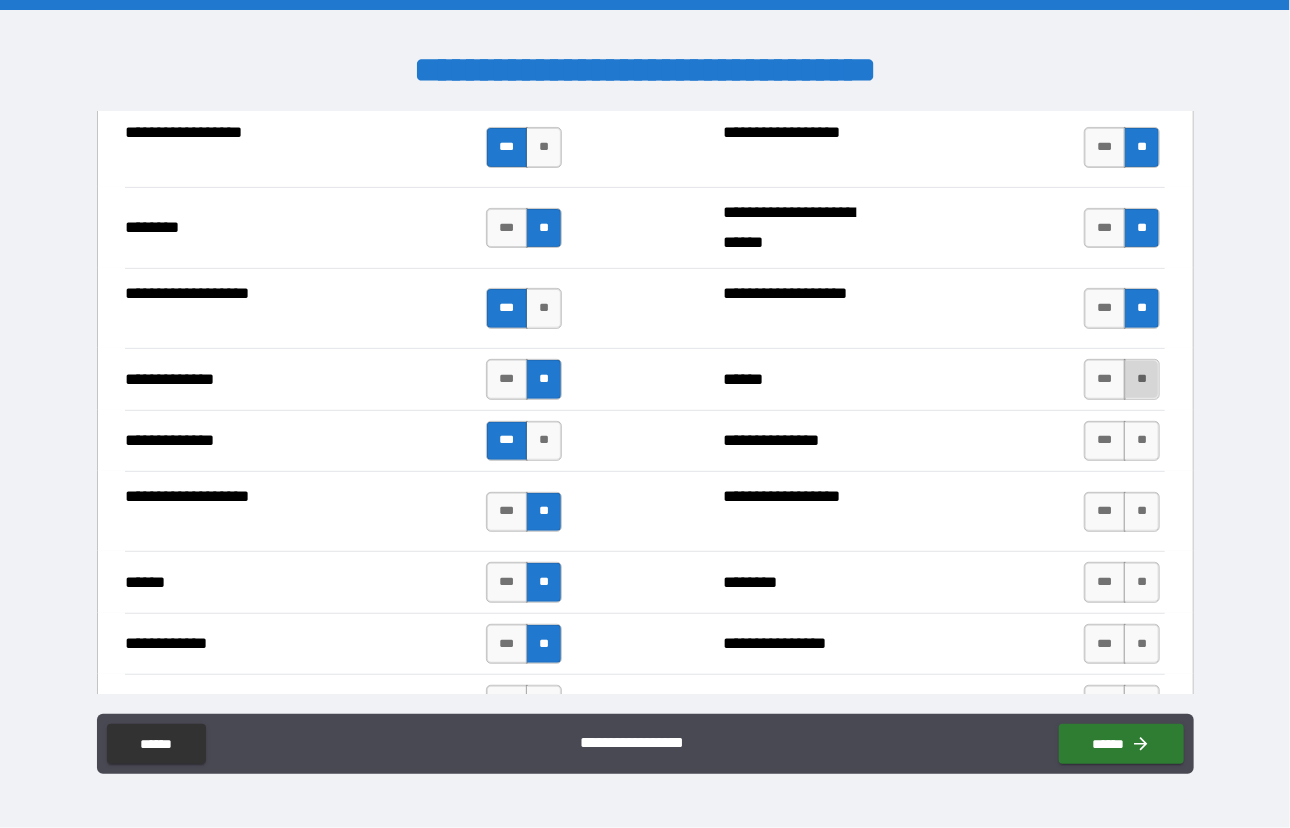 click on "**" at bounding box center (1142, 379) 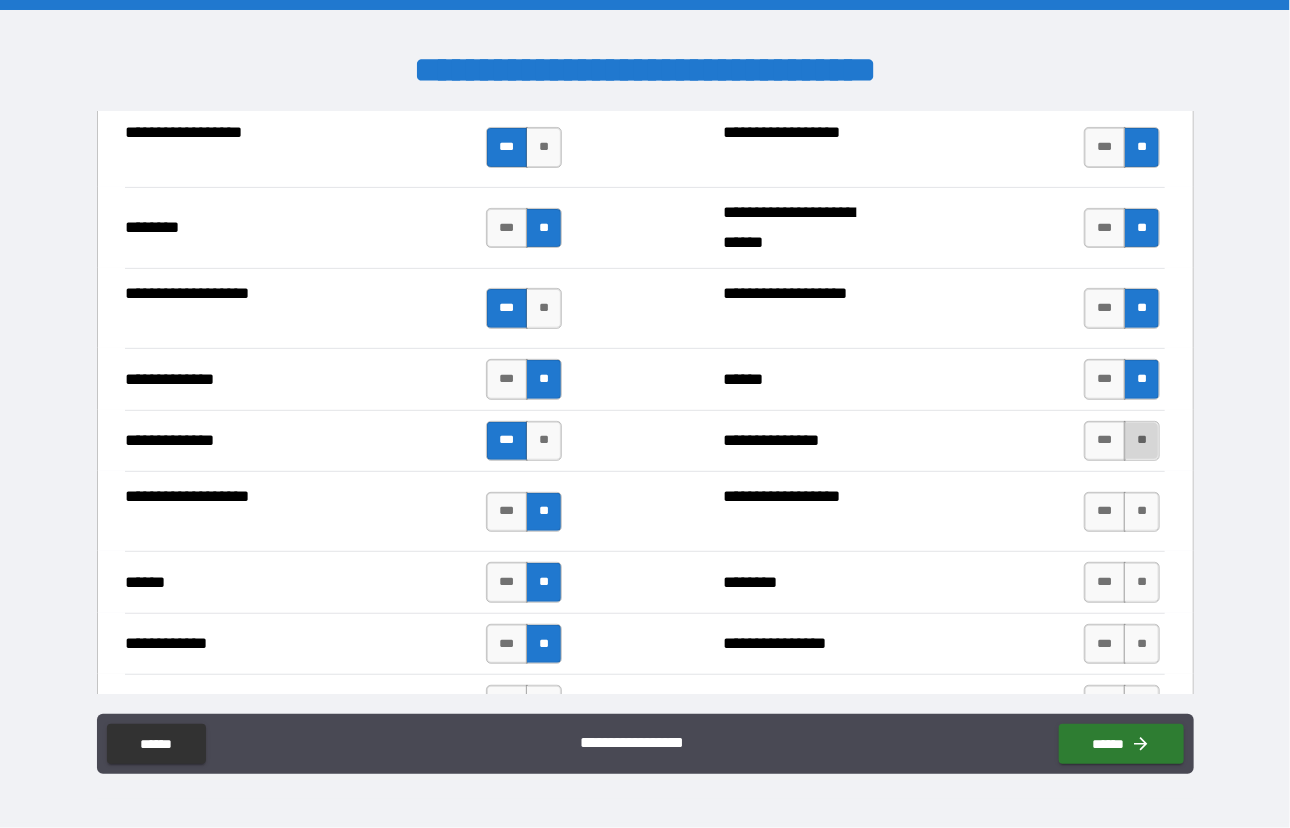 click on "**" at bounding box center (1142, 441) 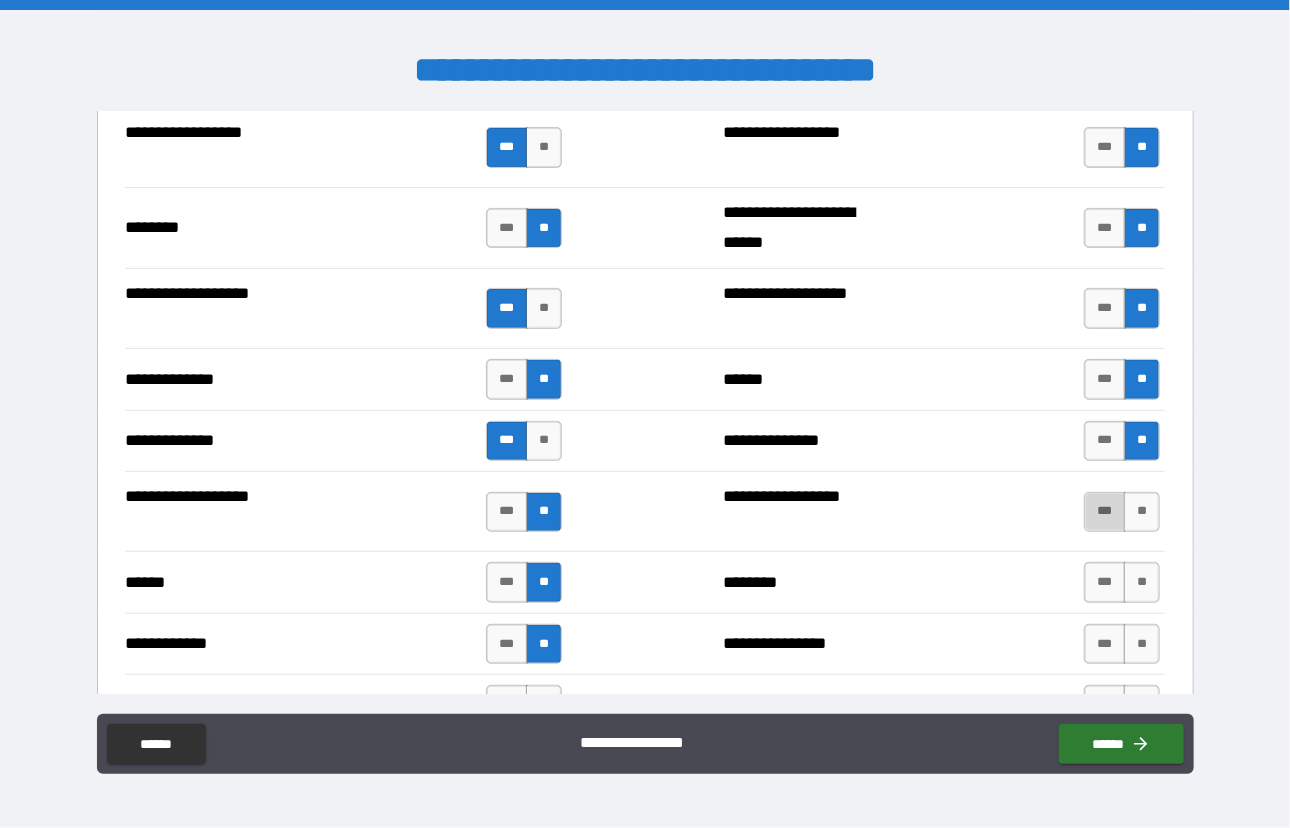 click on "***" at bounding box center (1105, 512) 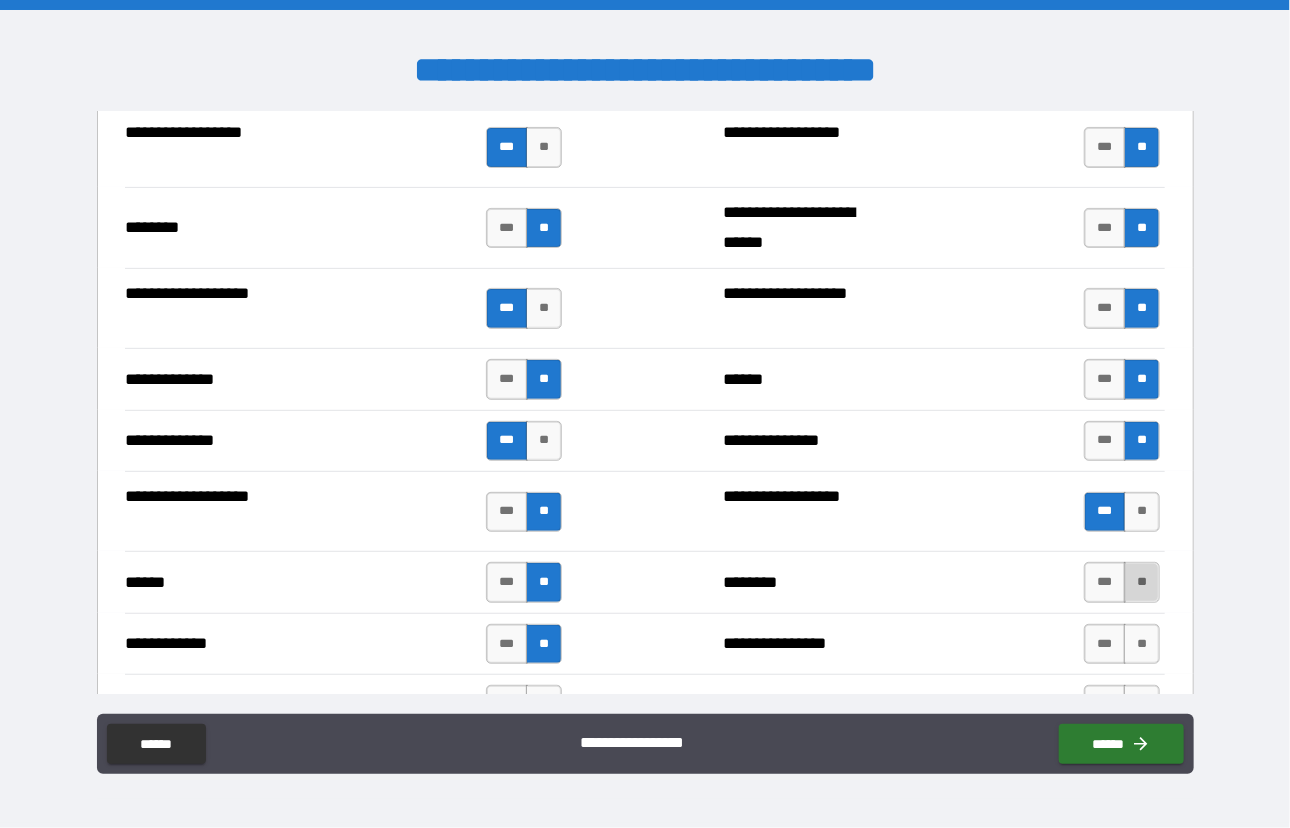 click on "**" at bounding box center [1142, 582] 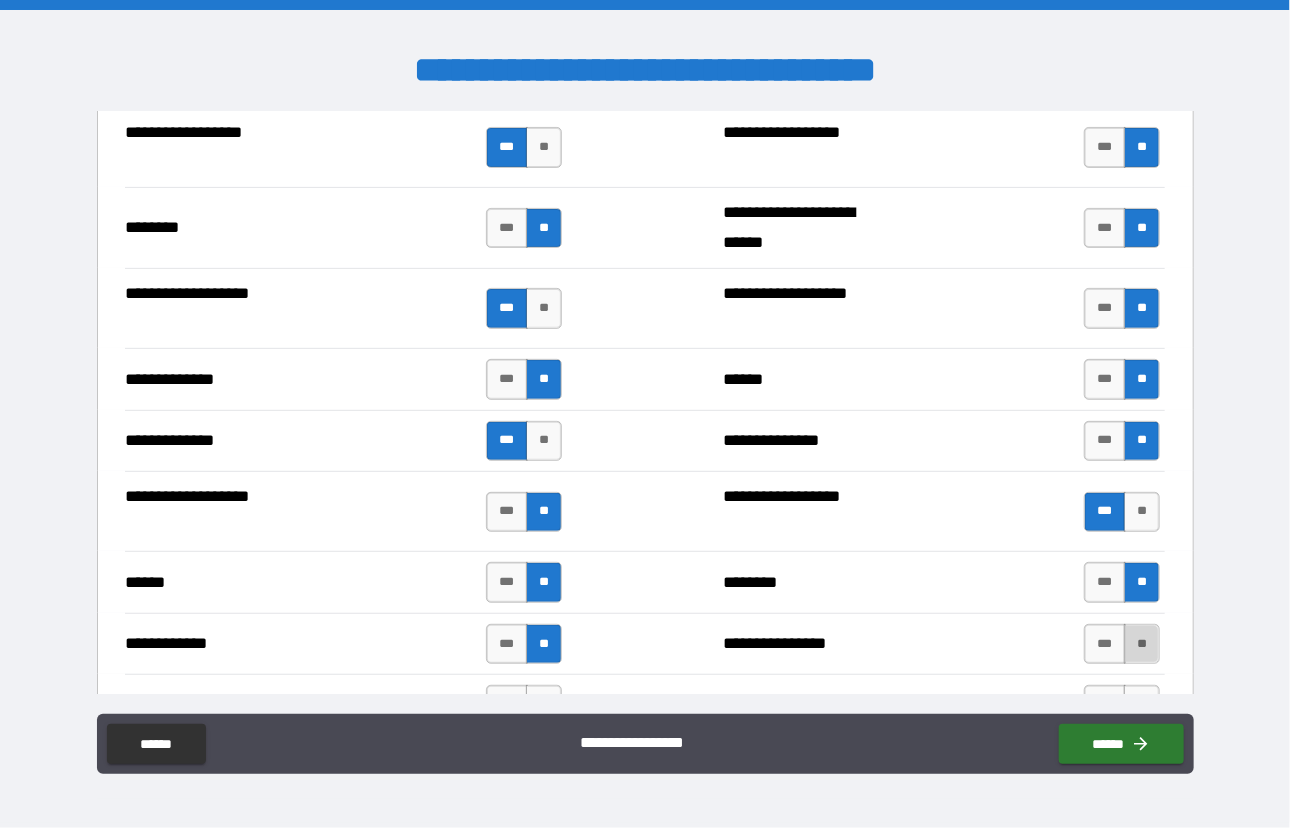 click on "**" at bounding box center [1142, 644] 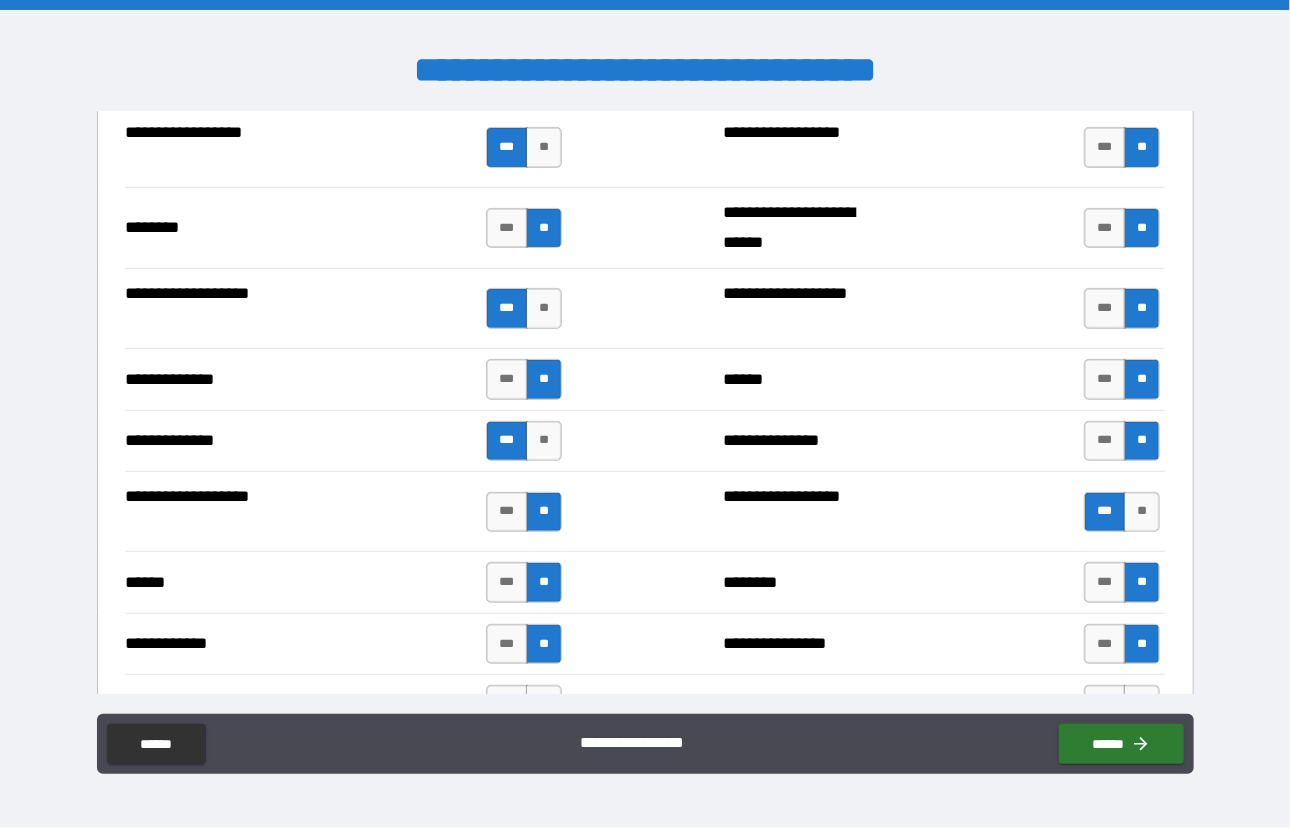 scroll, scrollTop: 3952, scrollLeft: 0, axis: vertical 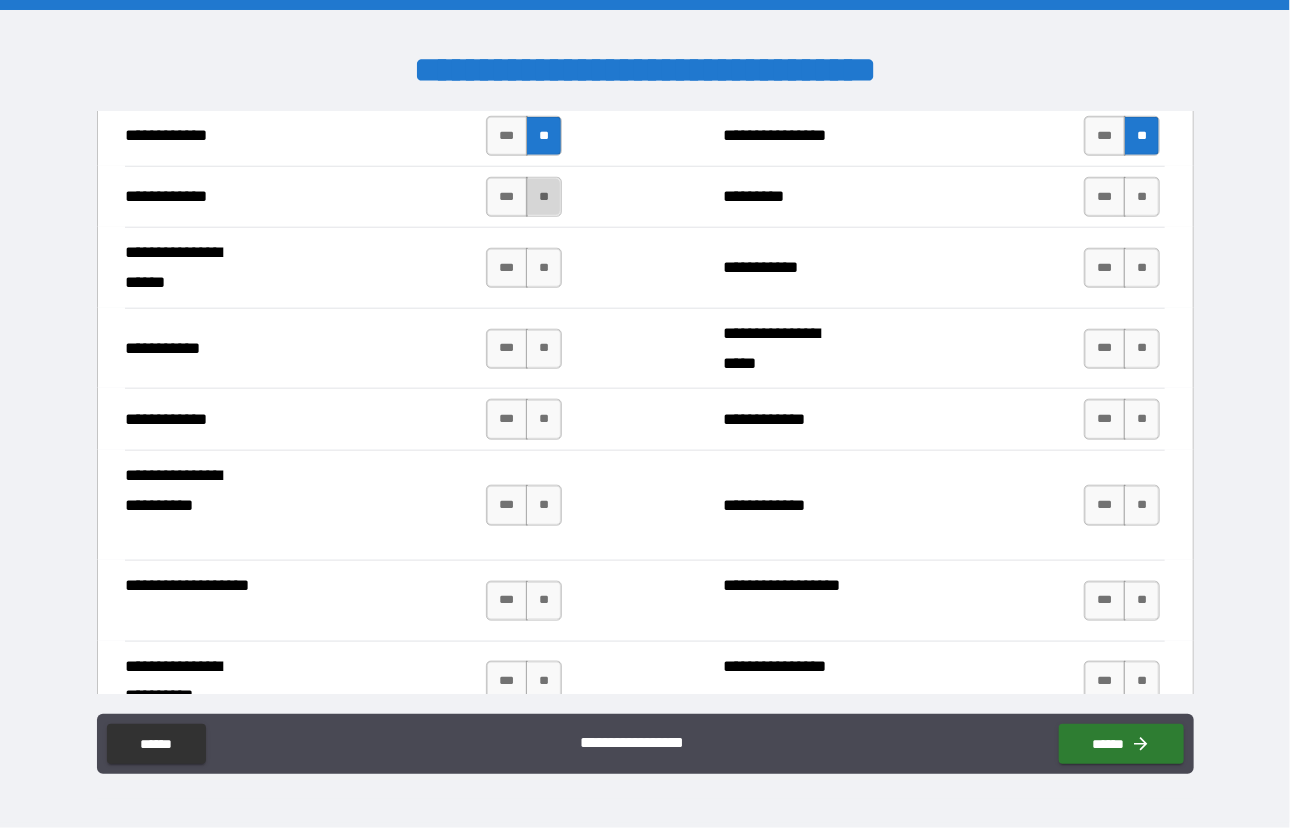 click on "**" at bounding box center [544, 197] 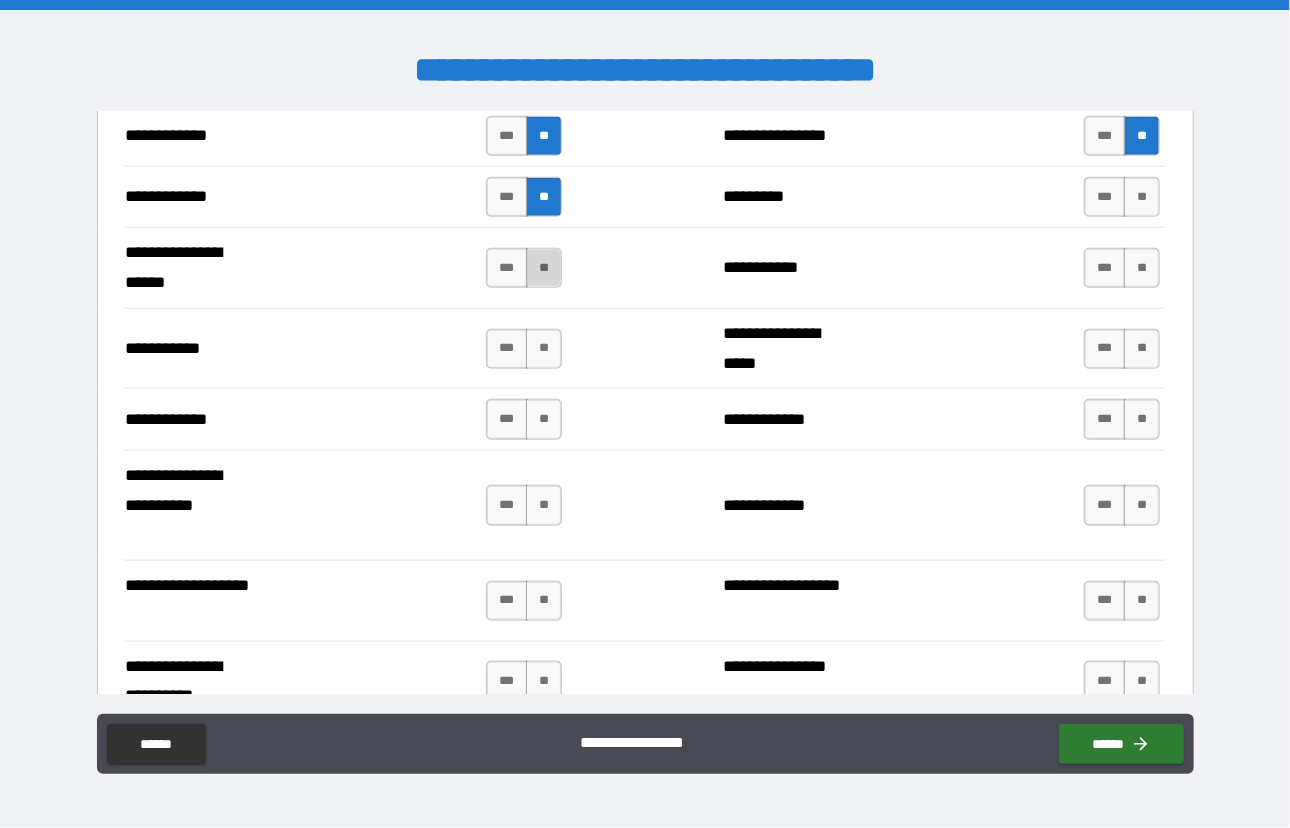 click on "**" at bounding box center (544, 268) 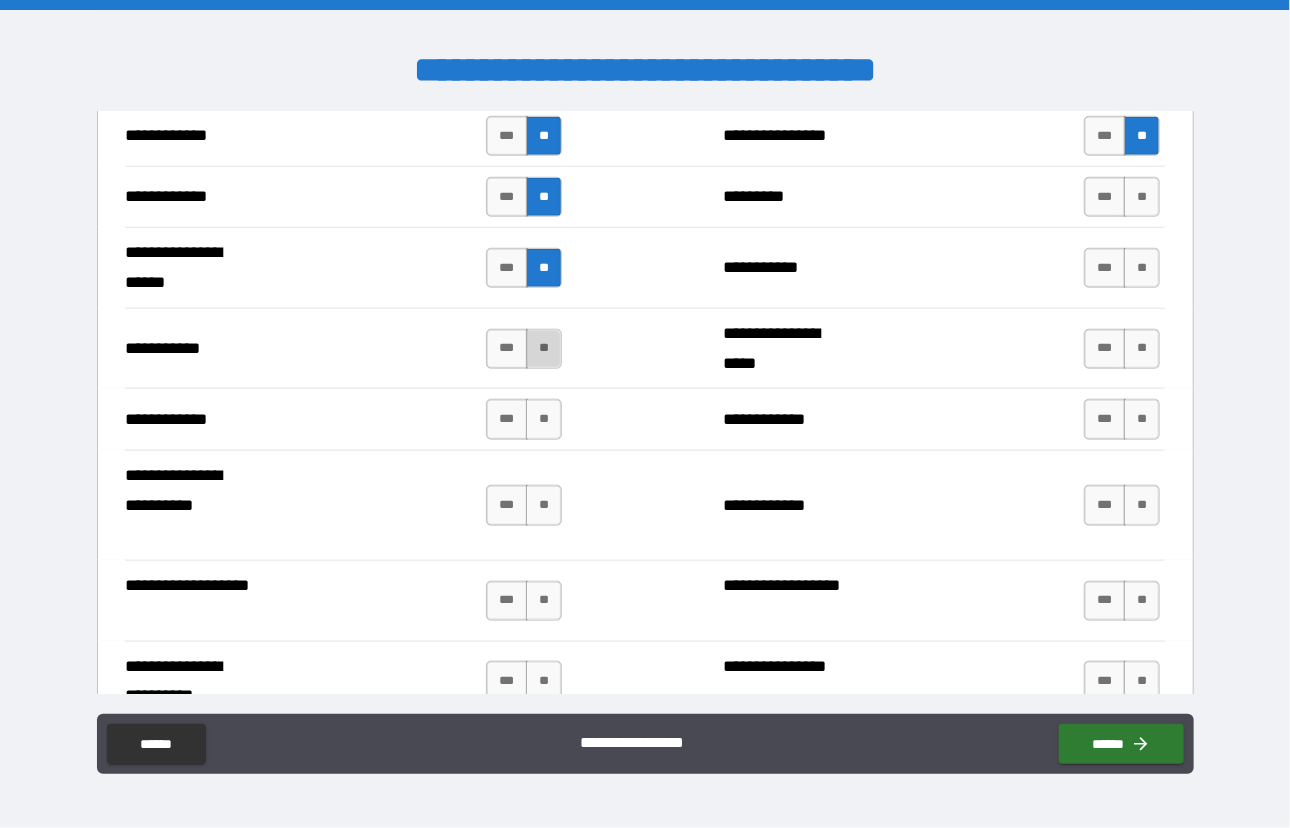 click on "**" at bounding box center [544, 349] 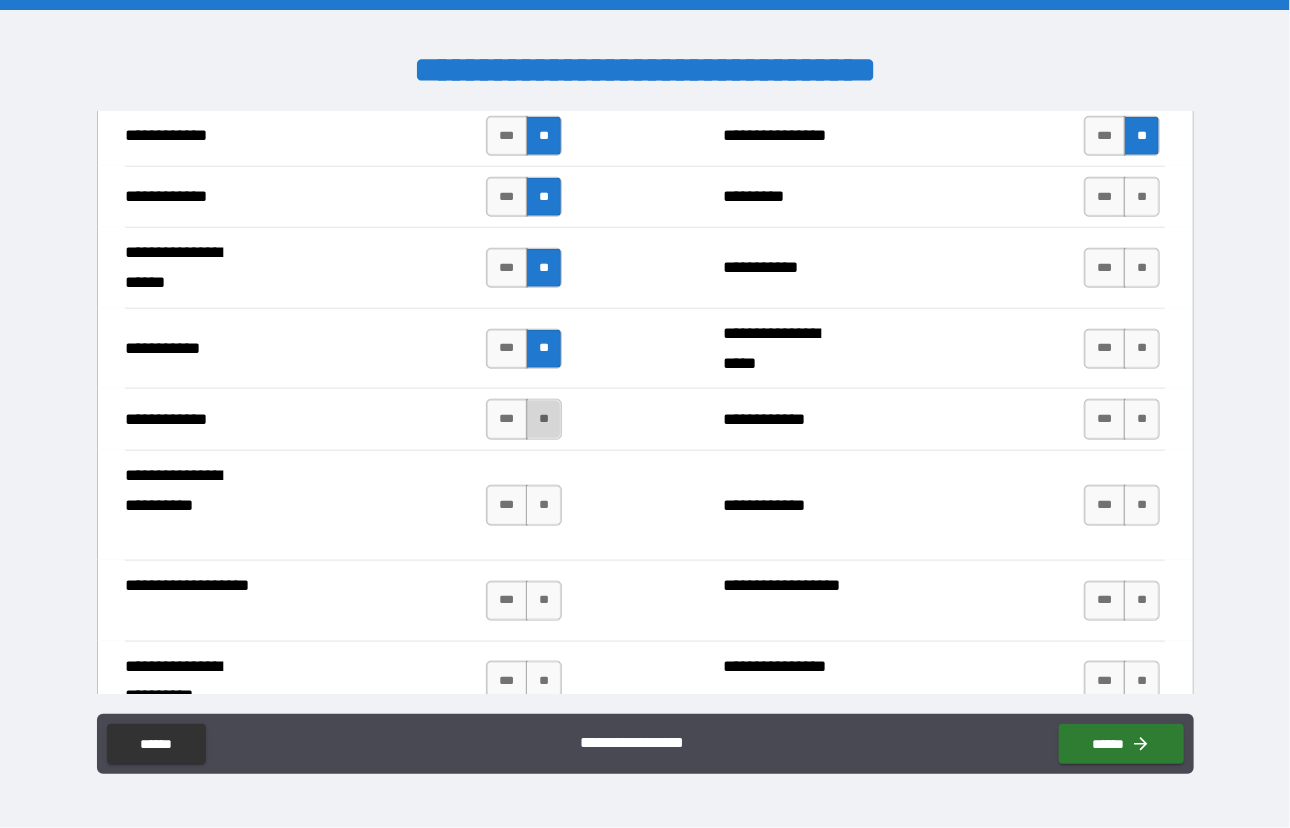 click on "**" at bounding box center (544, 419) 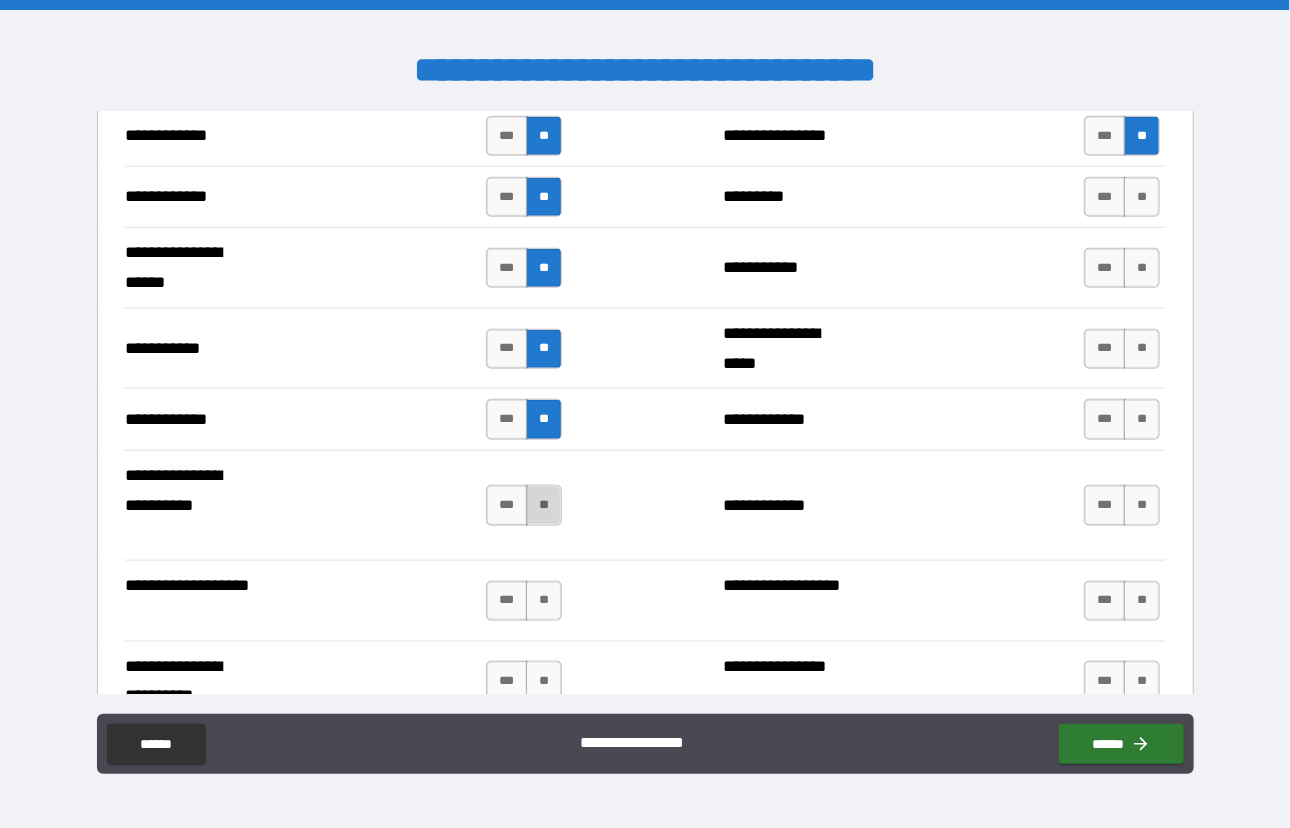 click on "**" at bounding box center (544, 505) 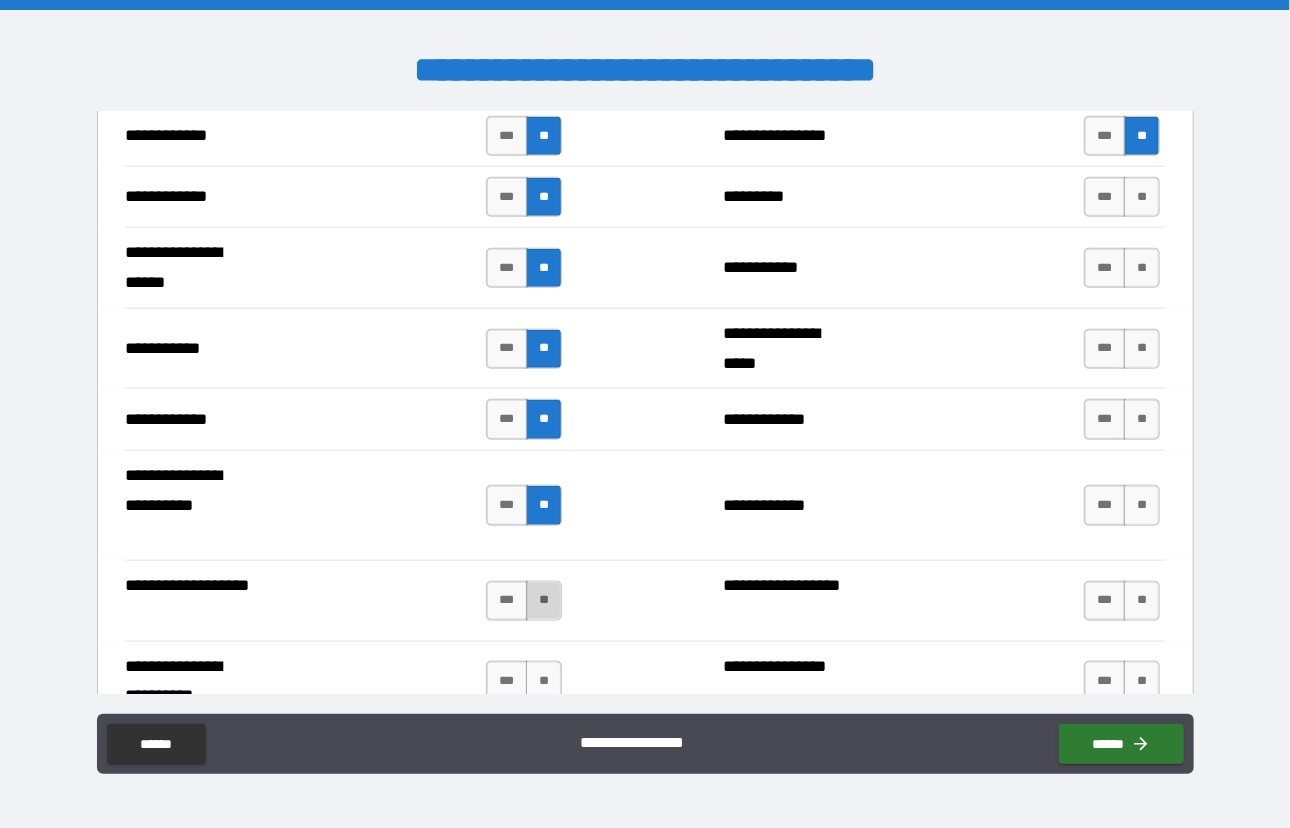 click on "**" at bounding box center (544, 601) 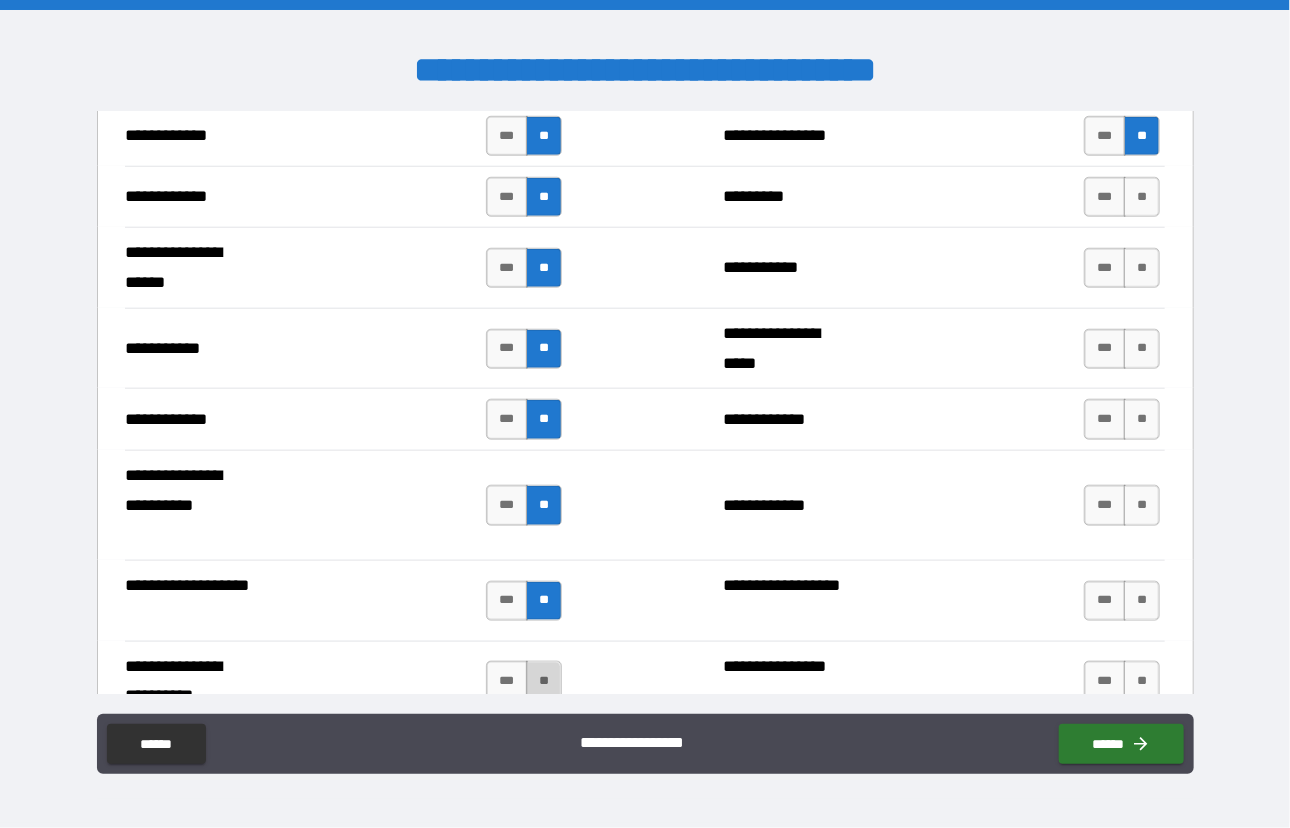 click on "**" at bounding box center (544, 681) 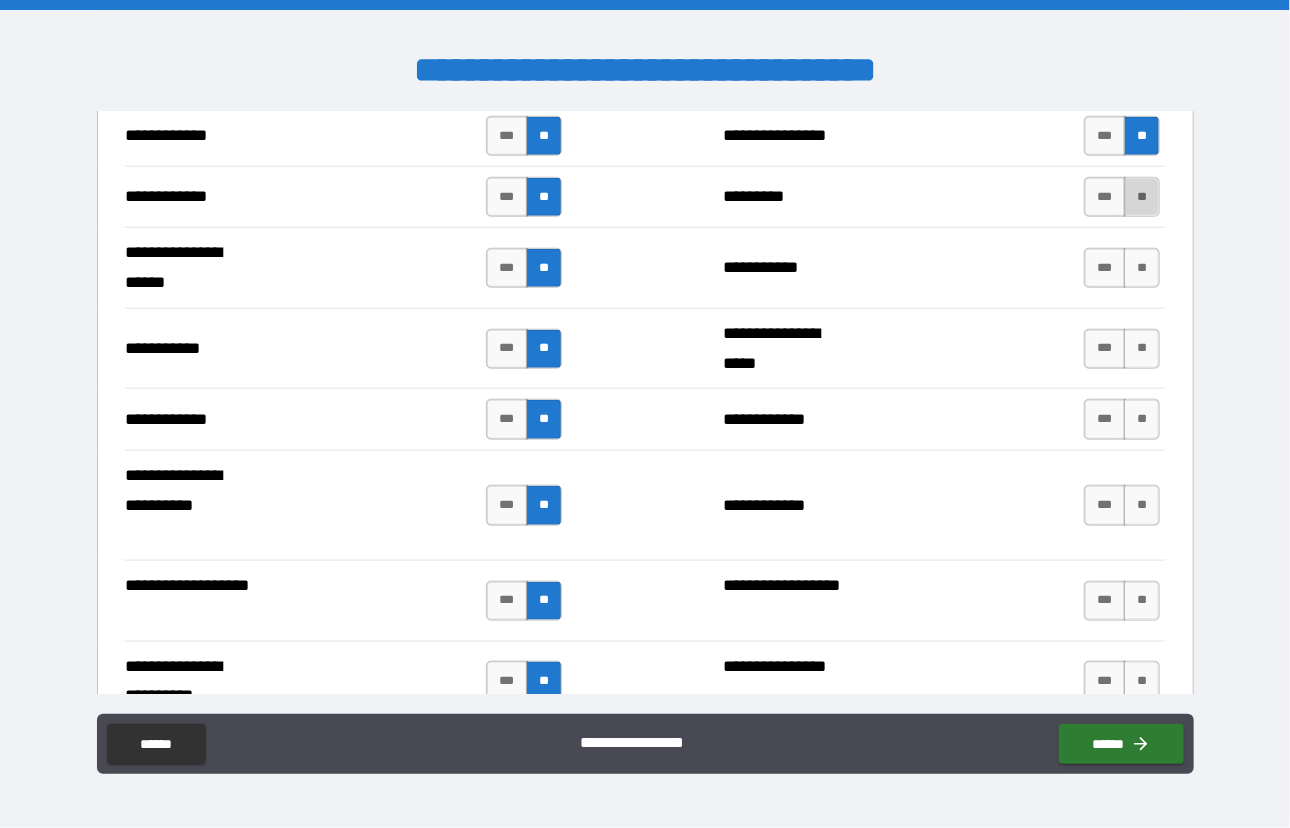 click on "**" at bounding box center (1142, 197) 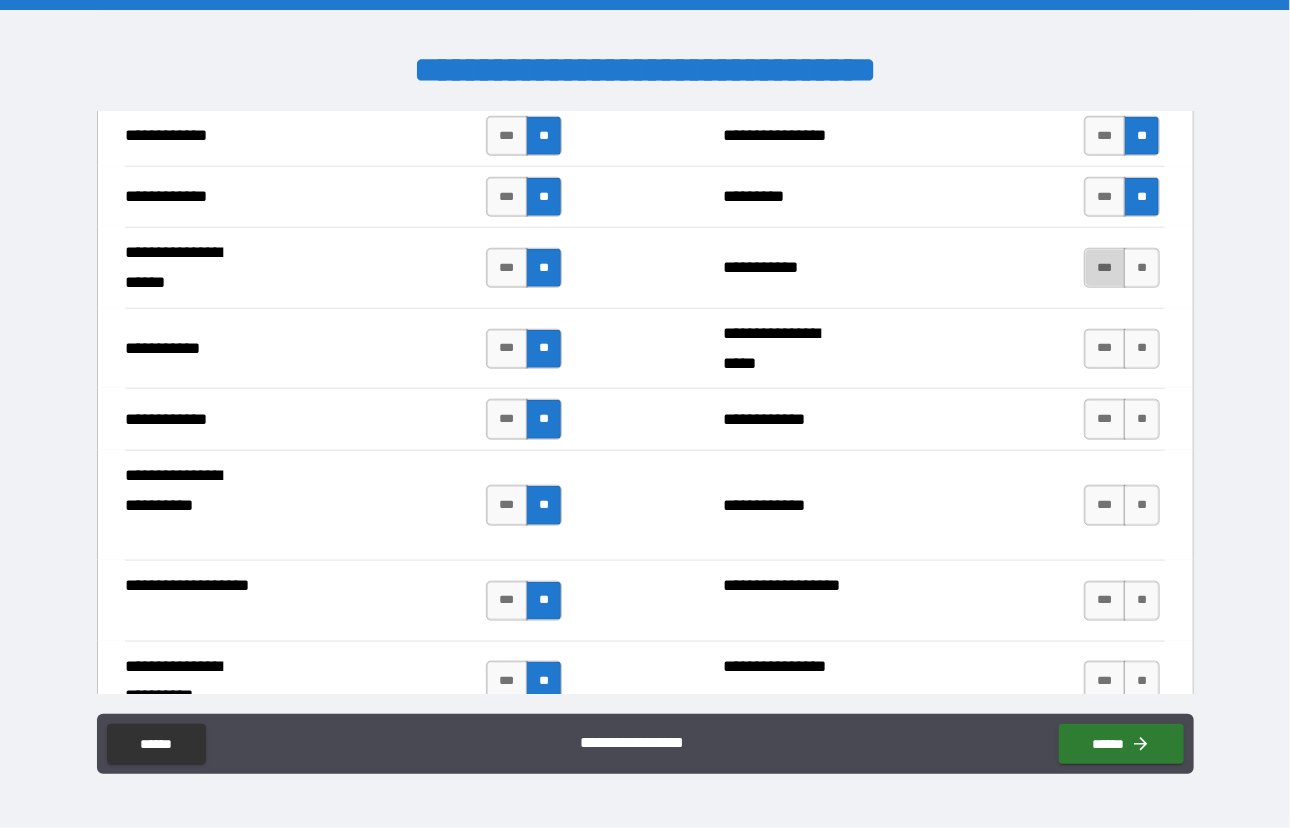 click on "***" at bounding box center [1105, 268] 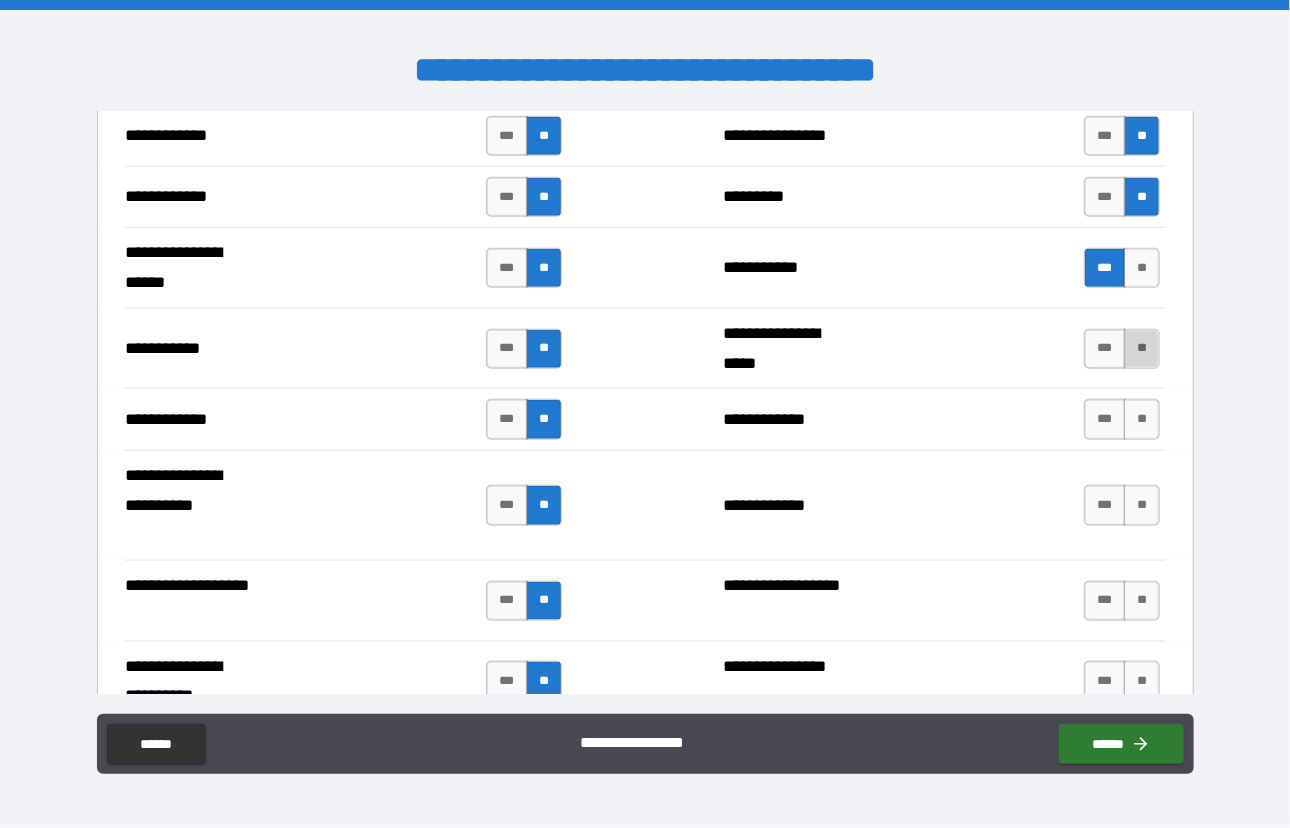 click on "**" at bounding box center (1142, 349) 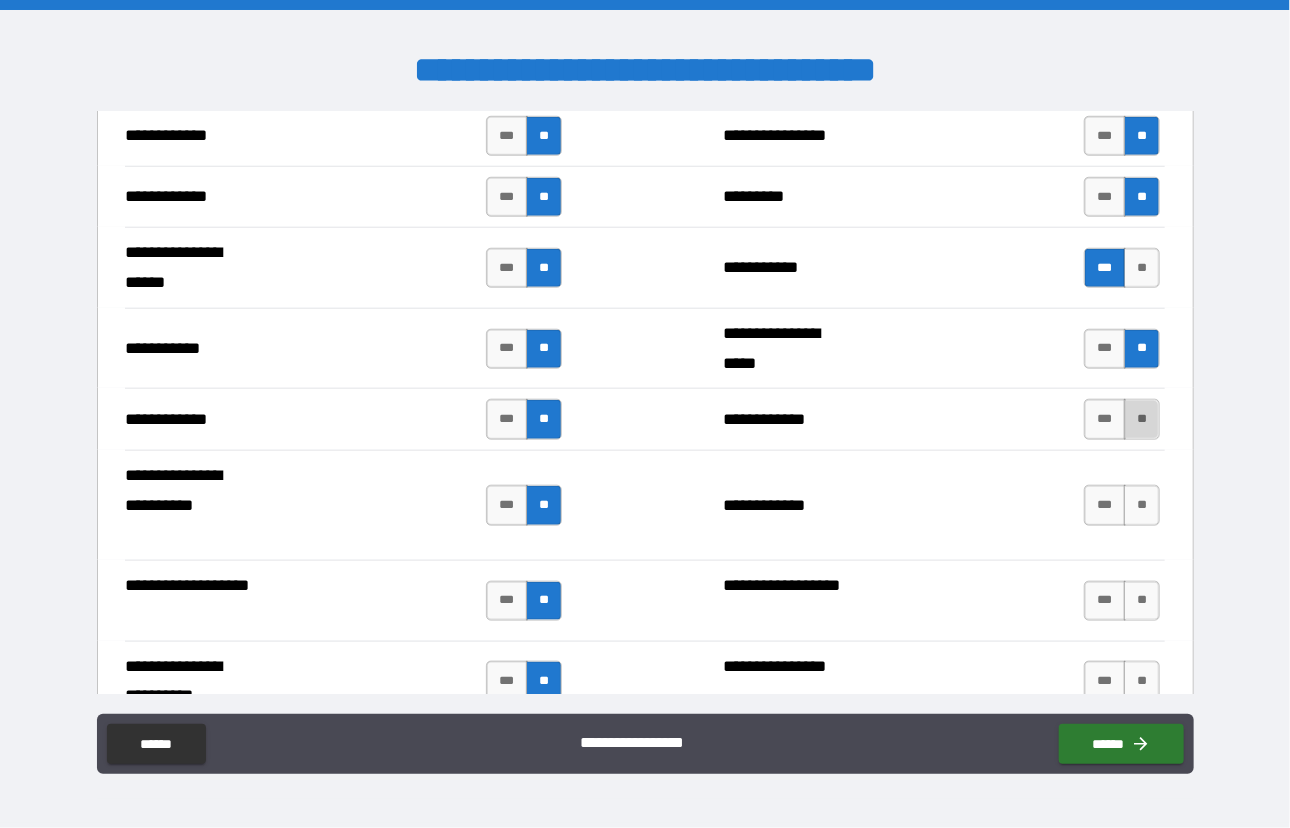click on "**" at bounding box center (1142, 419) 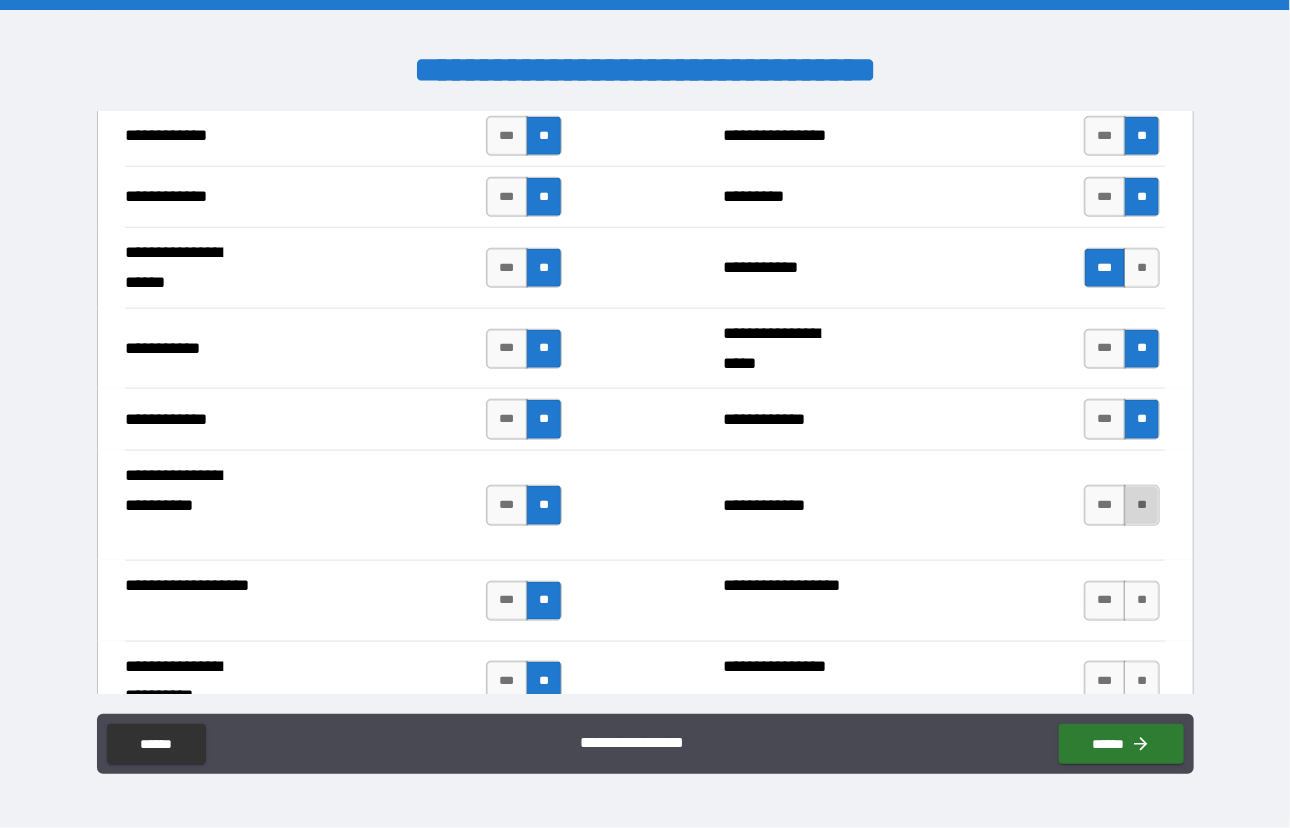click on "**" at bounding box center (1142, 505) 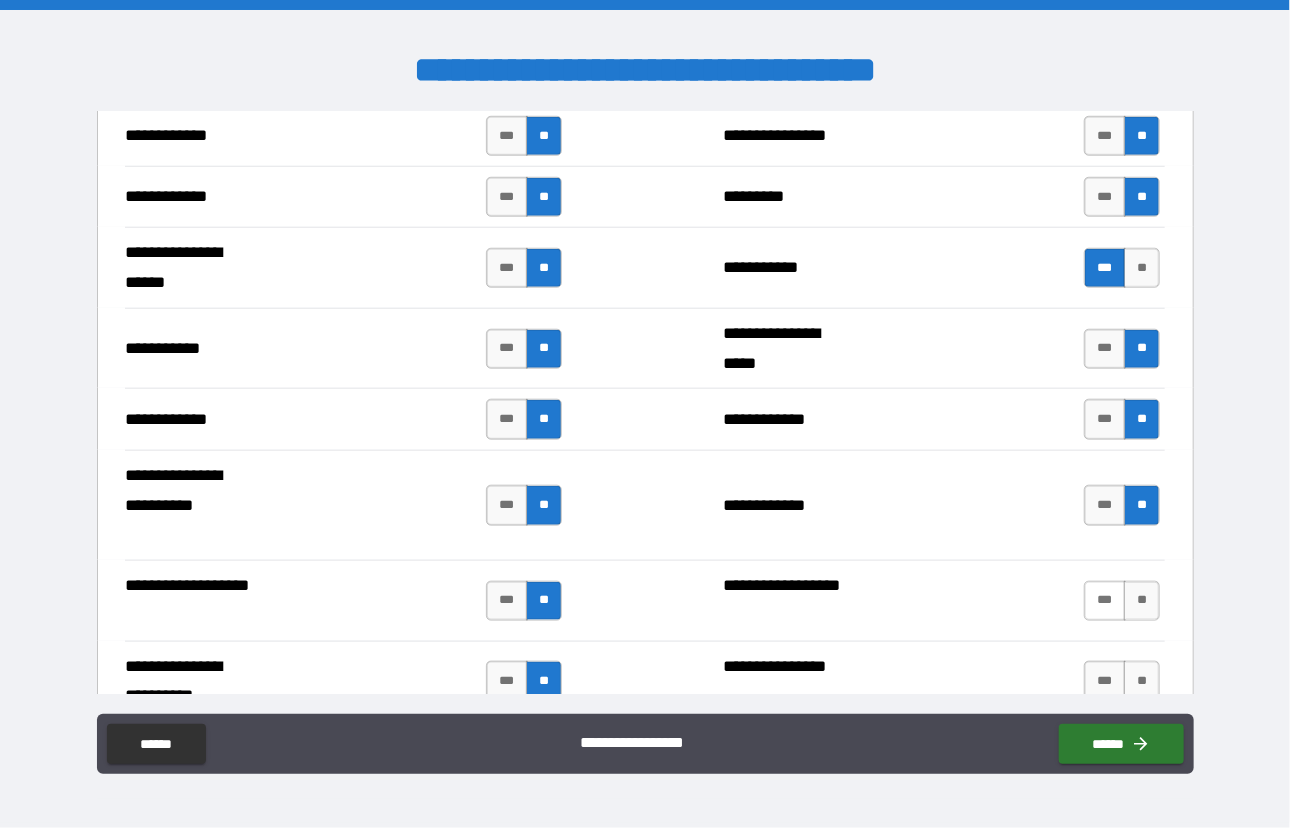 click on "***" at bounding box center [1105, 601] 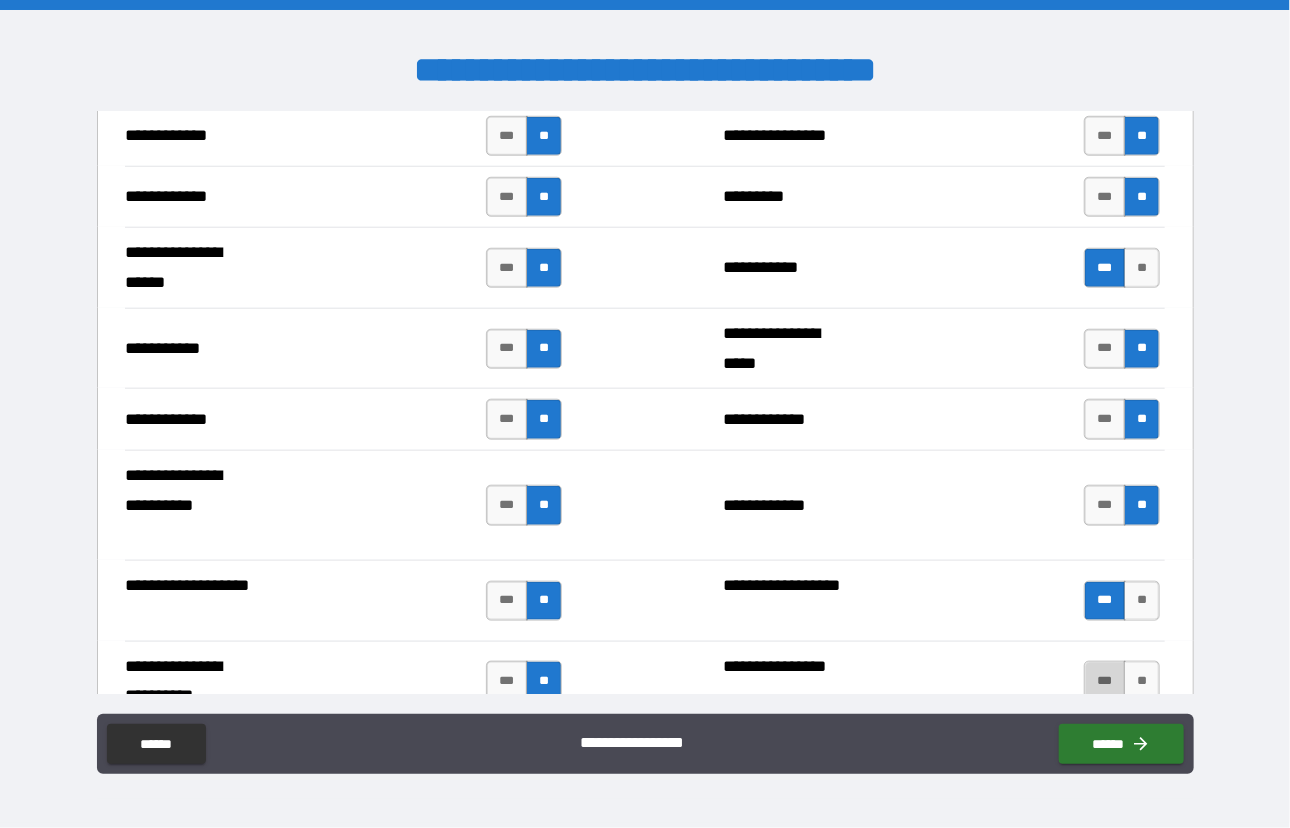 click on "***" at bounding box center (1105, 681) 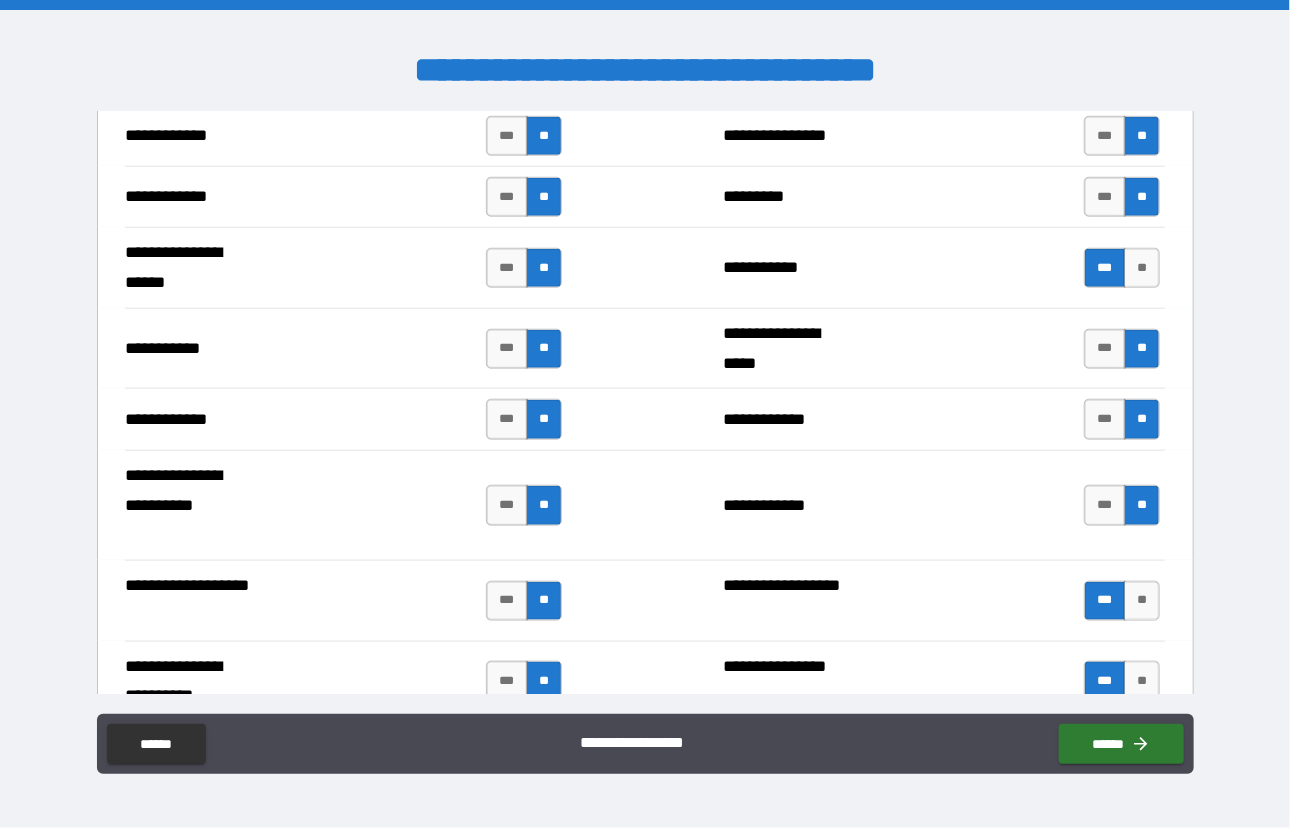 scroll, scrollTop: 4462, scrollLeft: 0, axis: vertical 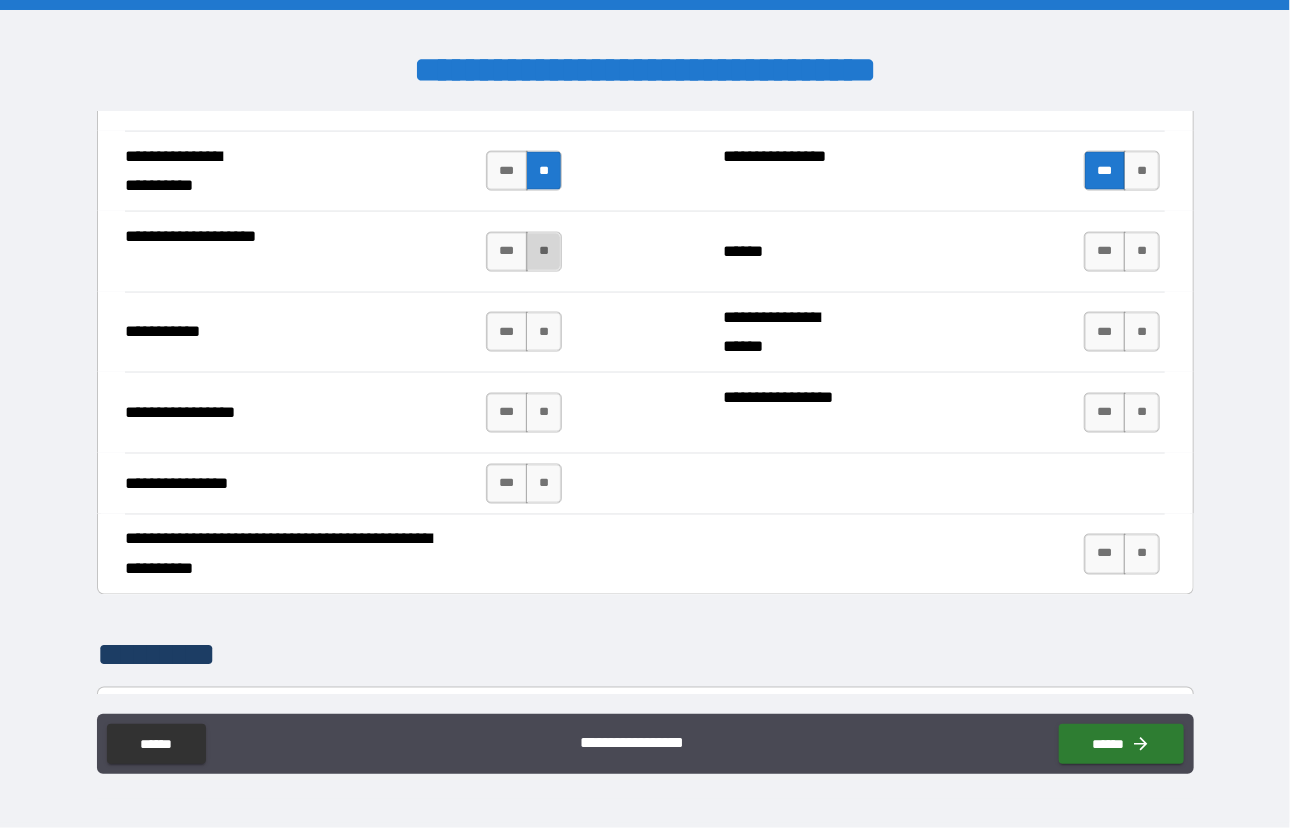 click on "**" at bounding box center (544, 252) 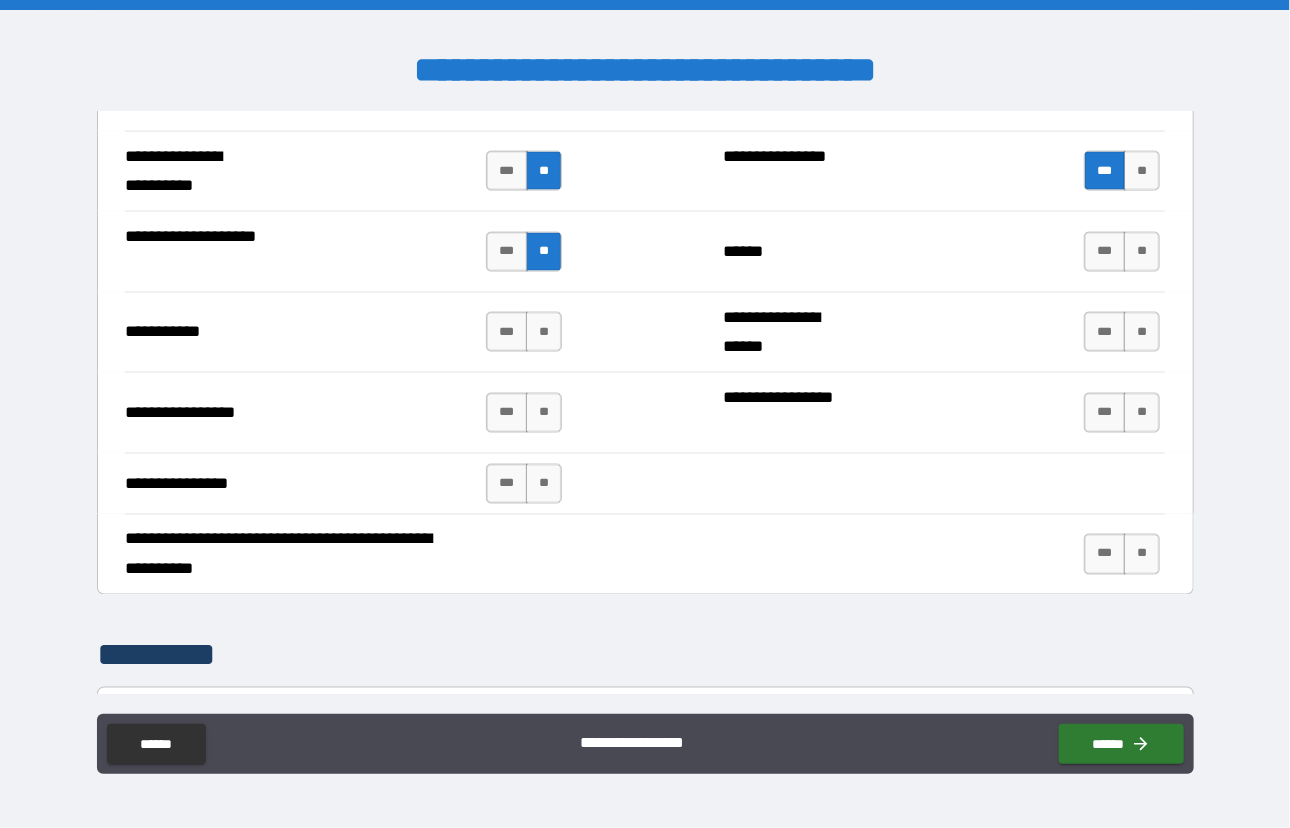 click on "*** **" at bounding box center (526, 332) 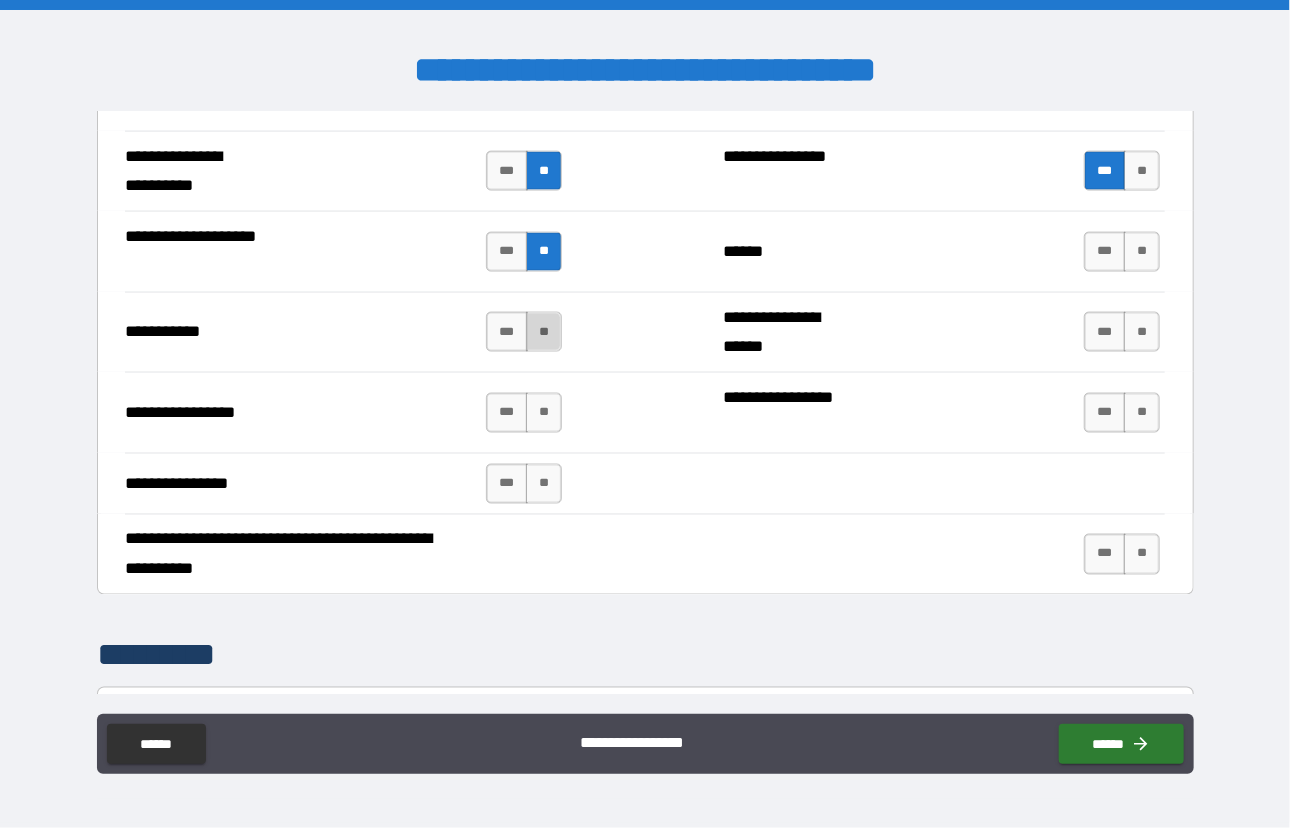 click on "**" at bounding box center [544, 332] 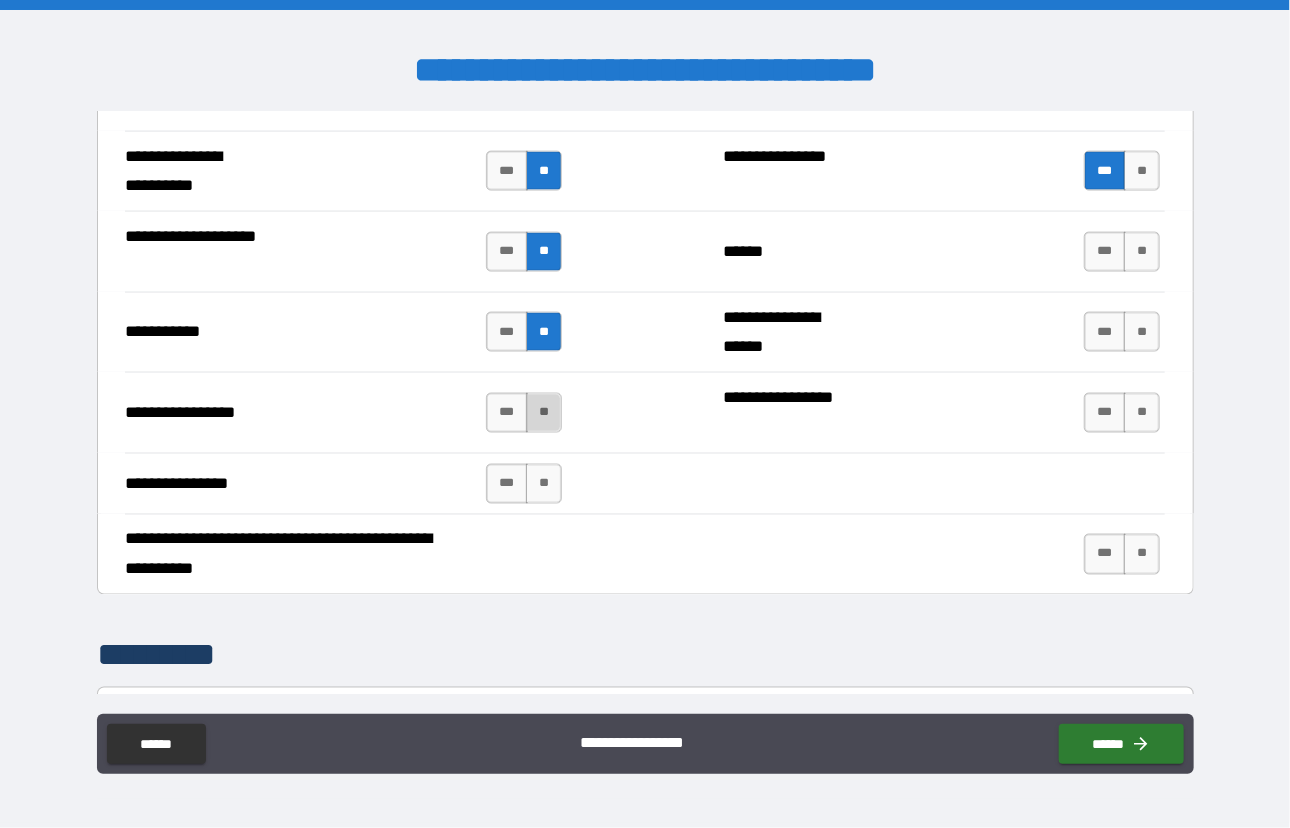 click on "**" at bounding box center [544, 413] 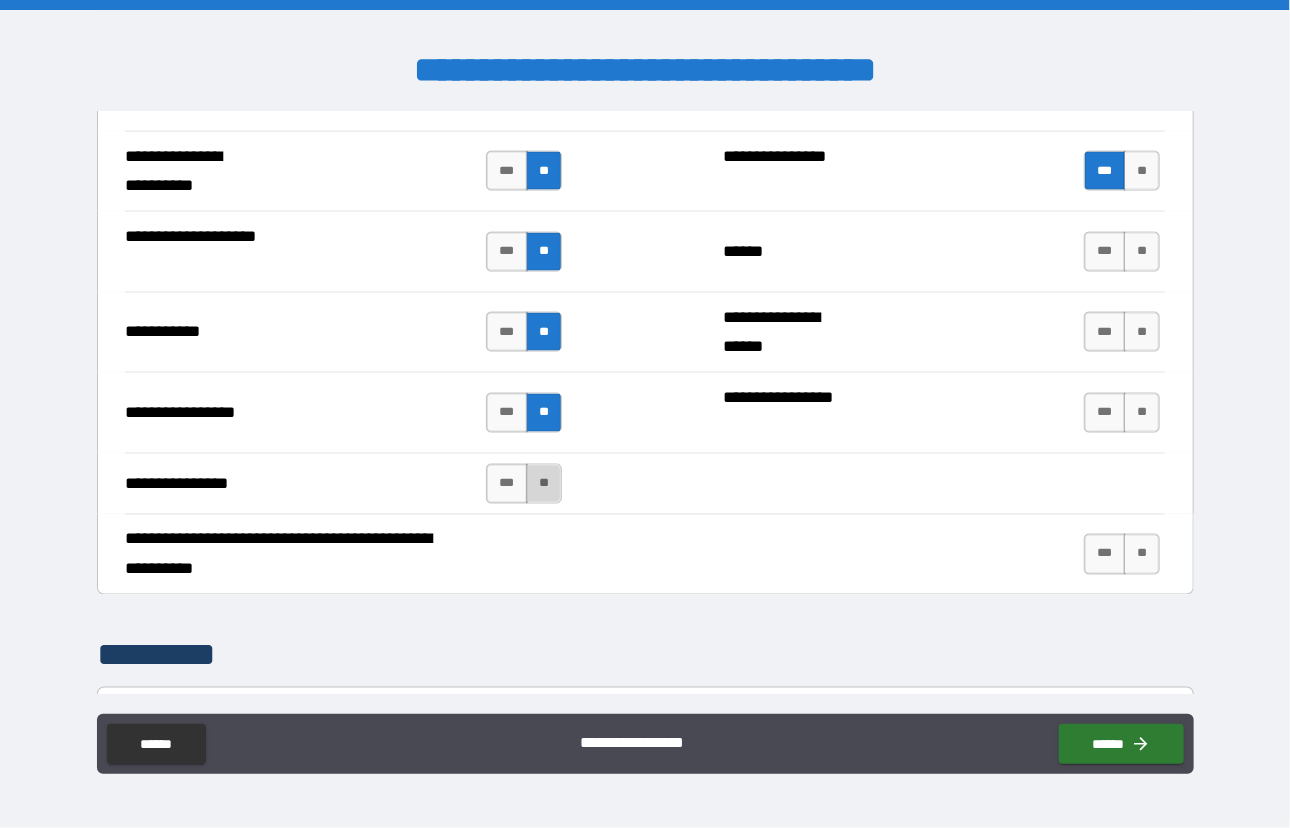 click on "**" at bounding box center (544, 484) 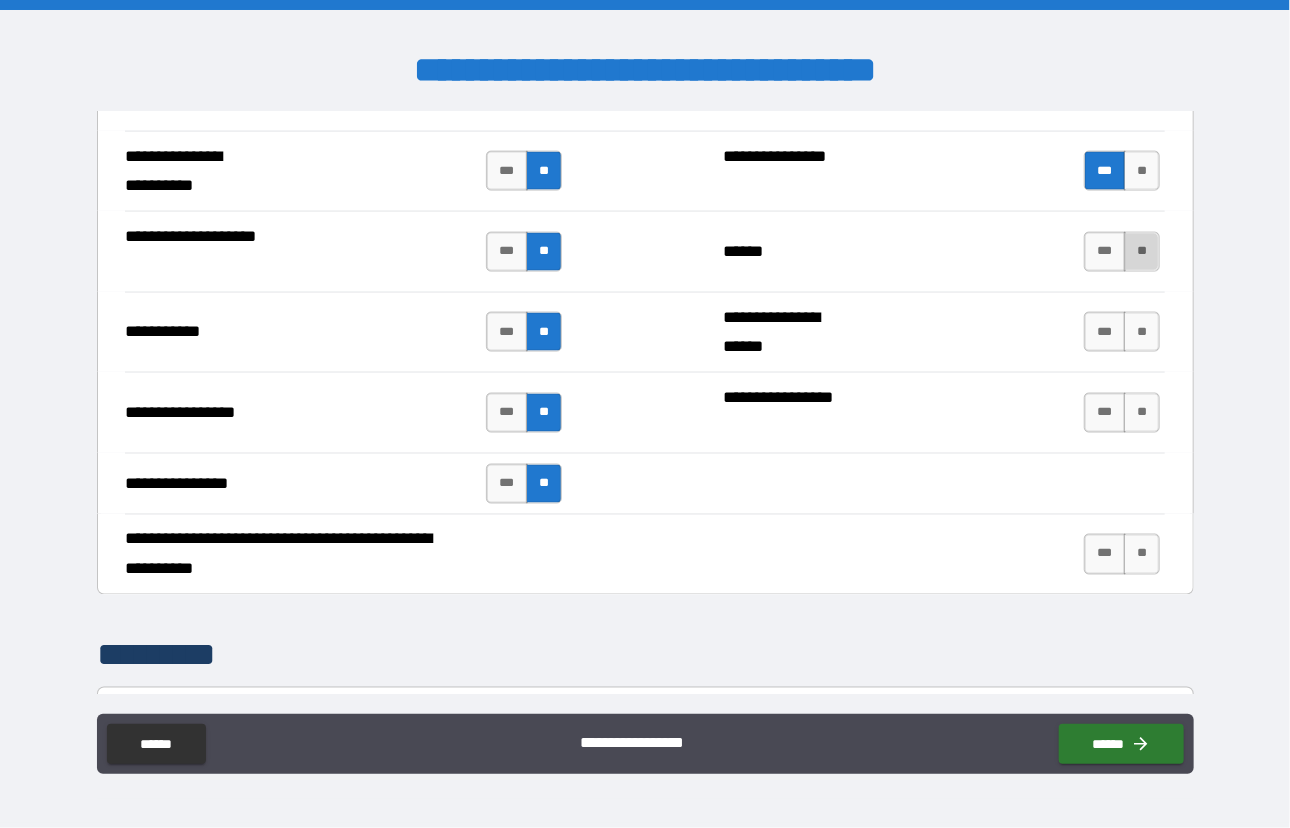 click on "**" at bounding box center (1142, 252) 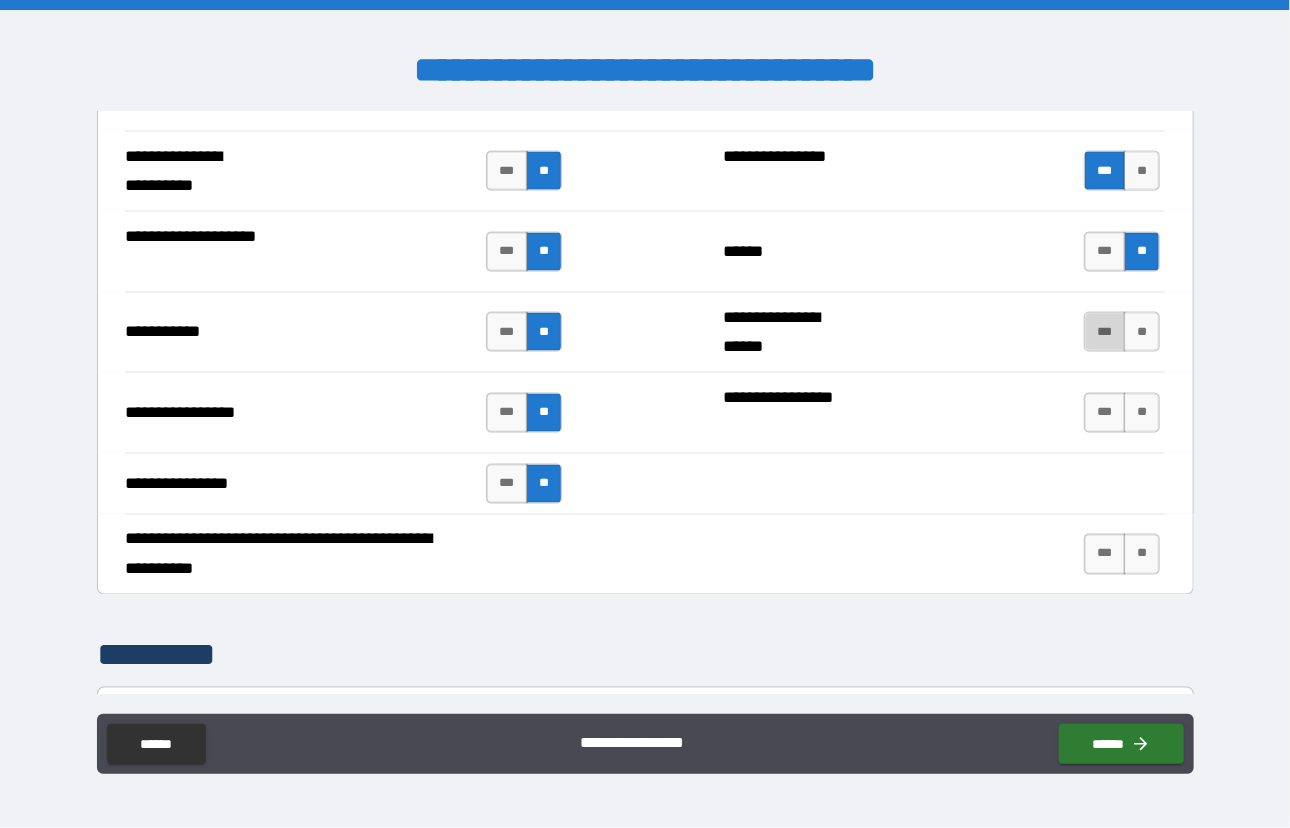click on "***" at bounding box center [1105, 332] 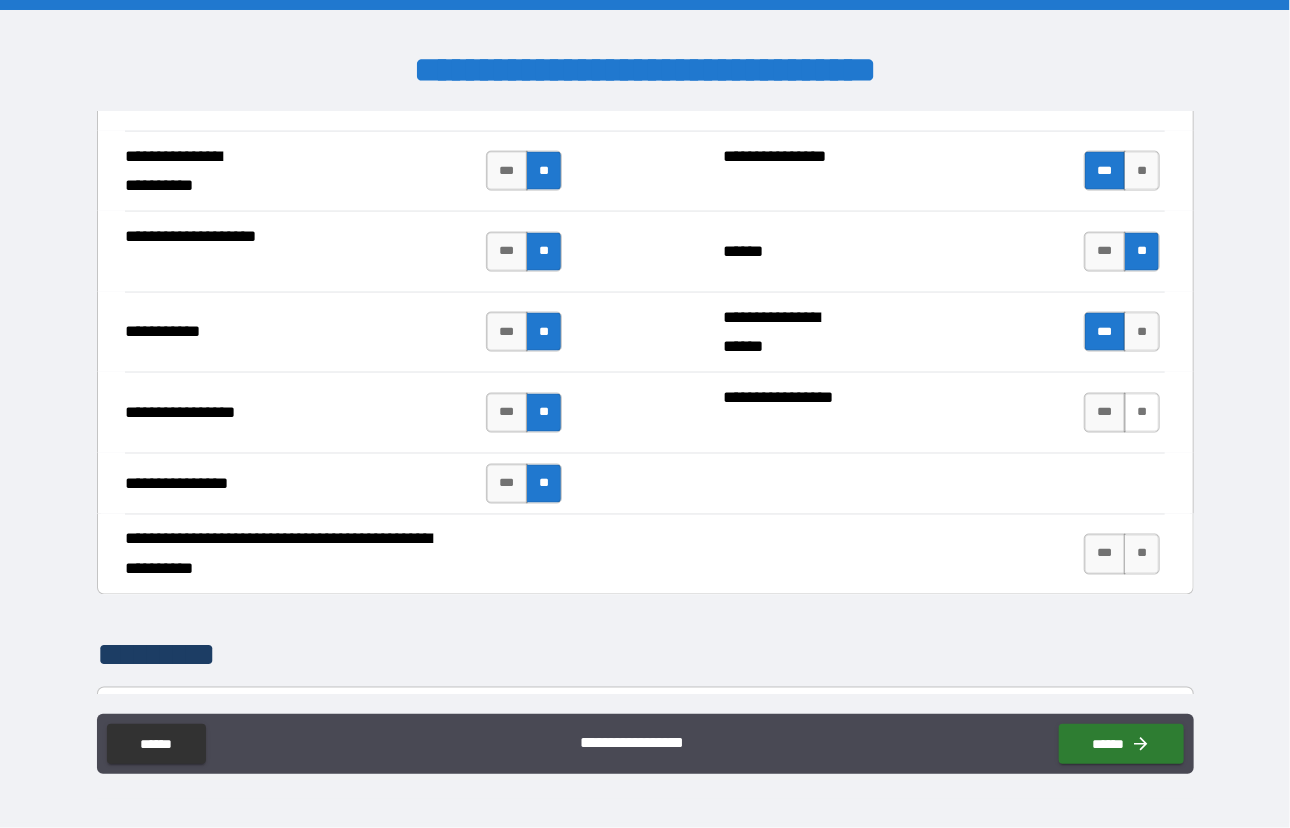 click on "**" at bounding box center (1142, 413) 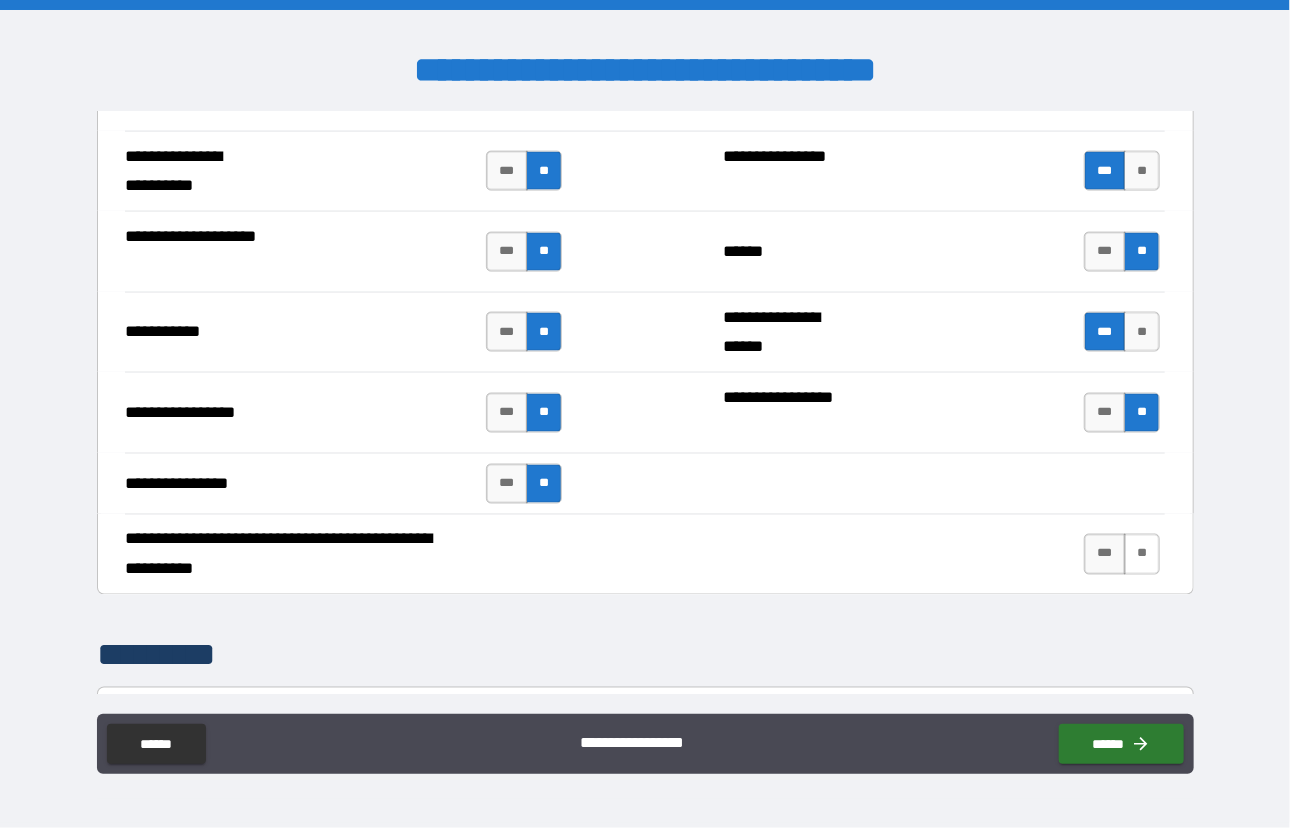 click on "**" at bounding box center (1142, 554) 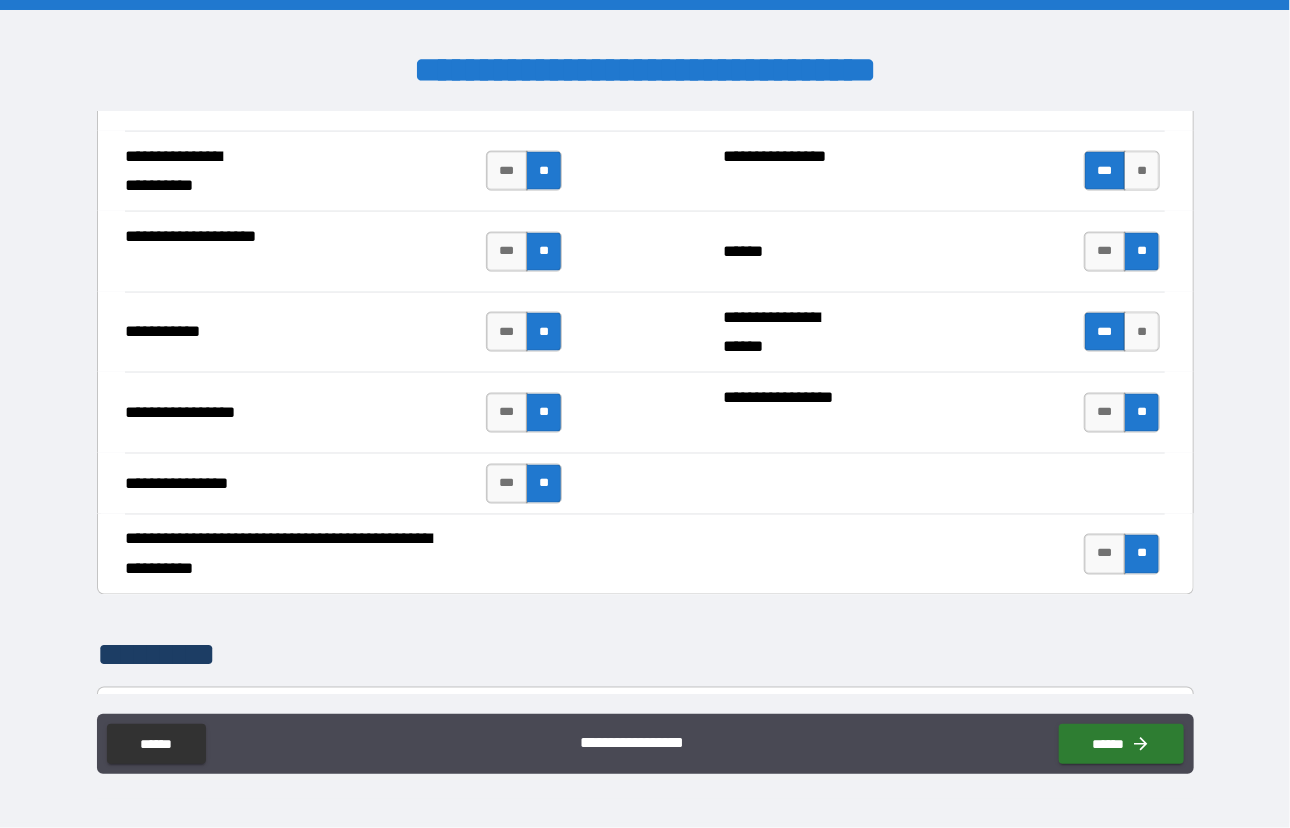 scroll, scrollTop: 4808, scrollLeft: 0, axis: vertical 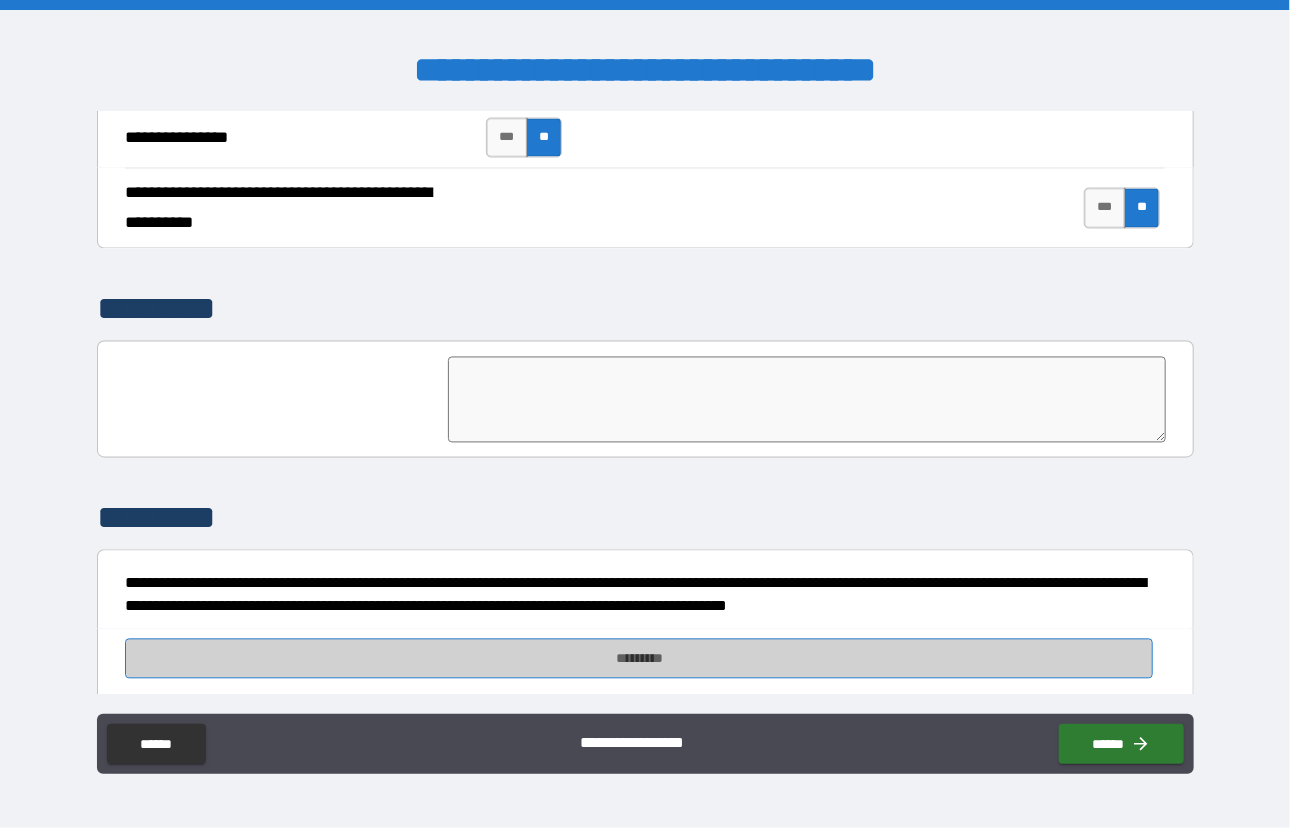 click on "*********" at bounding box center [639, 659] 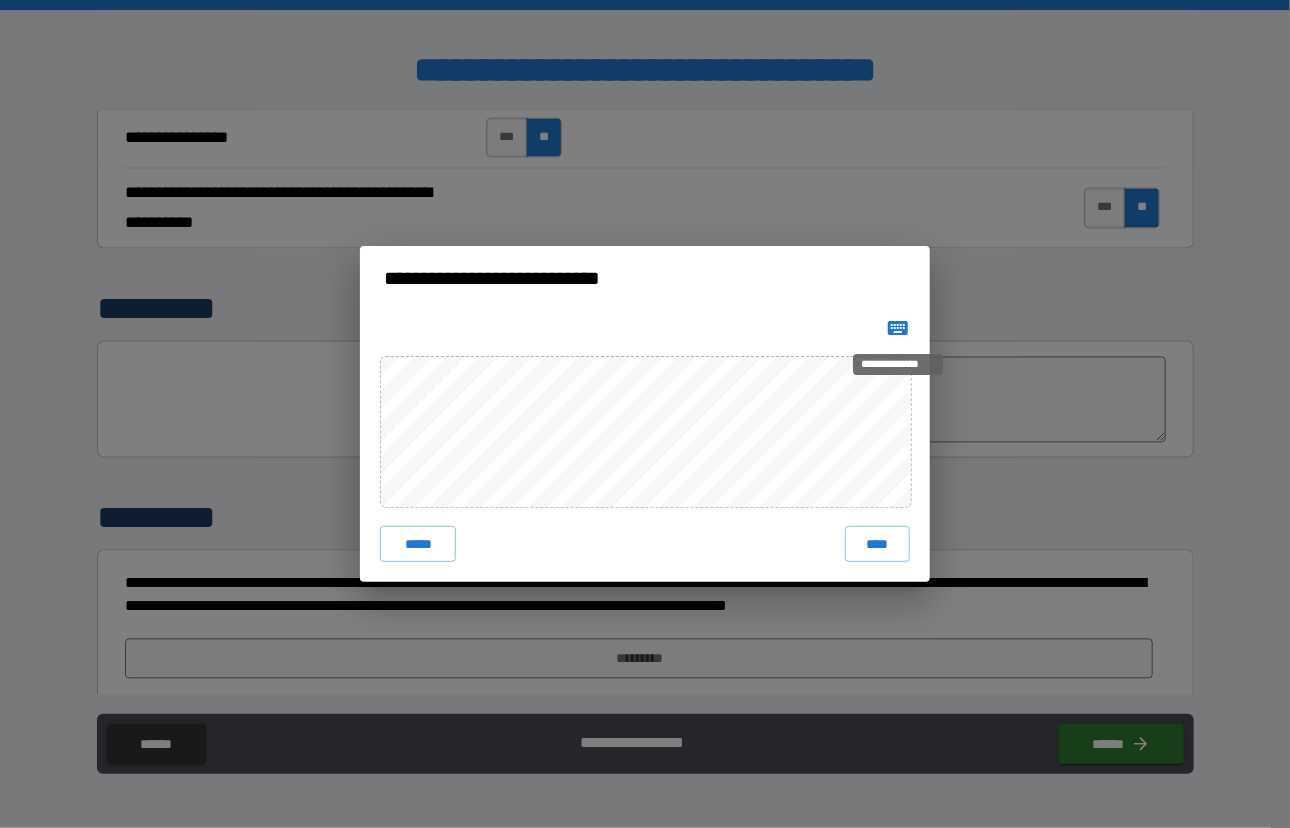 click 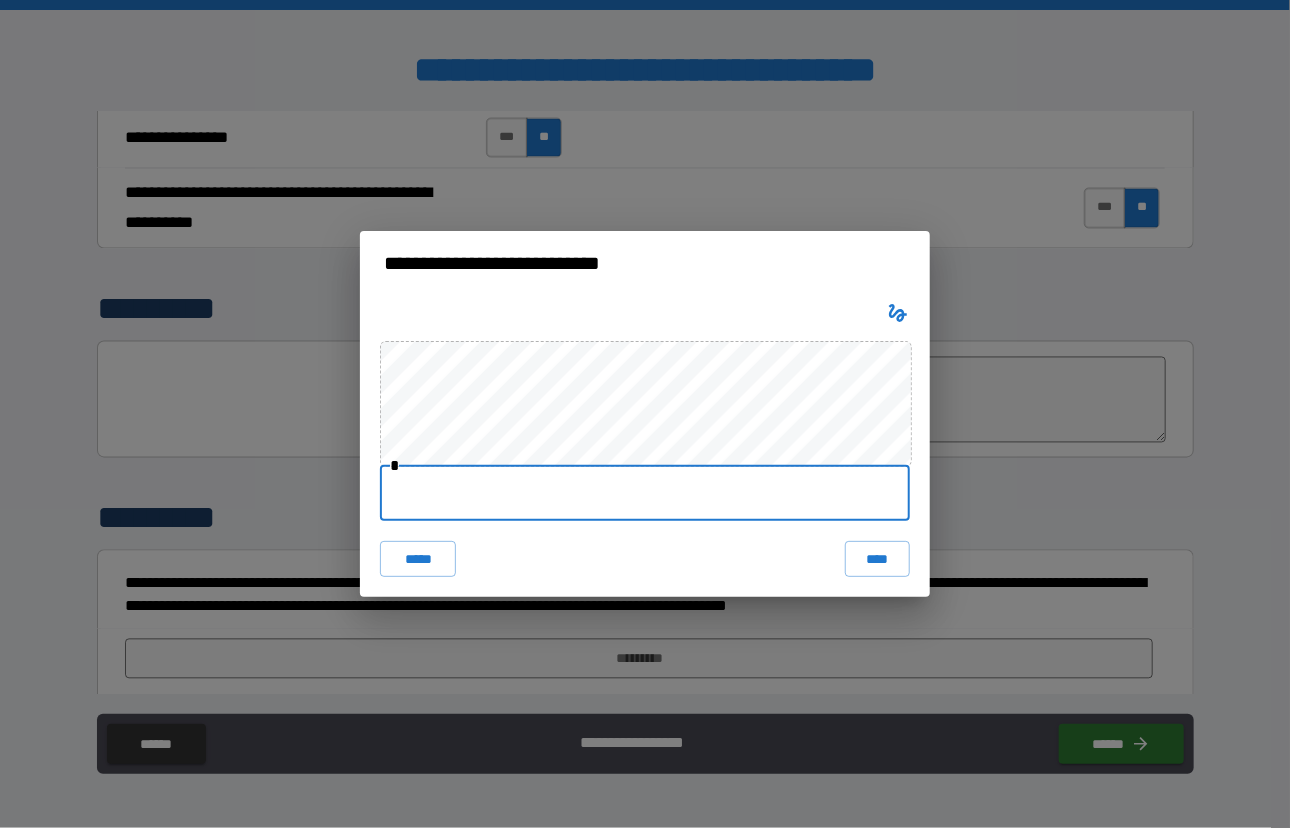click at bounding box center [645, 493] 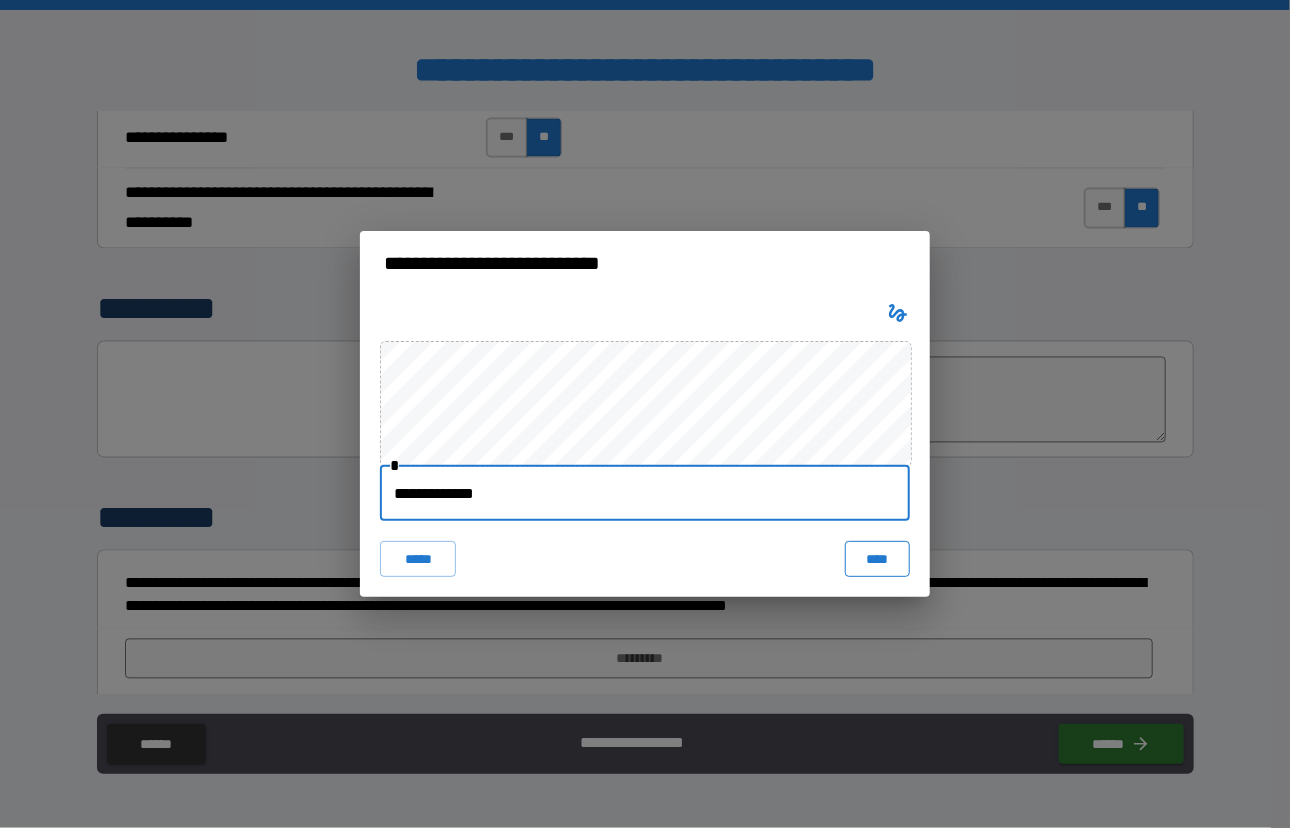 type on "**********" 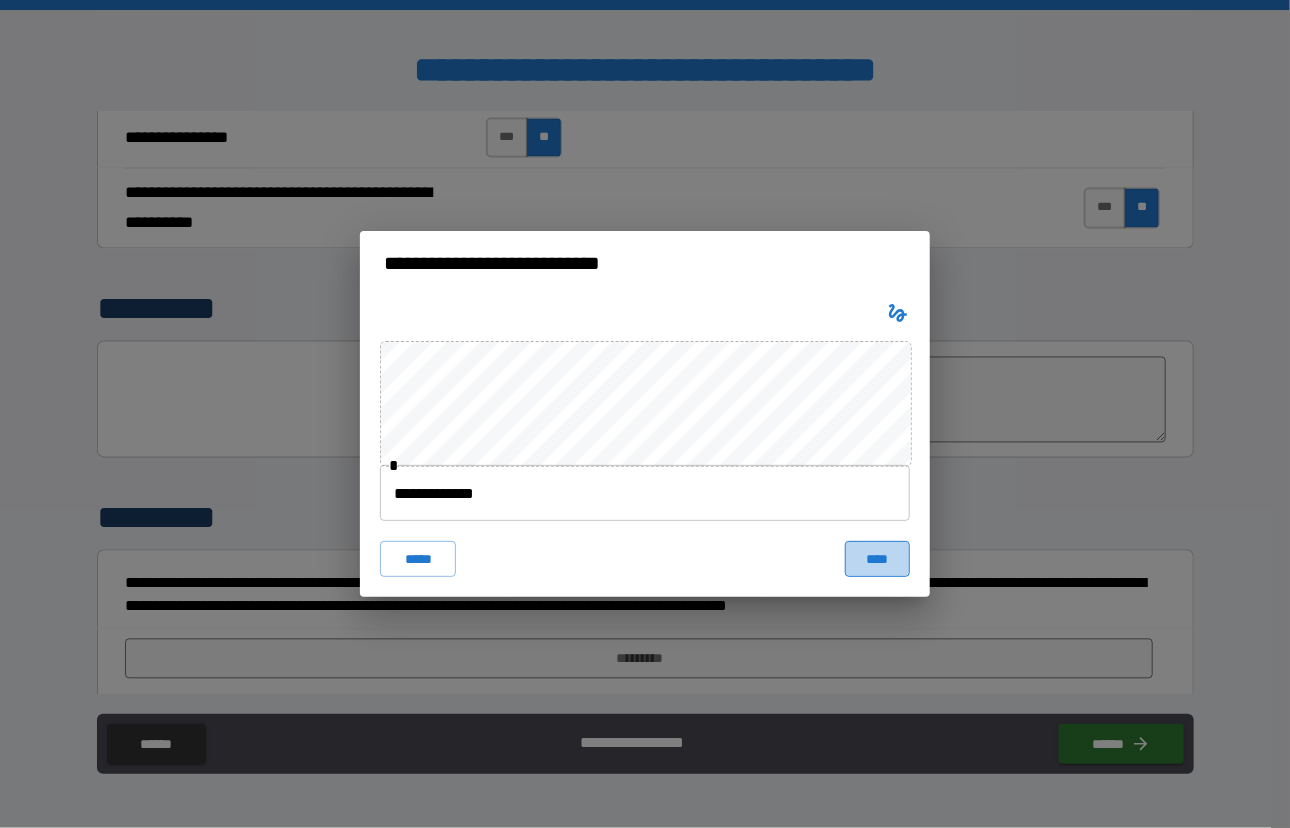 click on "****" at bounding box center (877, 559) 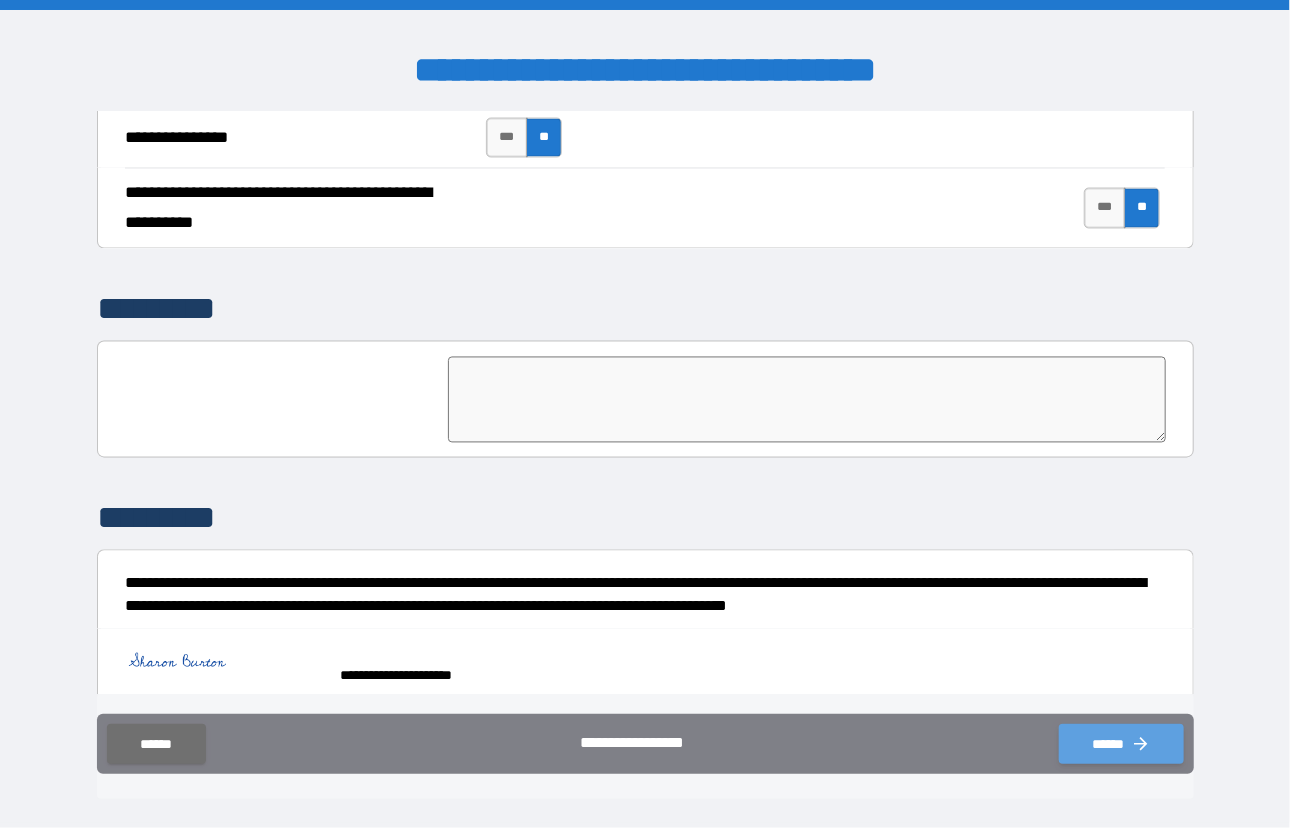 click 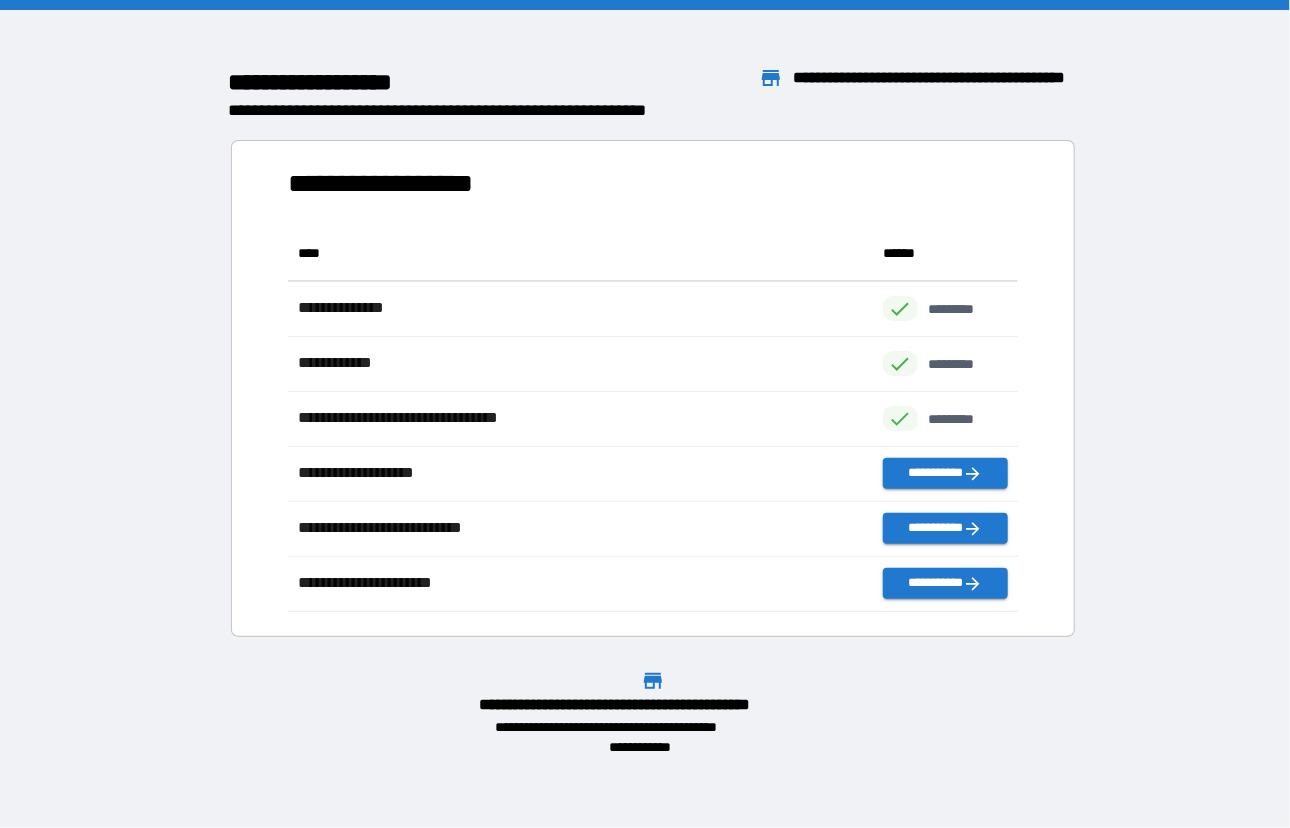 scroll, scrollTop: 16, scrollLeft: 16, axis: both 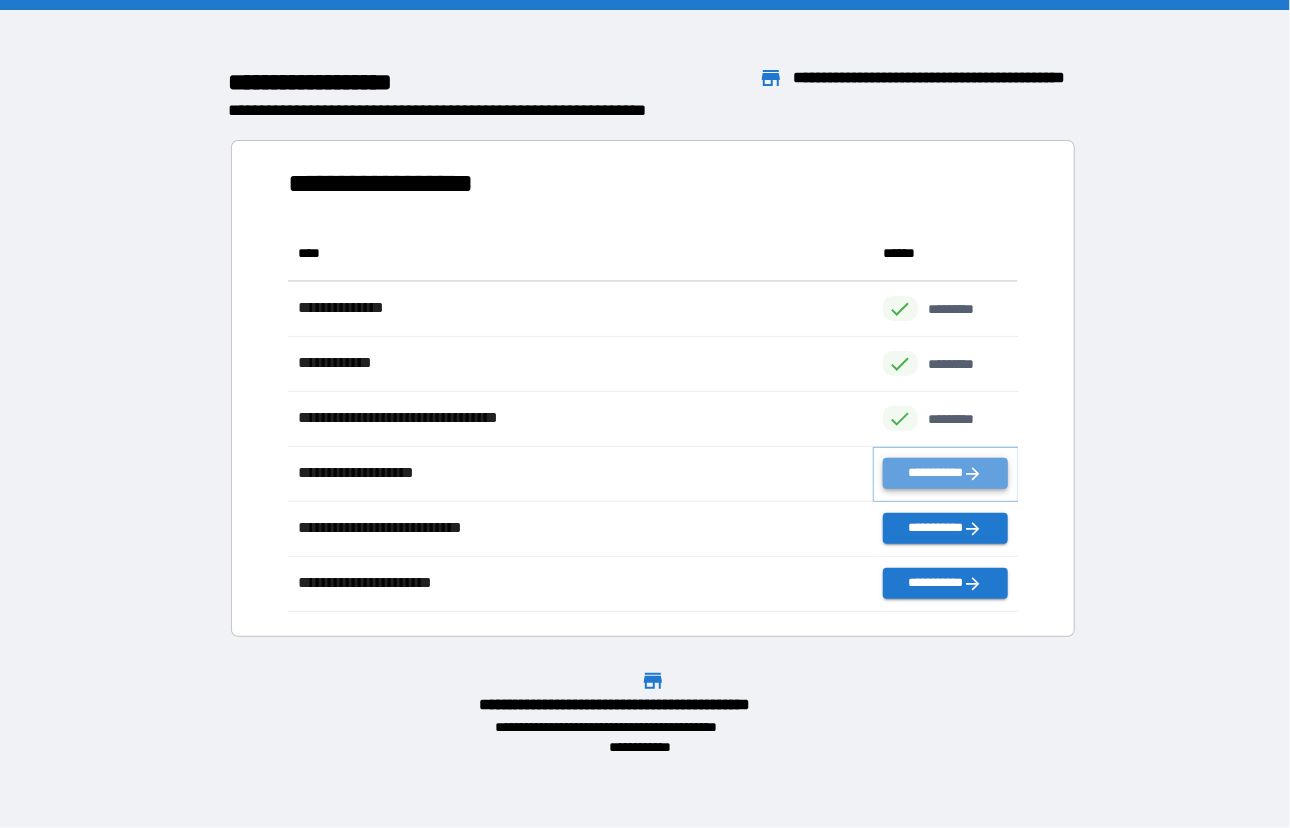 click on "**********" at bounding box center (945, 473) 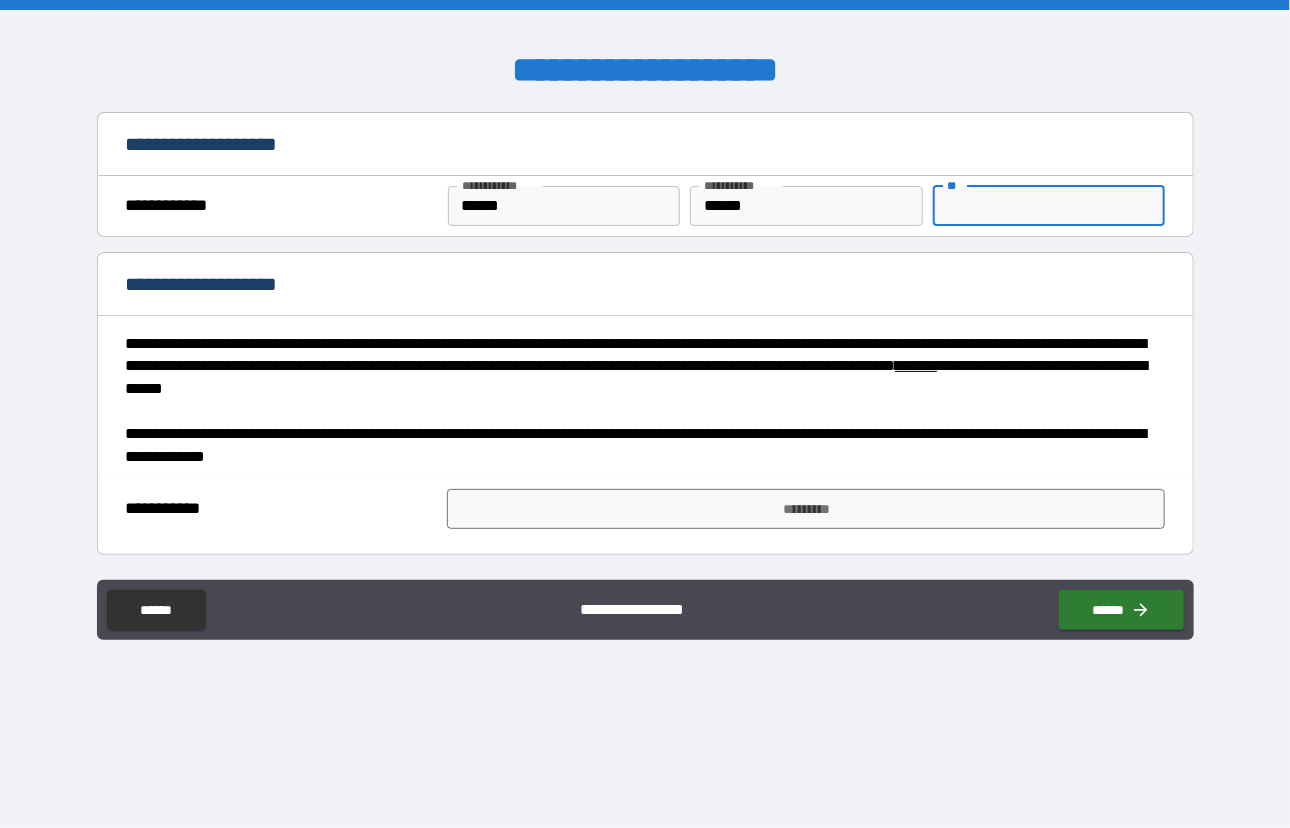 click on "**" at bounding box center (1049, 206) 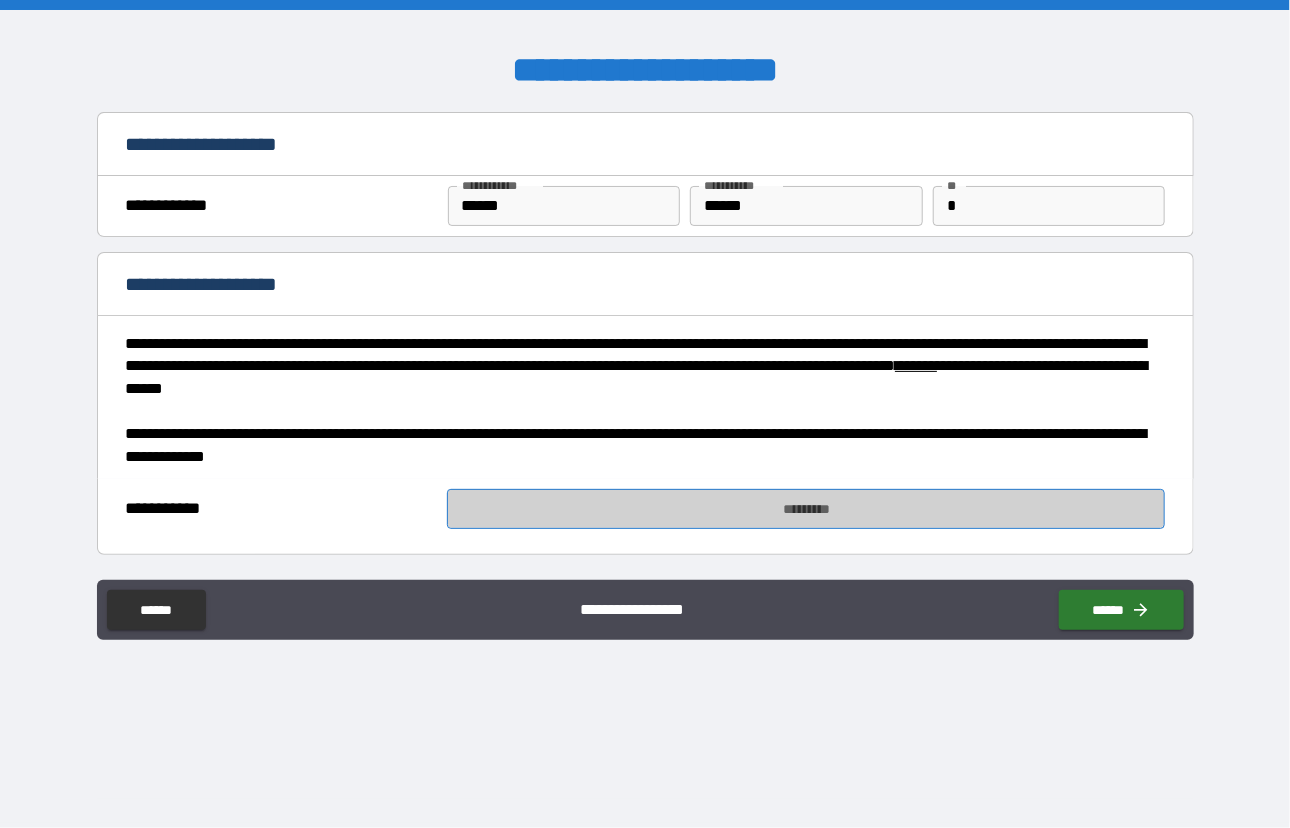 click on "*********" at bounding box center [806, 509] 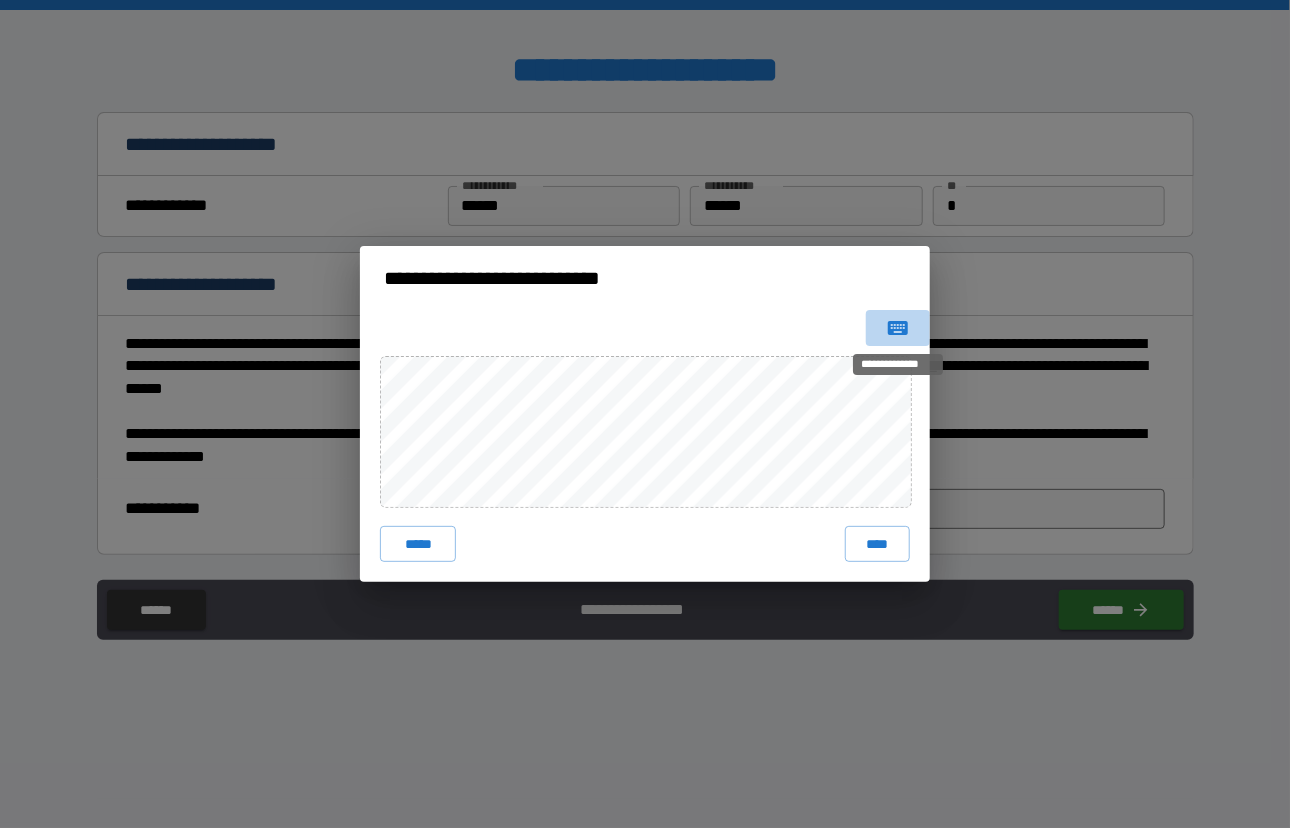 click 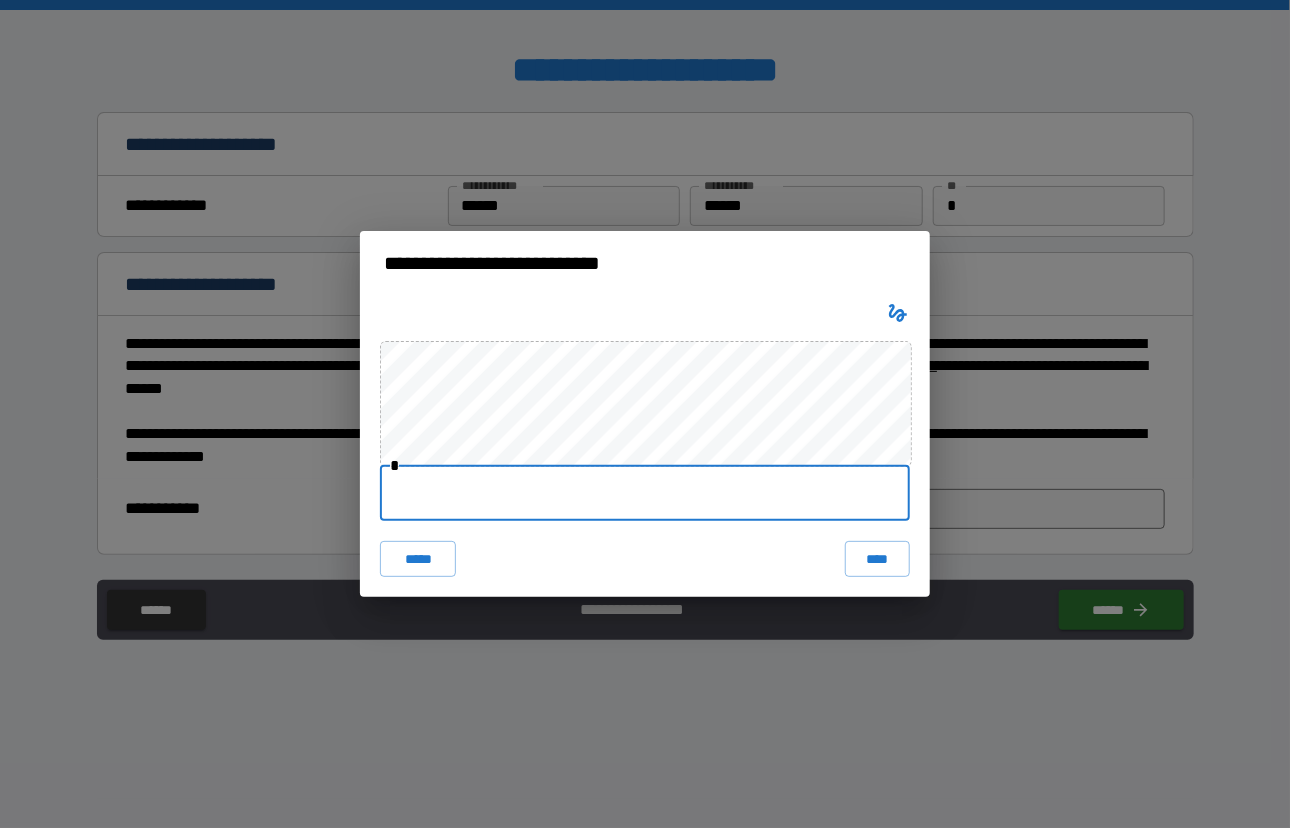 click at bounding box center [645, 493] 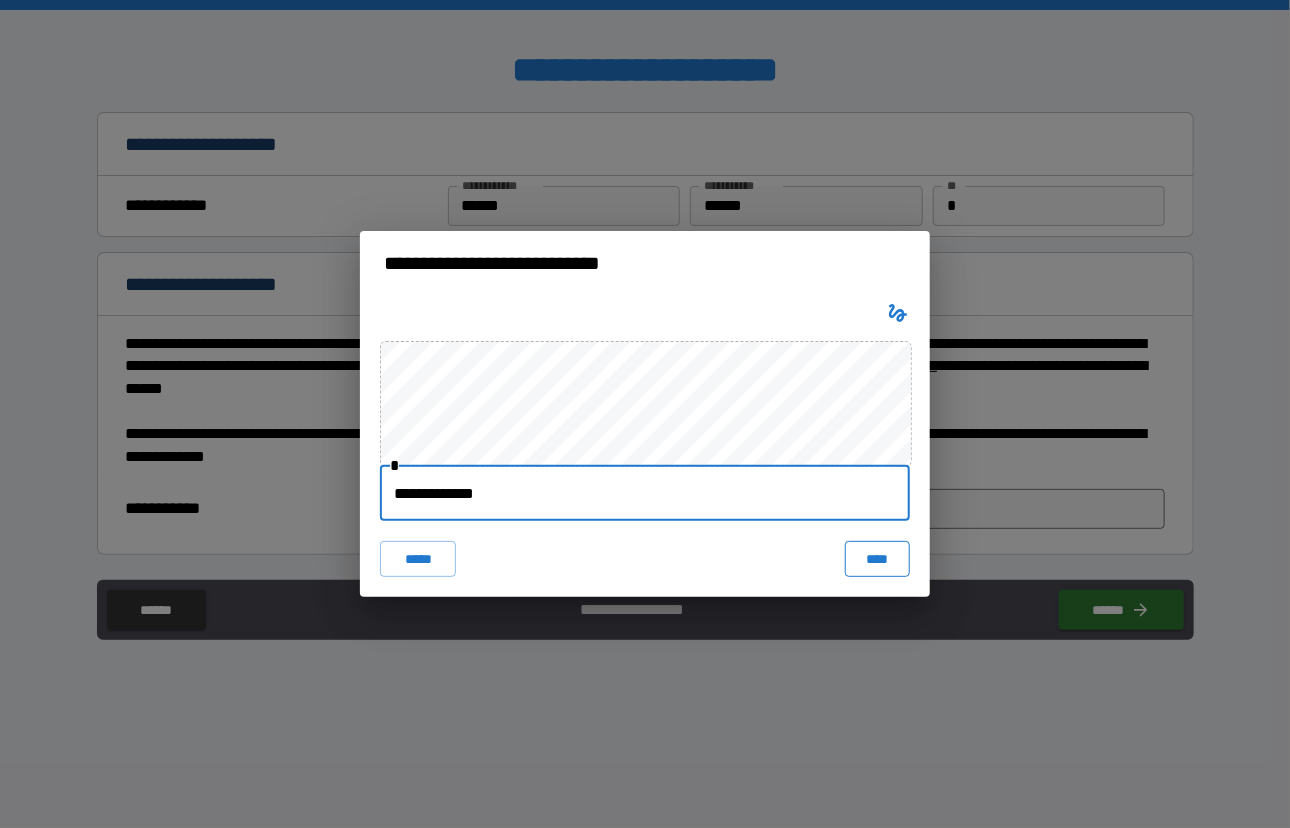 type on "**********" 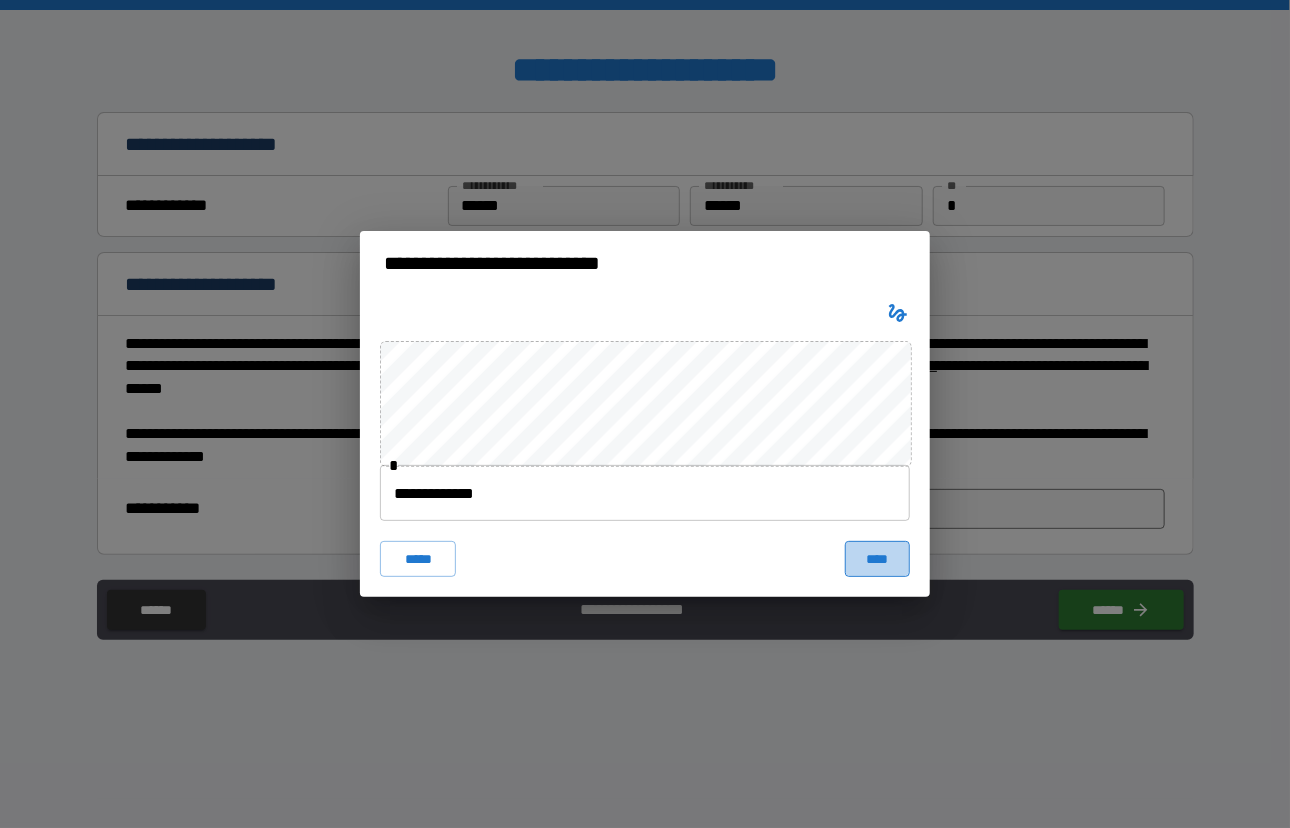 click on "****" at bounding box center [877, 559] 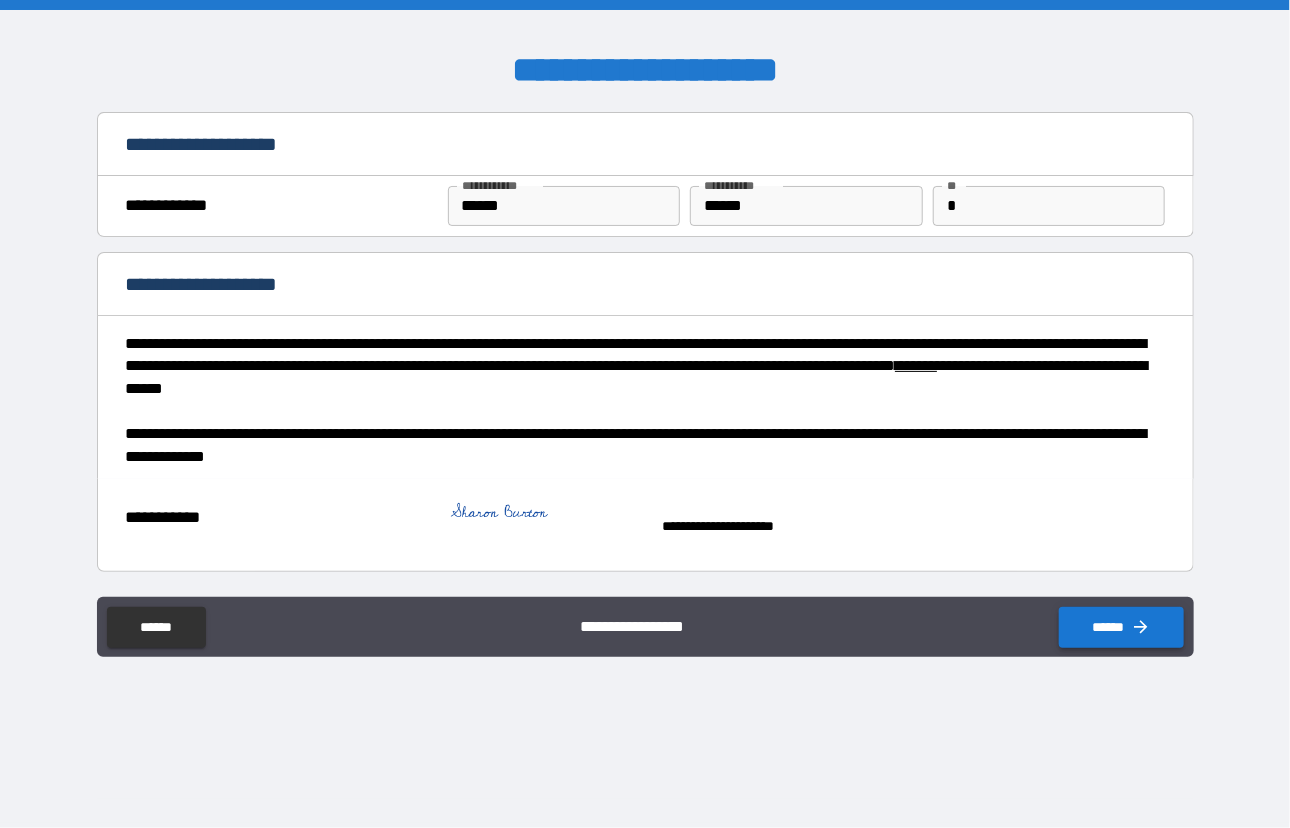 click on "******" at bounding box center [1121, 627] 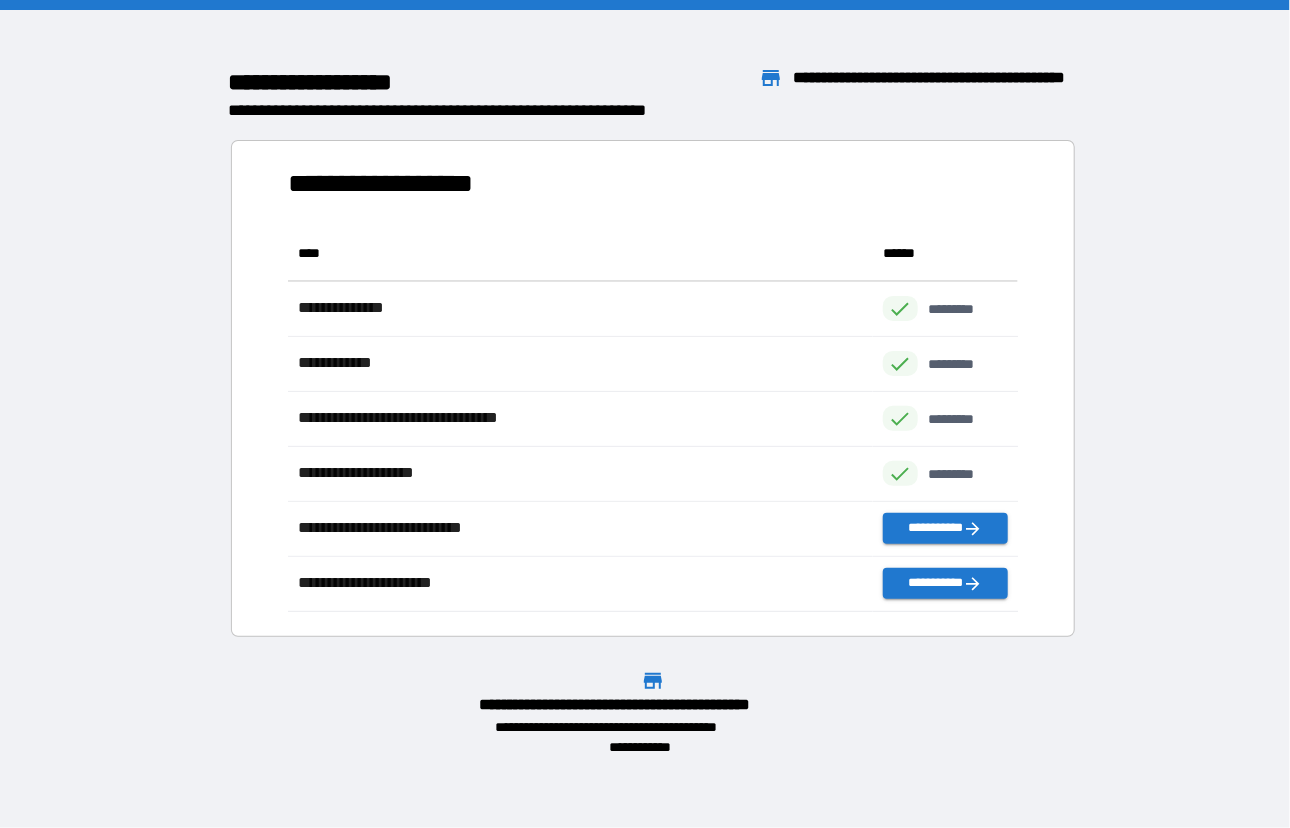 scroll, scrollTop: 16, scrollLeft: 16, axis: both 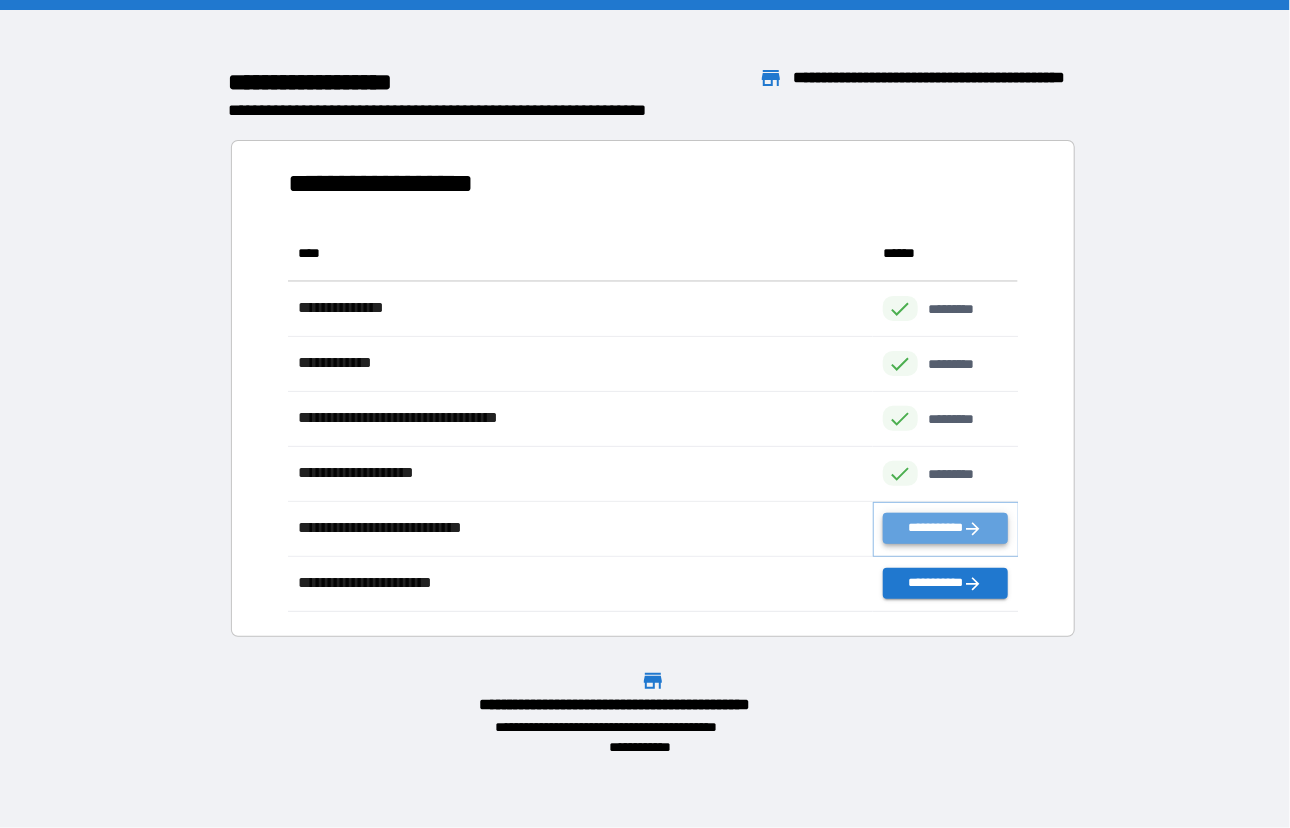 click 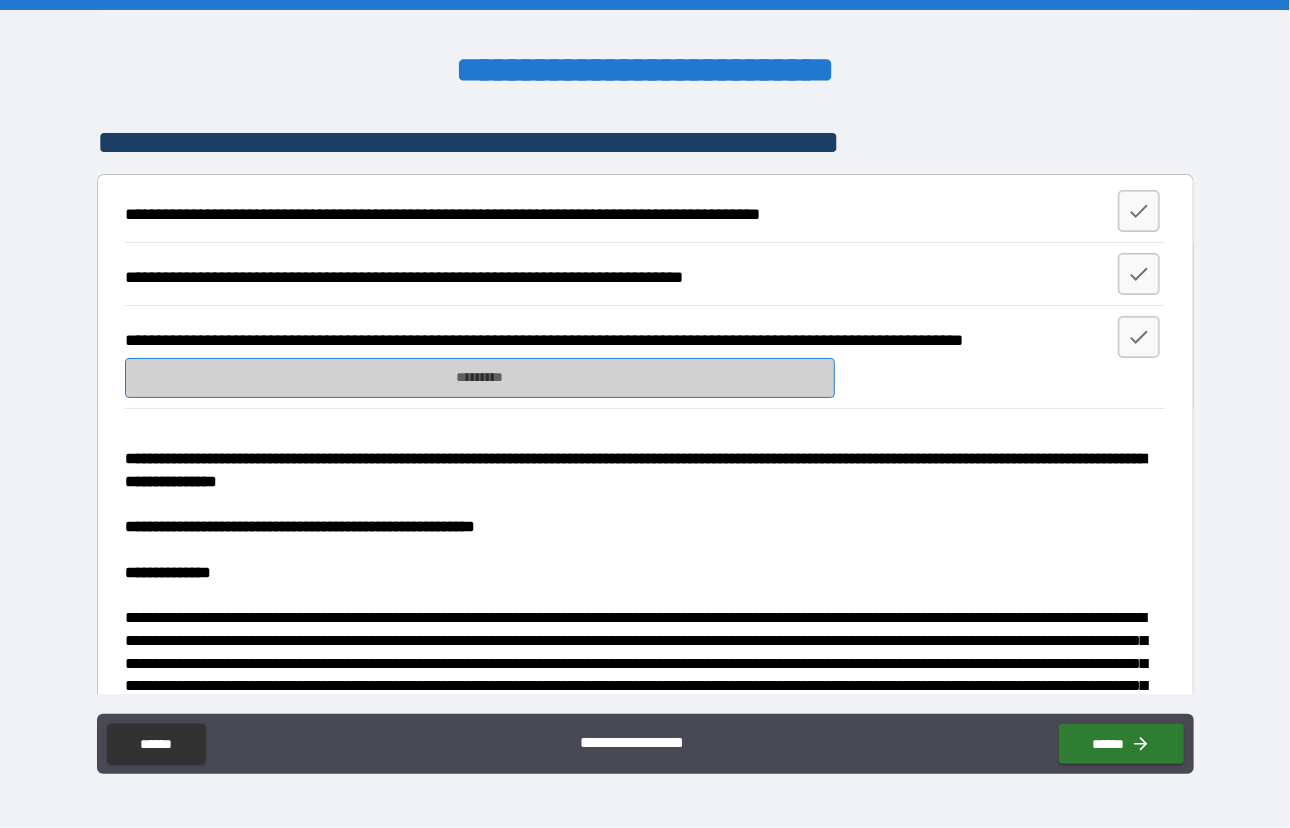 click on "*********" at bounding box center (480, 378) 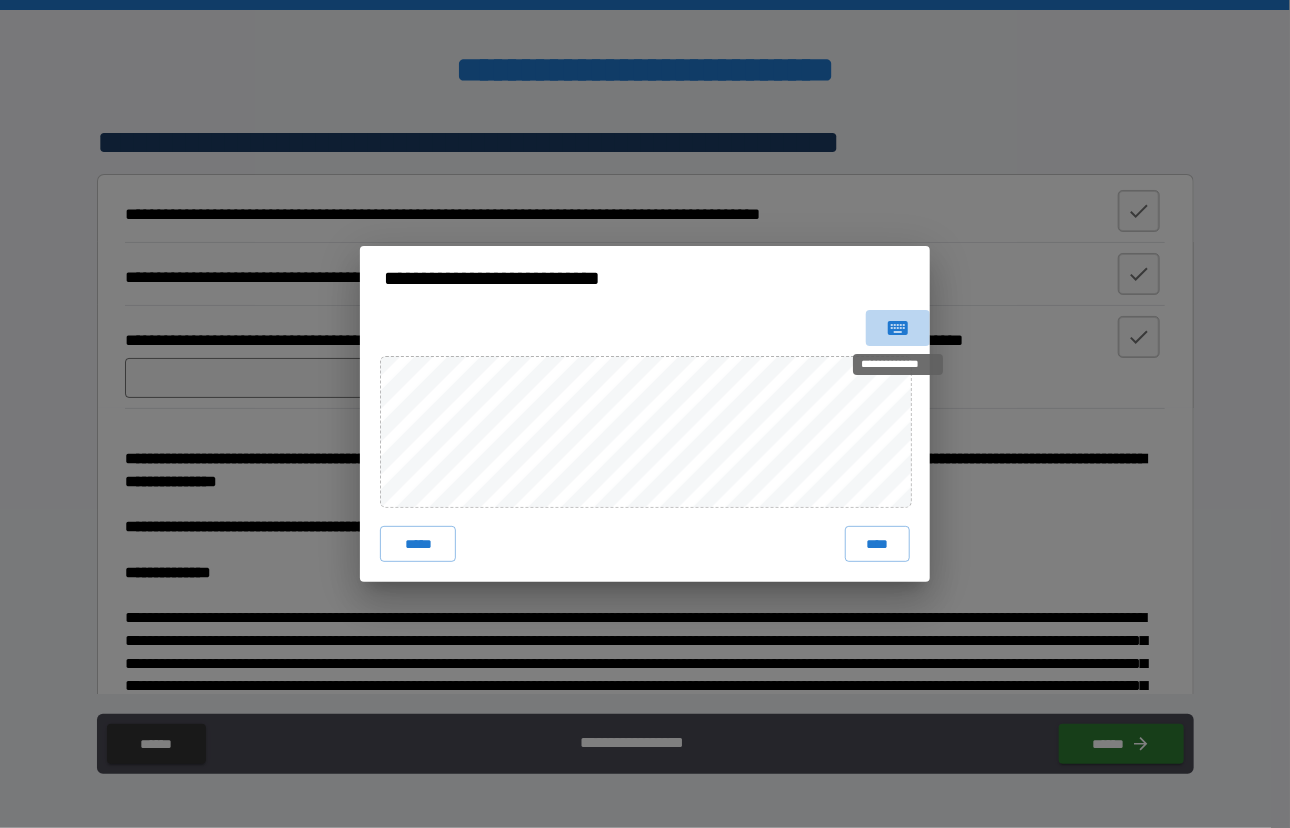 click 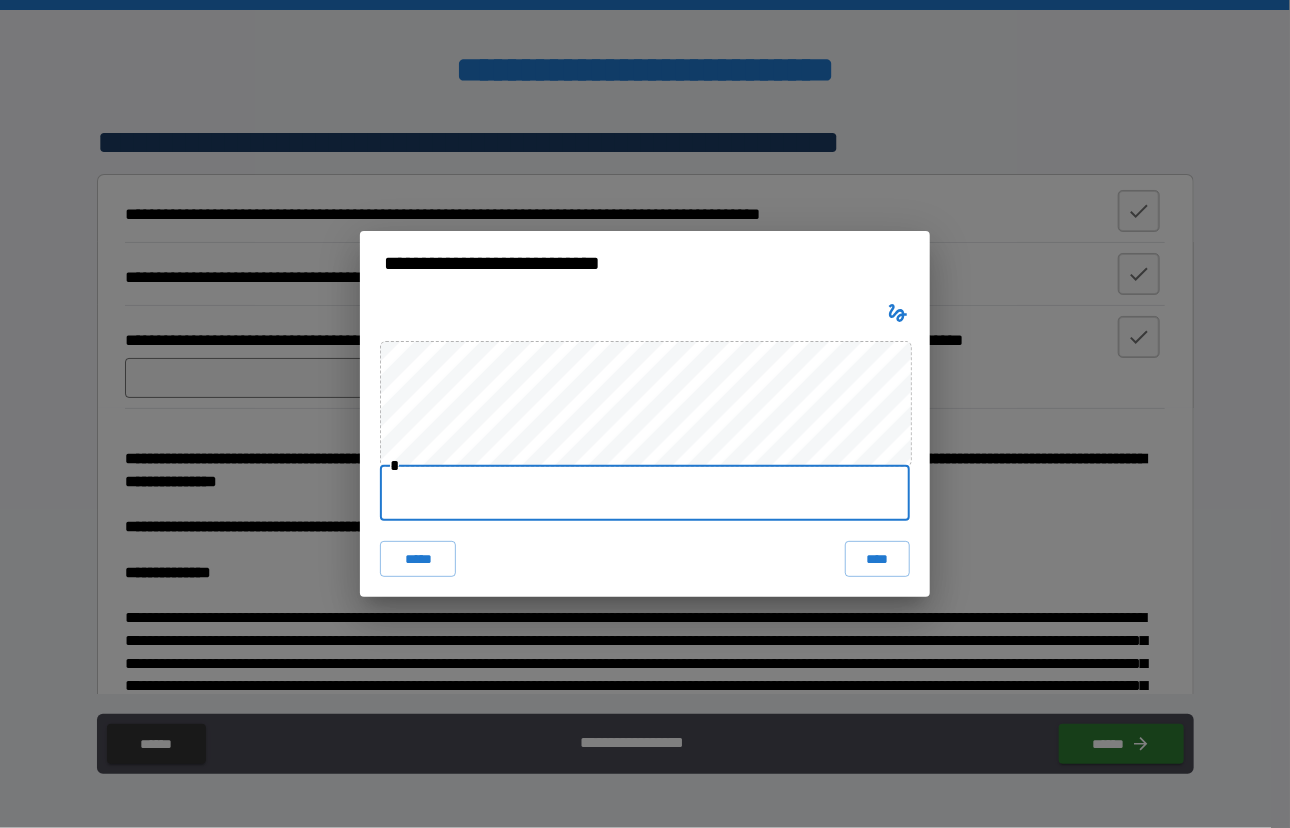 click at bounding box center [645, 493] 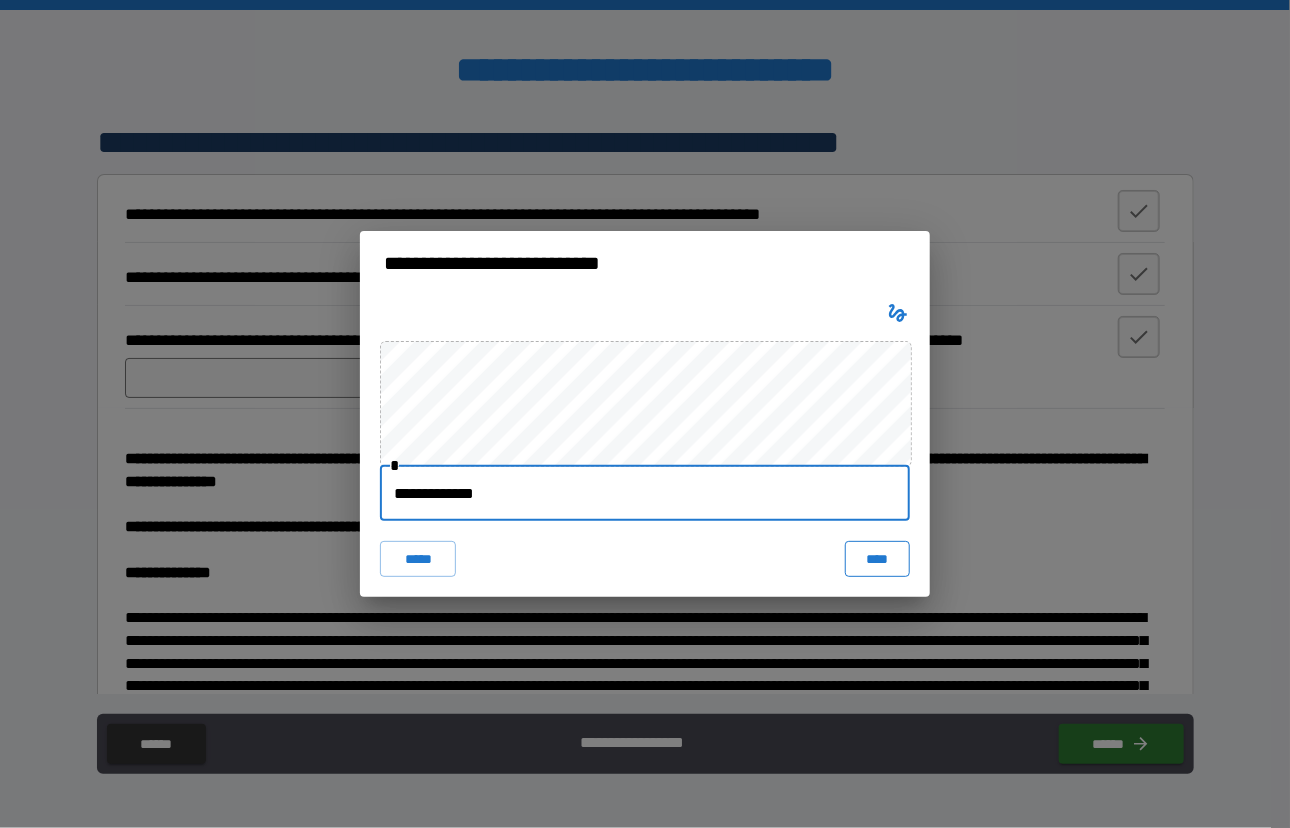 type on "**********" 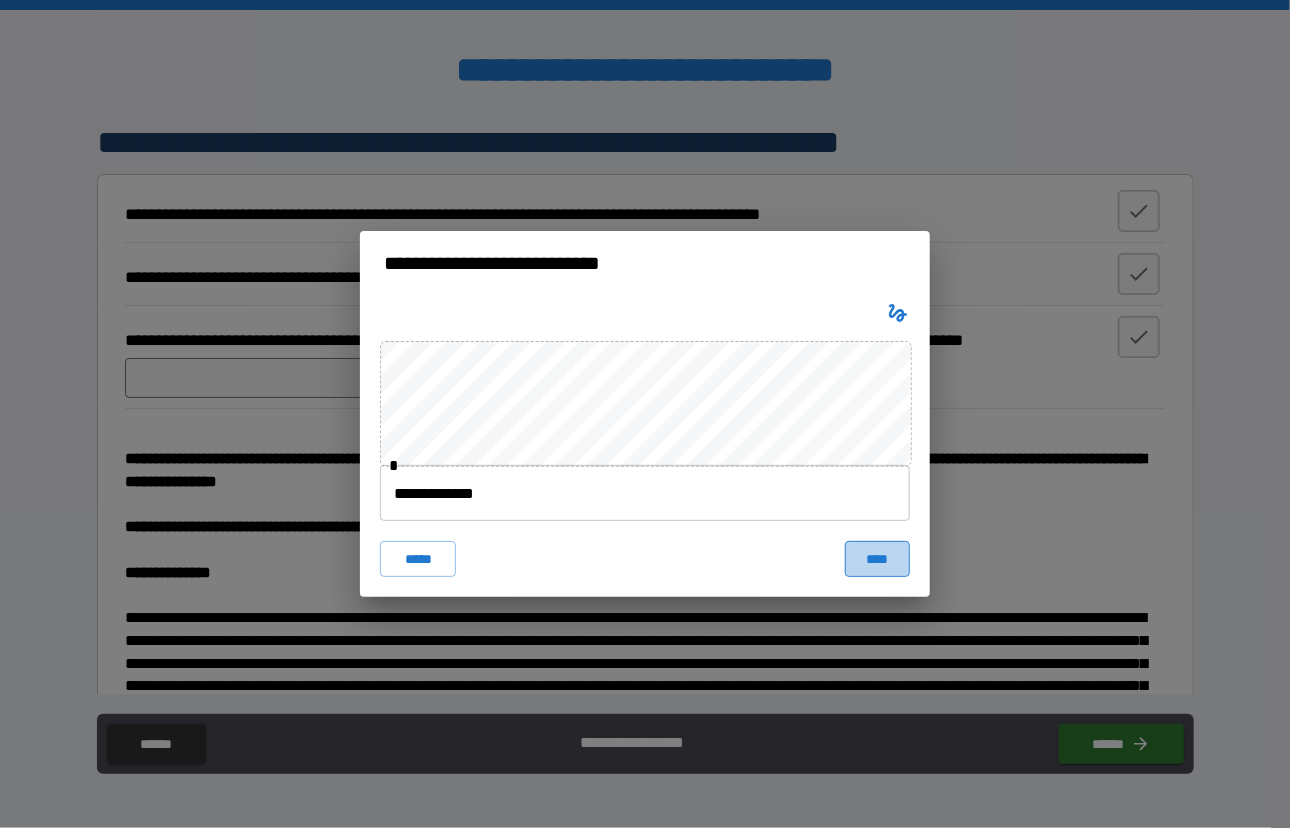 click on "****" at bounding box center [877, 559] 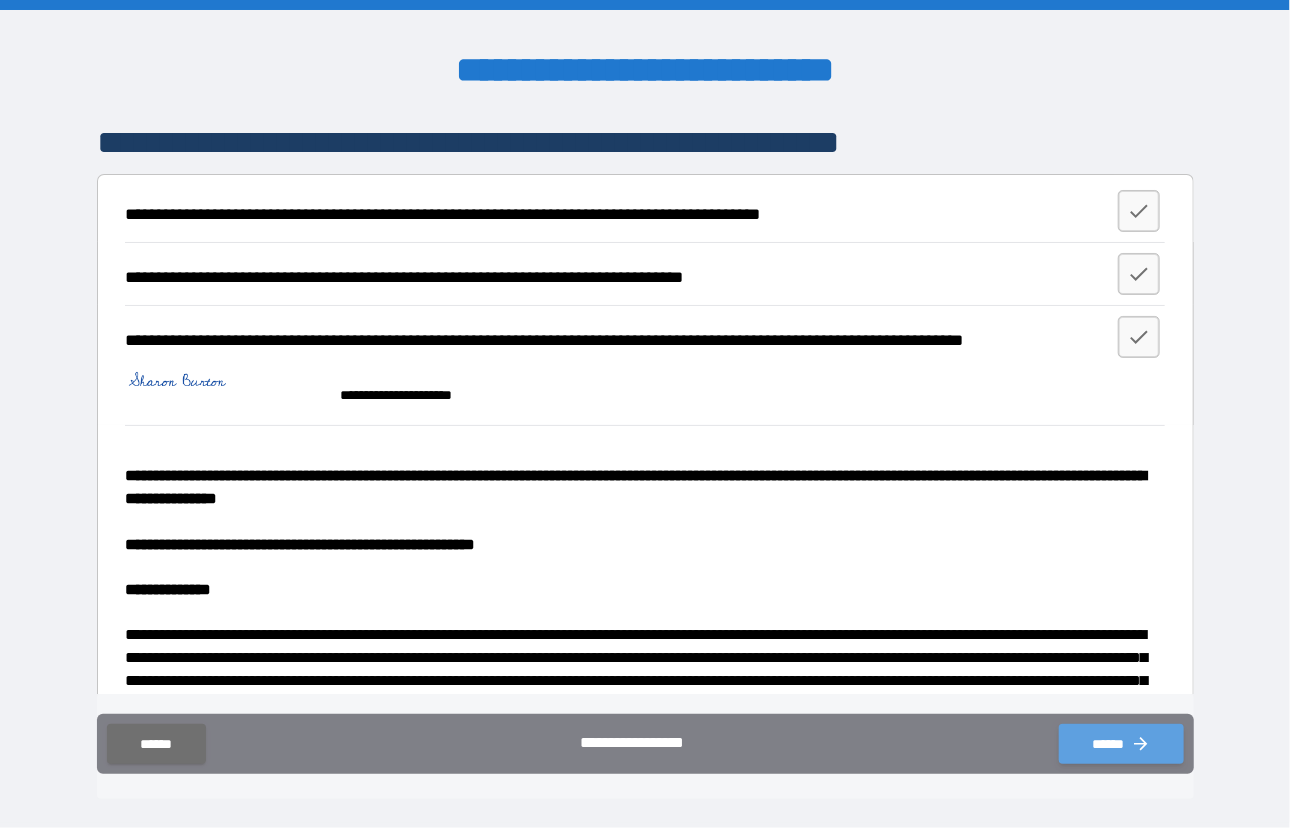 click on "******" at bounding box center [1121, 744] 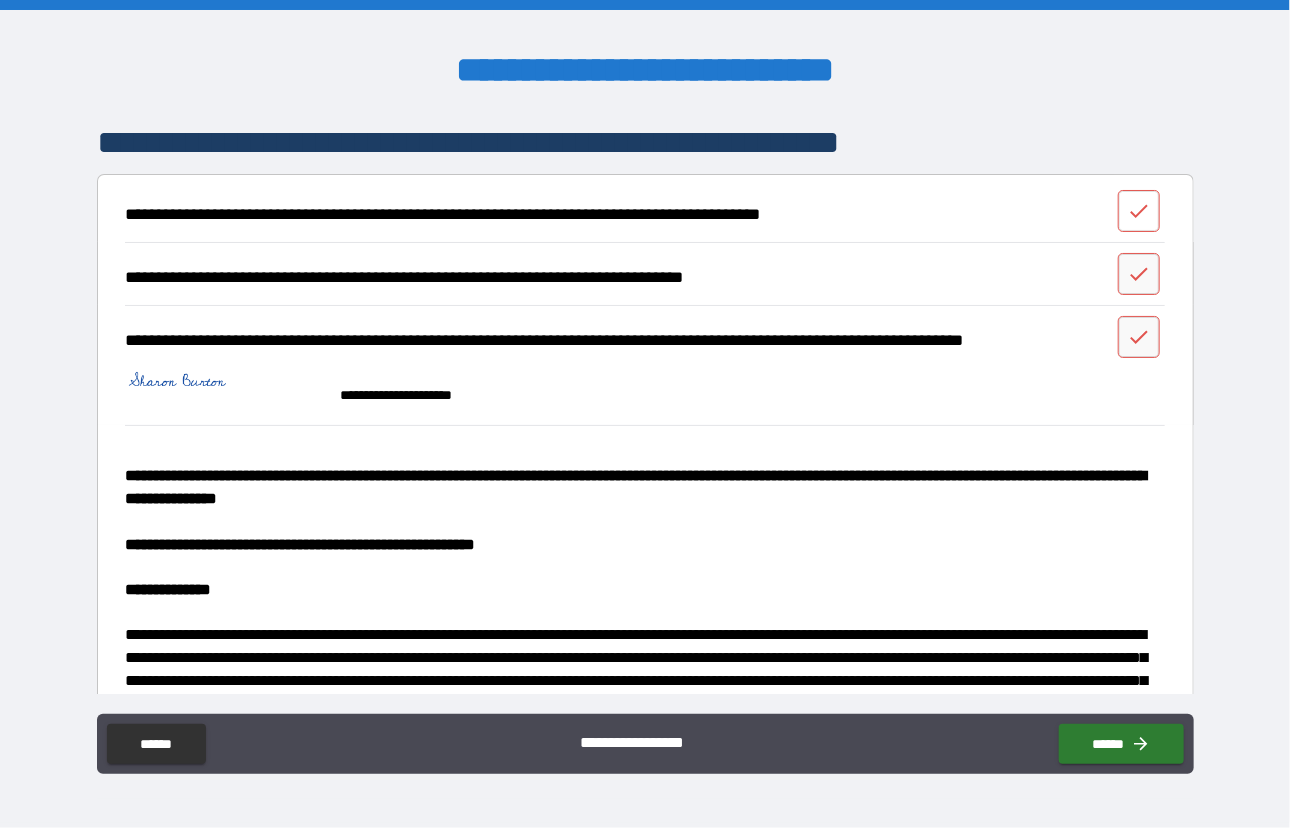 click 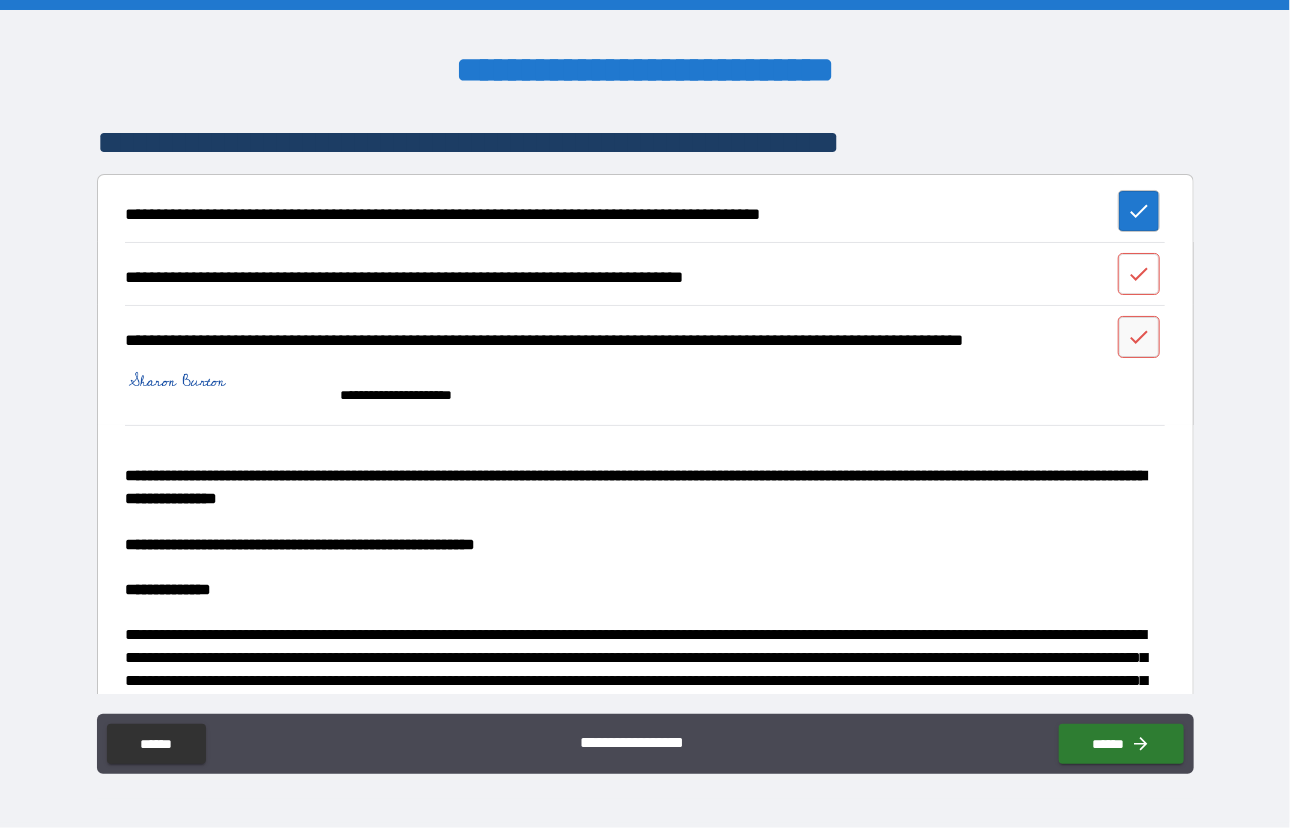 click 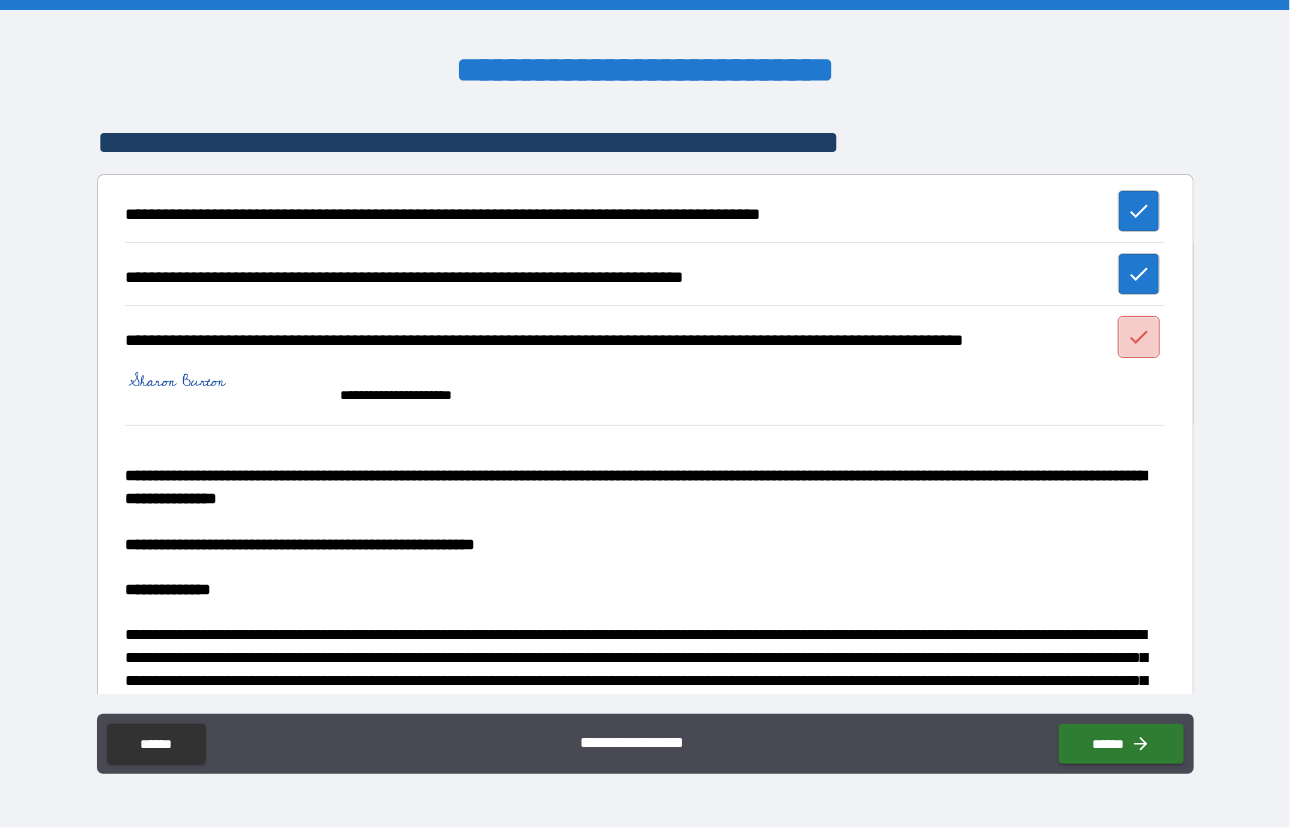 click 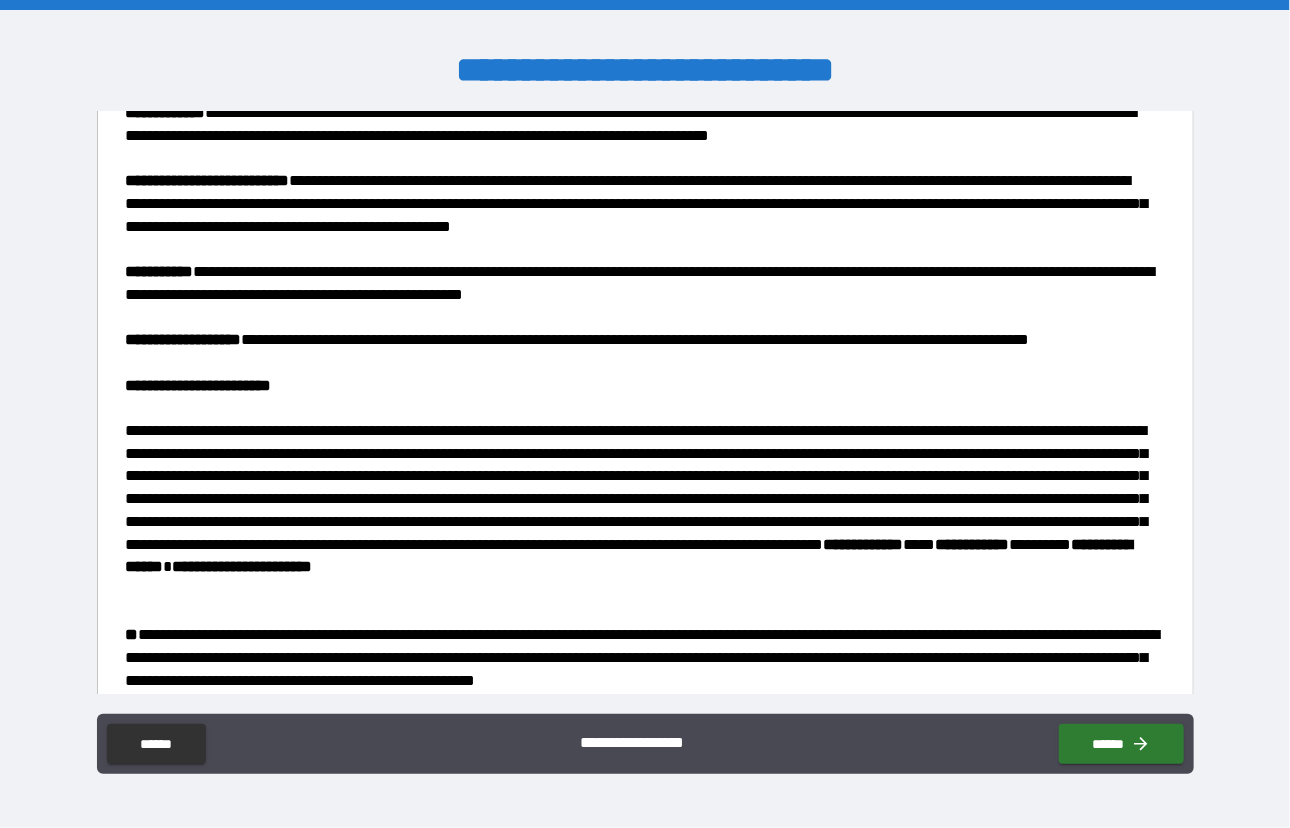 scroll, scrollTop: 2184, scrollLeft: 0, axis: vertical 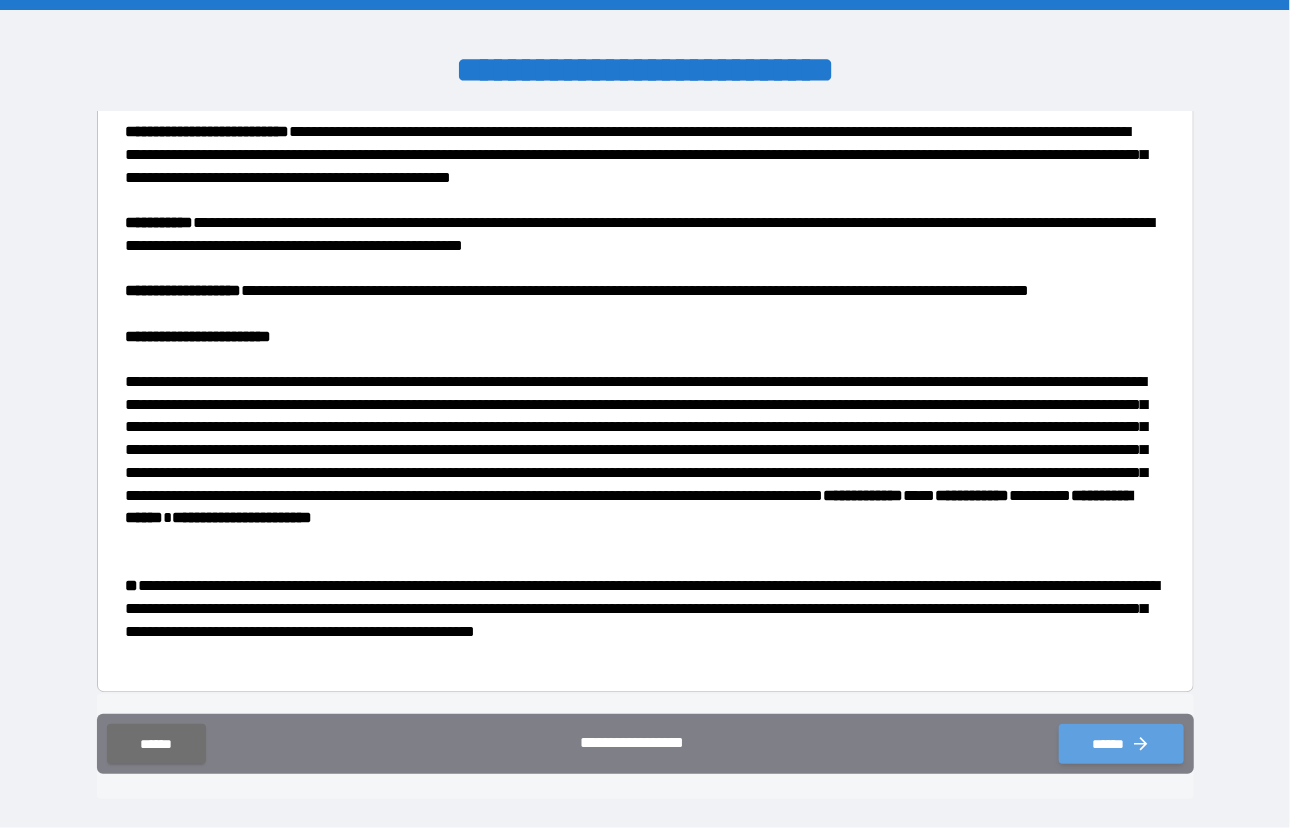 click on "******" at bounding box center (1121, 744) 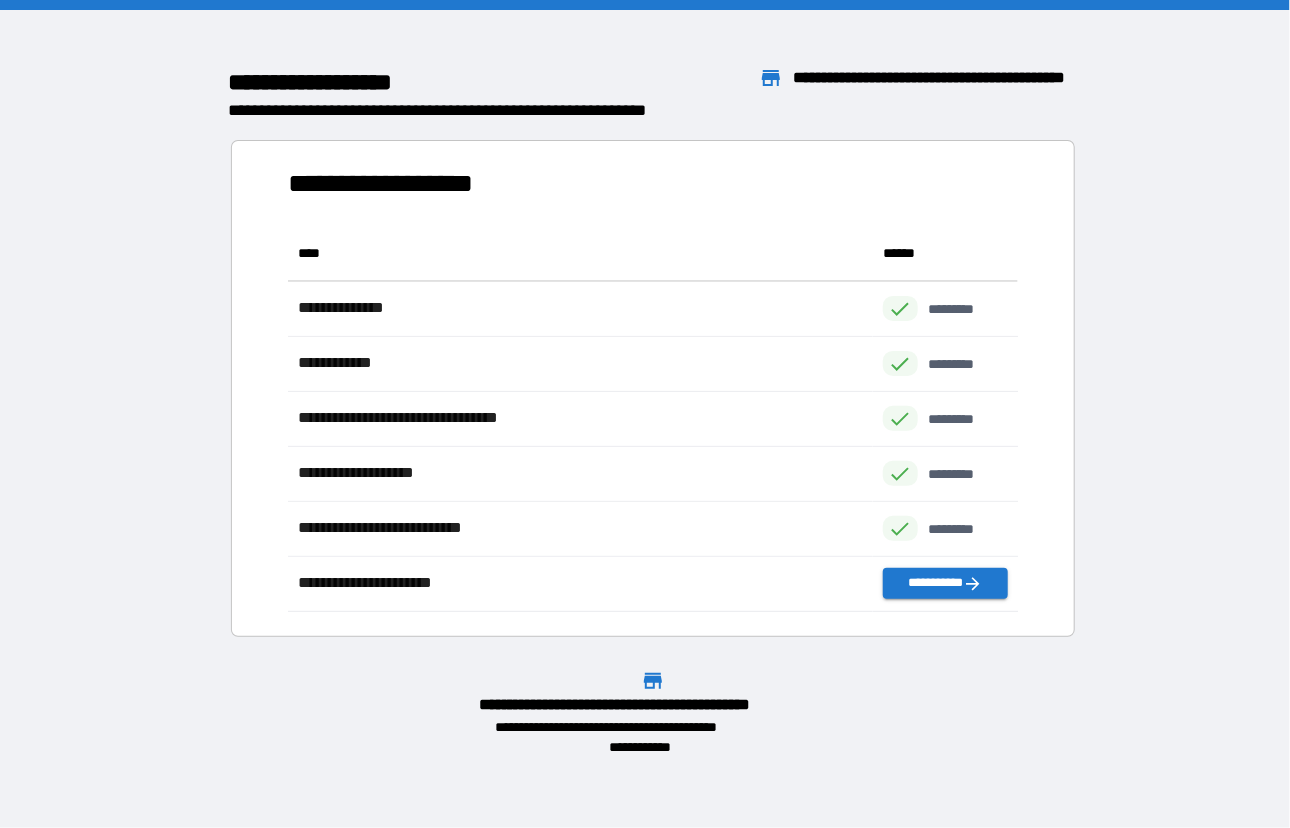 scroll, scrollTop: 16, scrollLeft: 16, axis: both 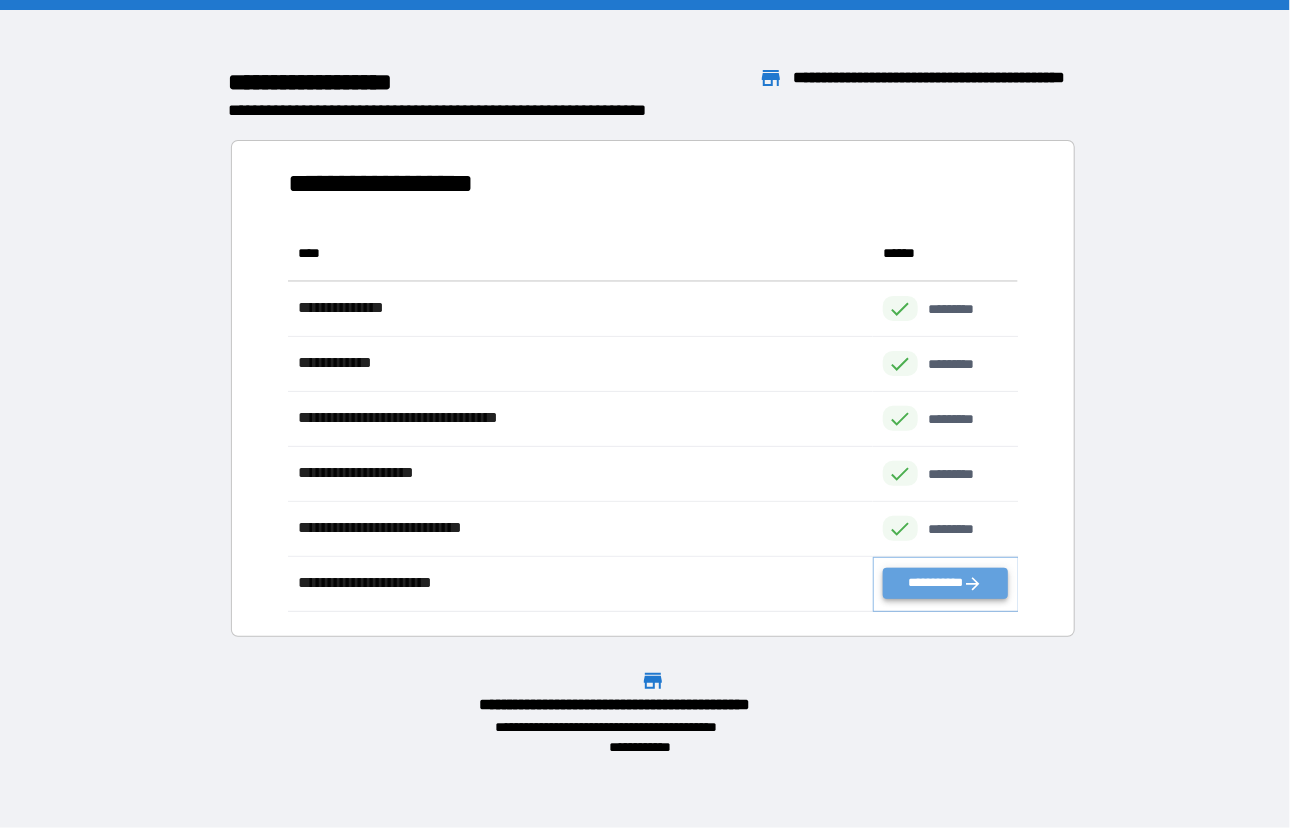 click on "**********" at bounding box center [945, 583] 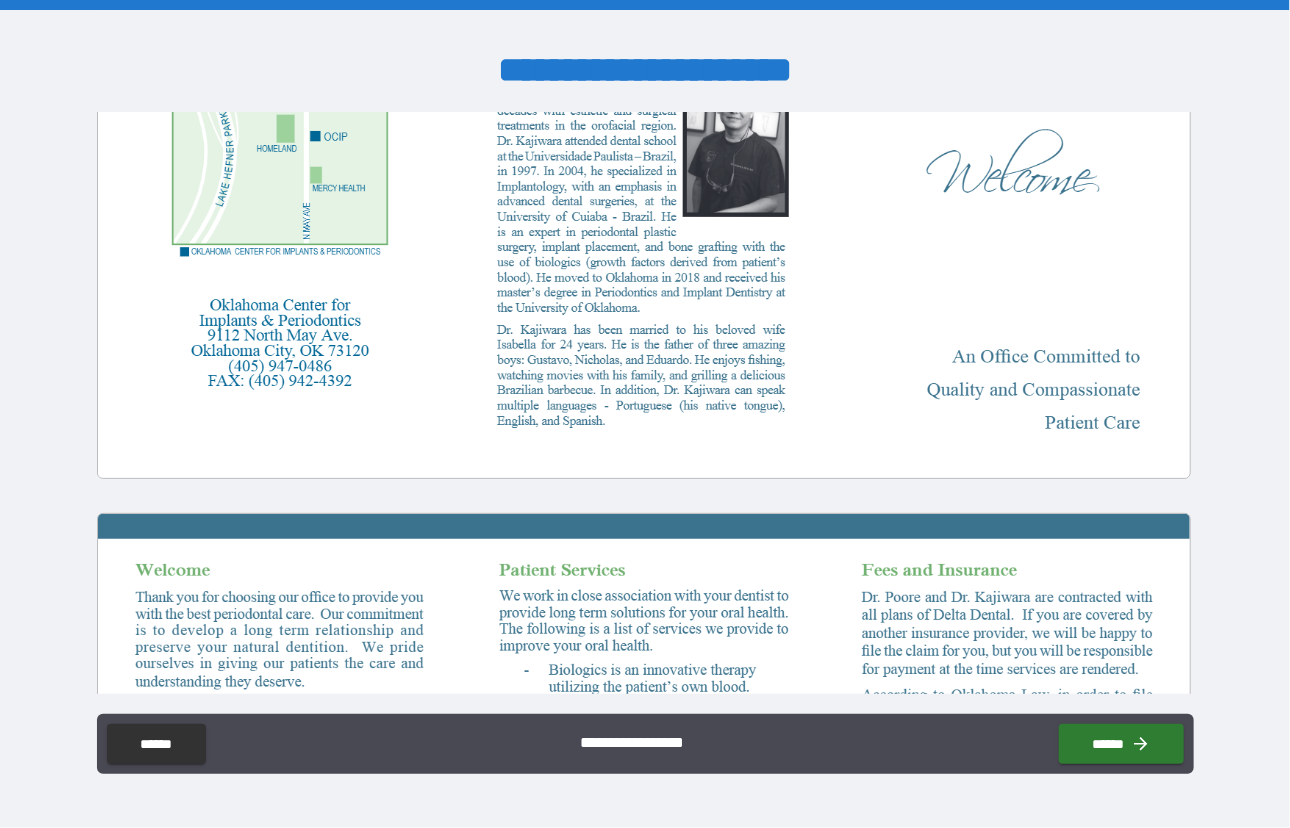 scroll, scrollTop: 1017, scrollLeft: 0, axis: vertical 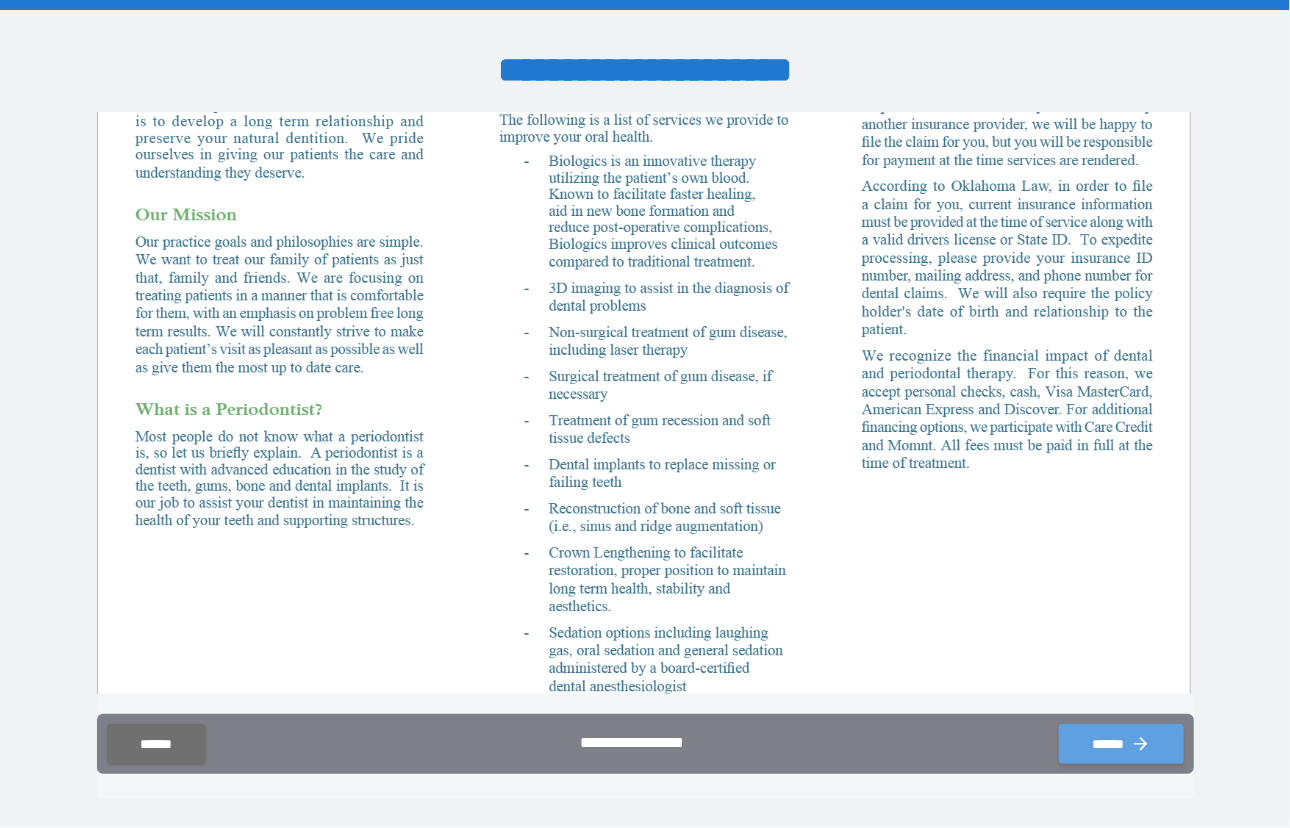 click on "******" at bounding box center [1121, 744] 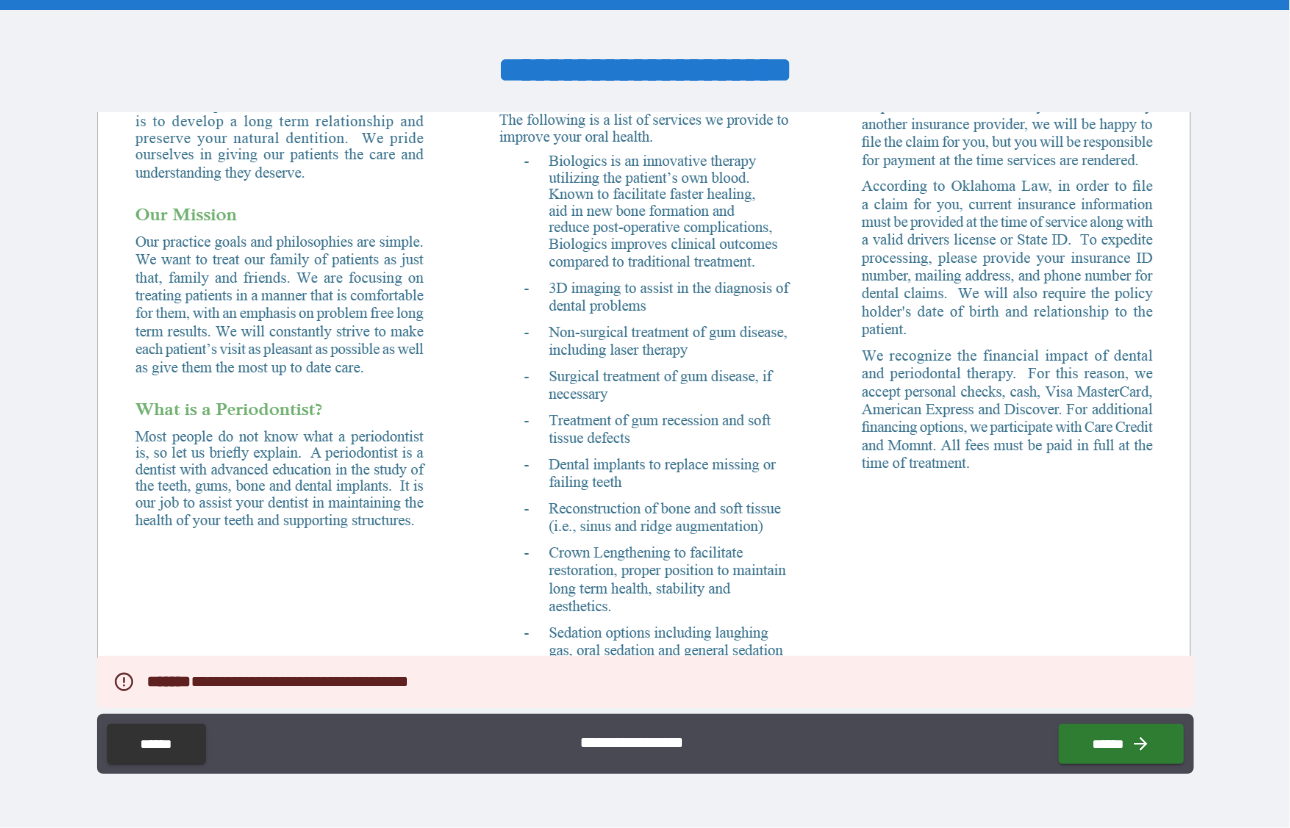 scroll, scrollTop: 1438, scrollLeft: 0, axis: vertical 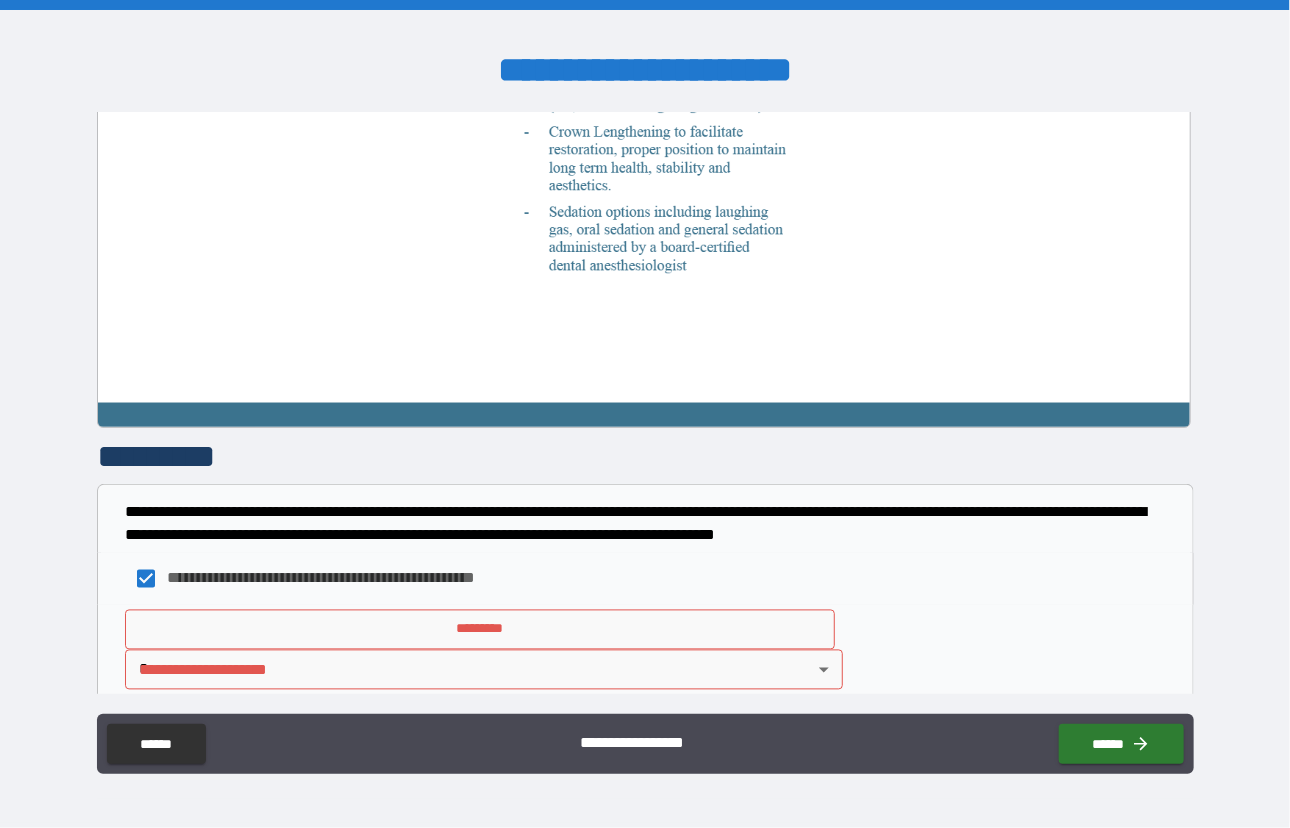 click on "*********" at bounding box center (480, 630) 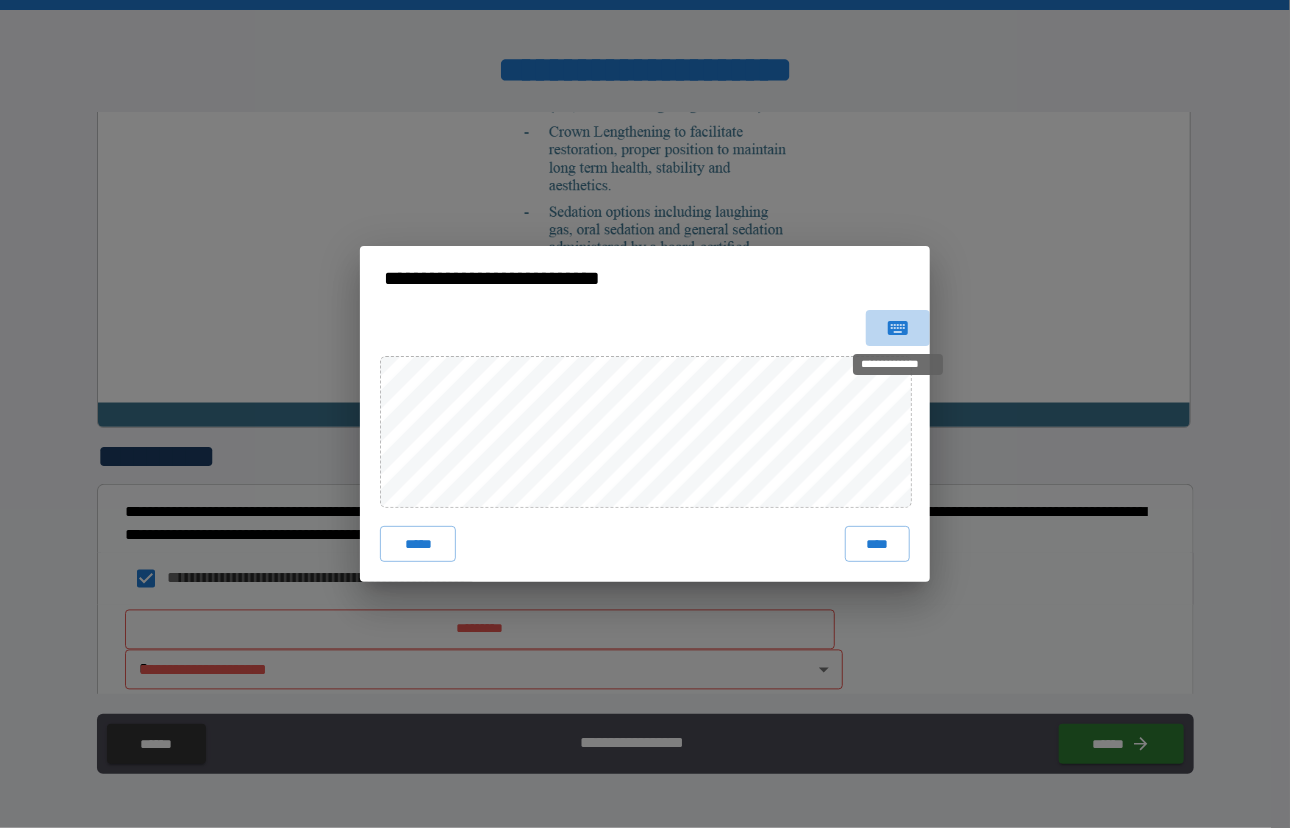 click 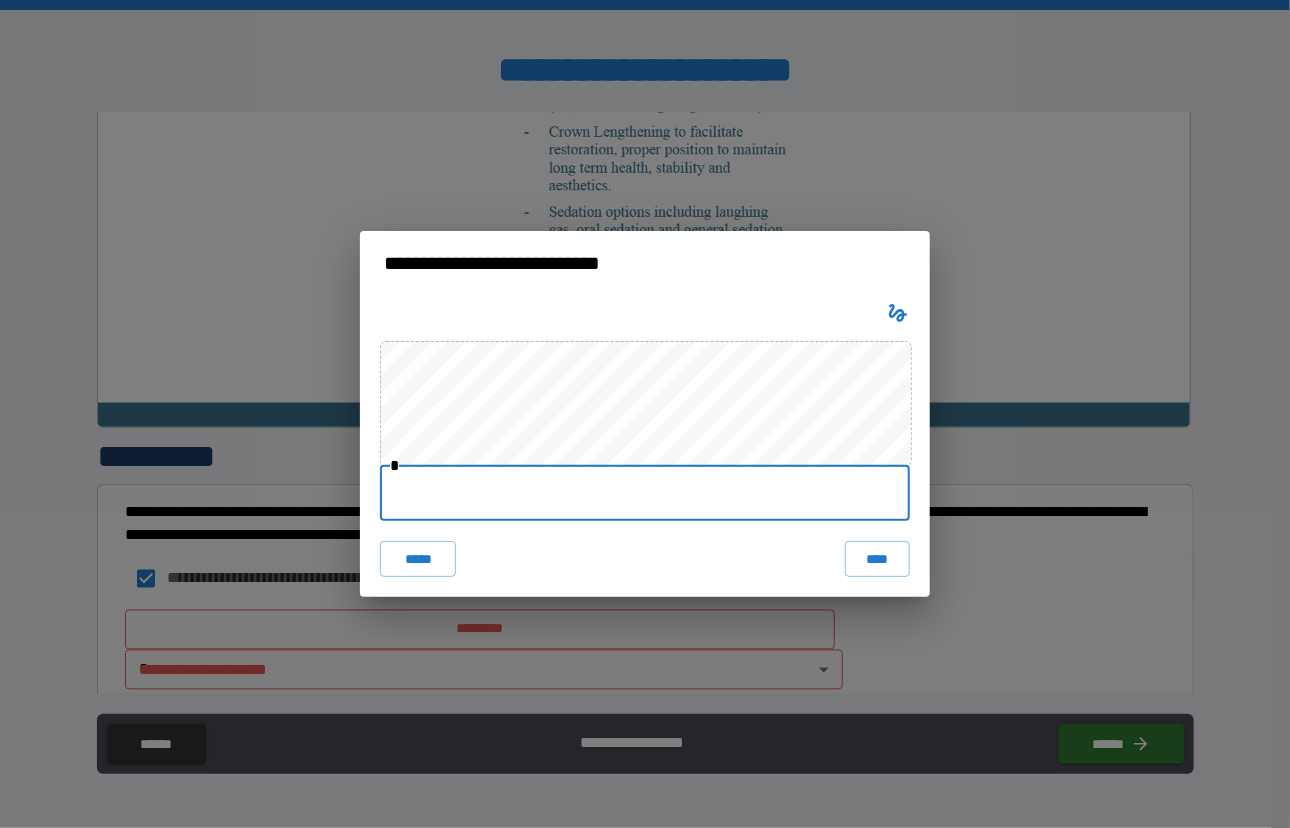 click at bounding box center [645, 493] 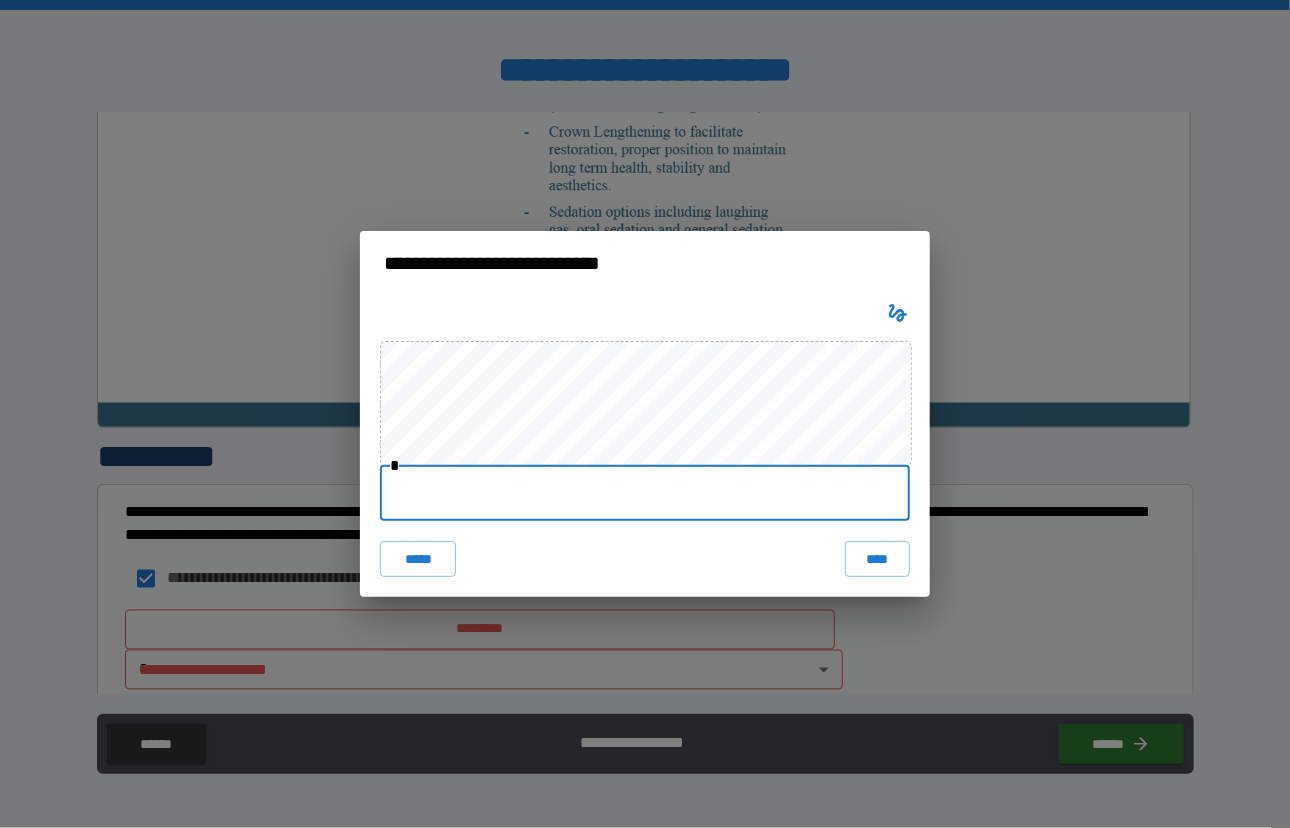 type on "**********" 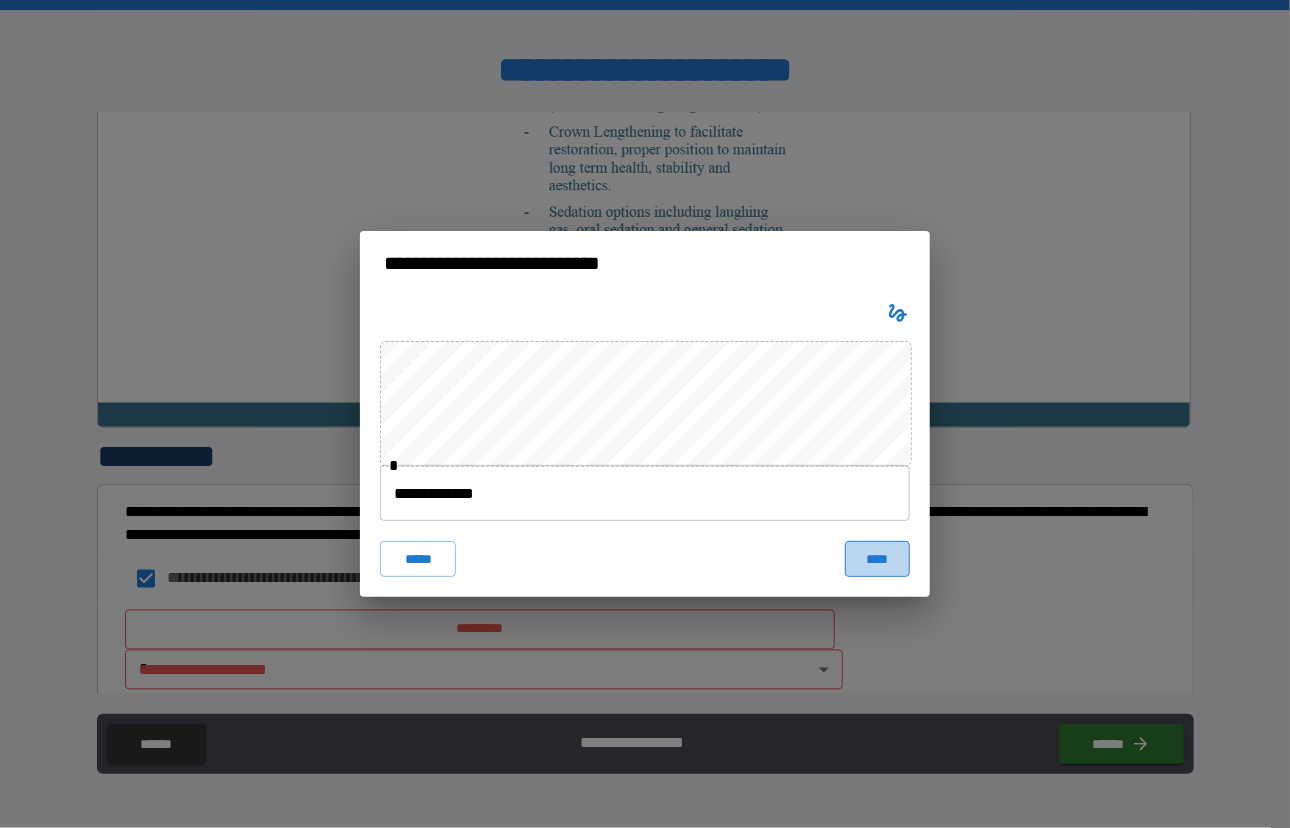 click on "****" at bounding box center (877, 559) 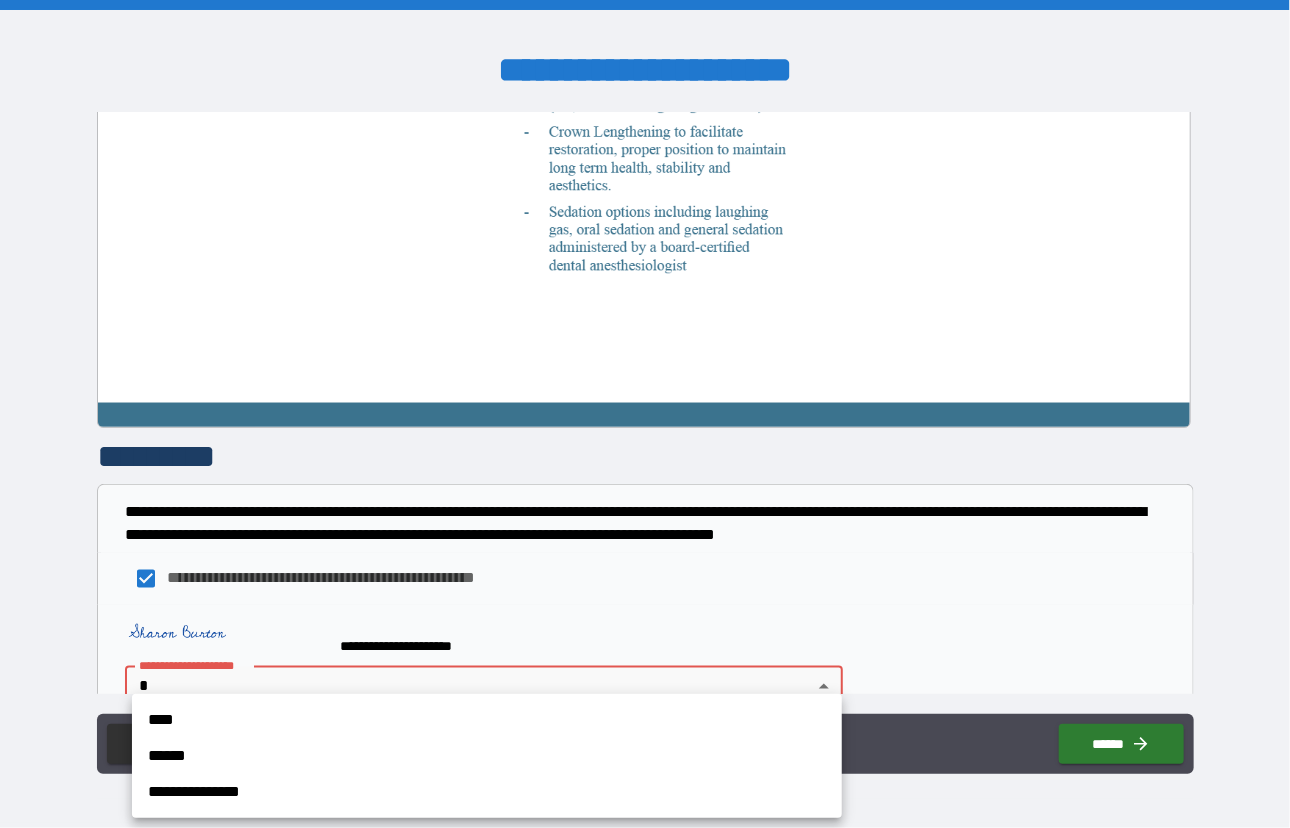 click on "**********" at bounding box center (645, 414) 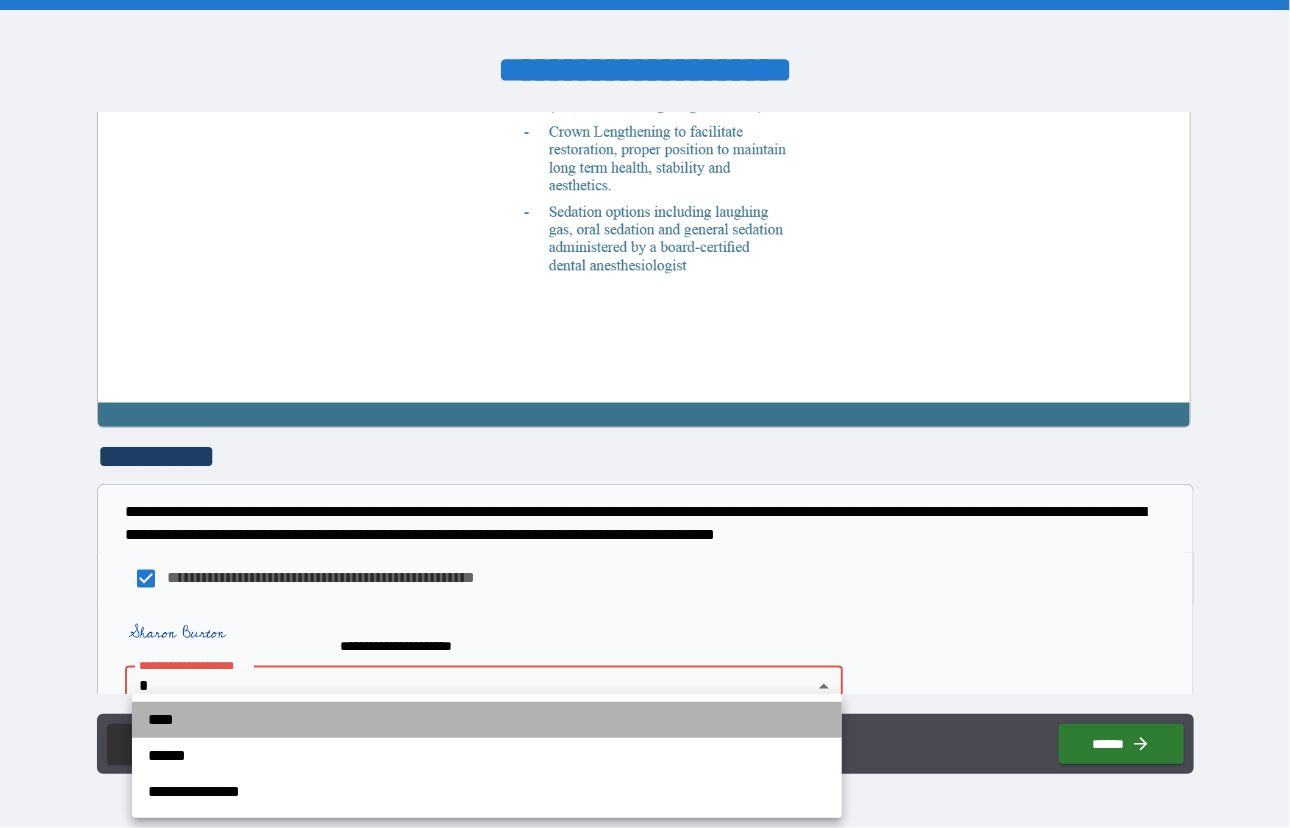 click on "****" at bounding box center [487, 720] 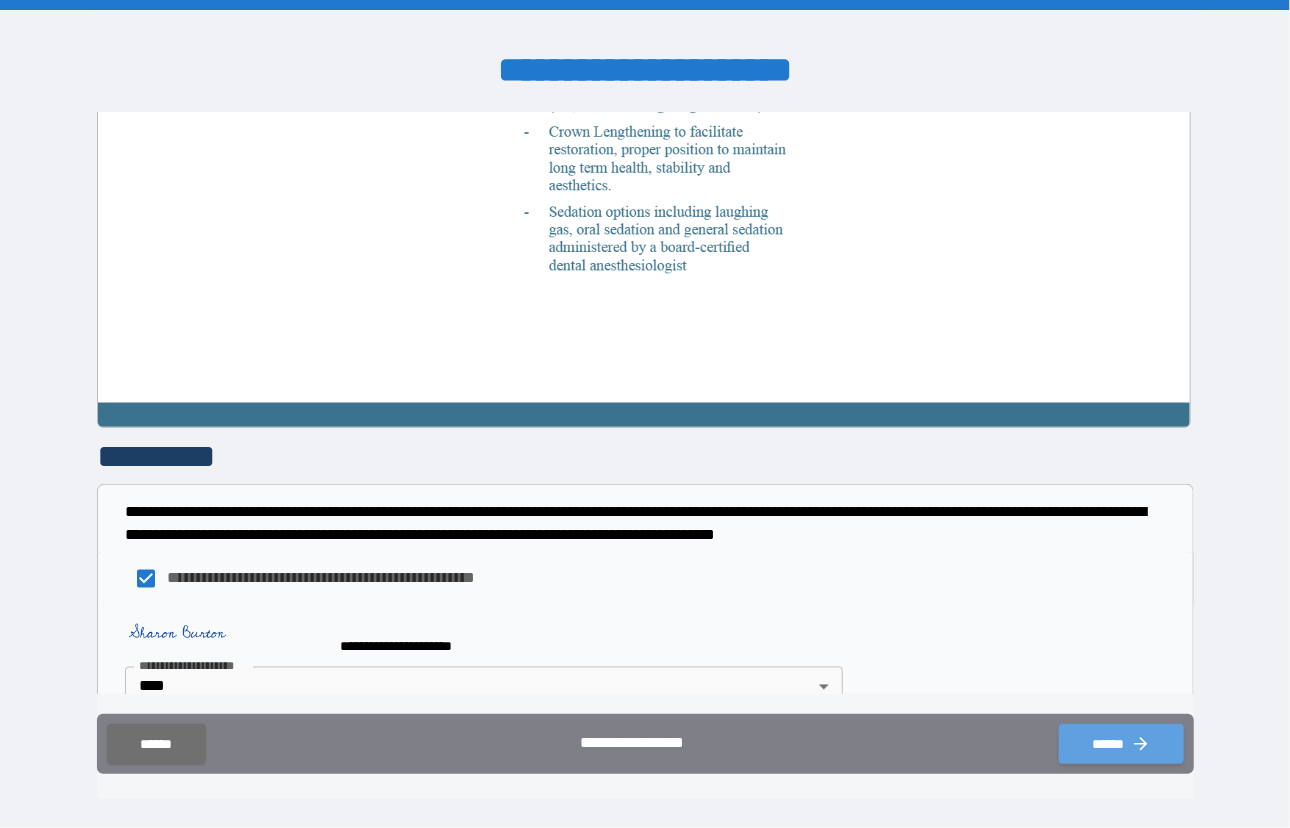 click on "******" at bounding box center (1121, 744) 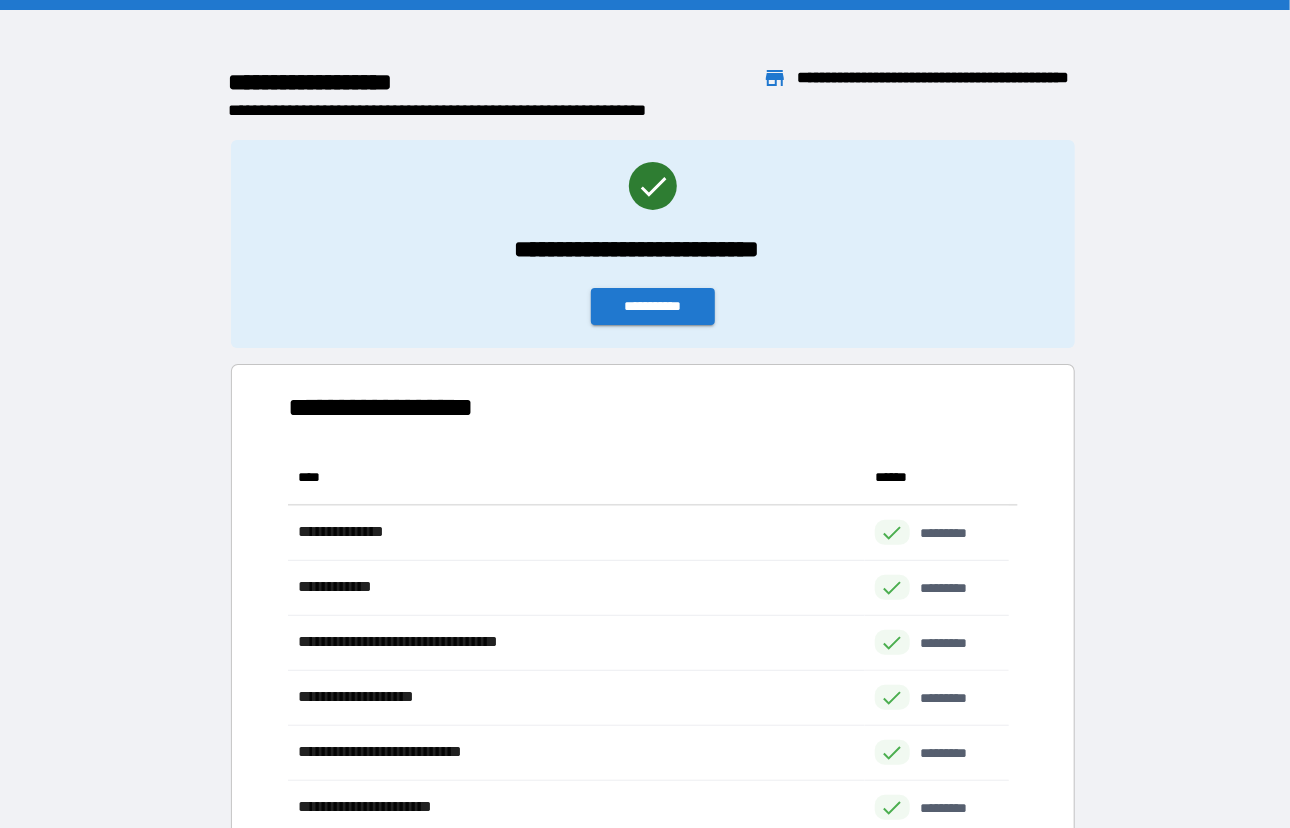 scroll, scrollTop: 370, scrollLeft: 704, axis: both 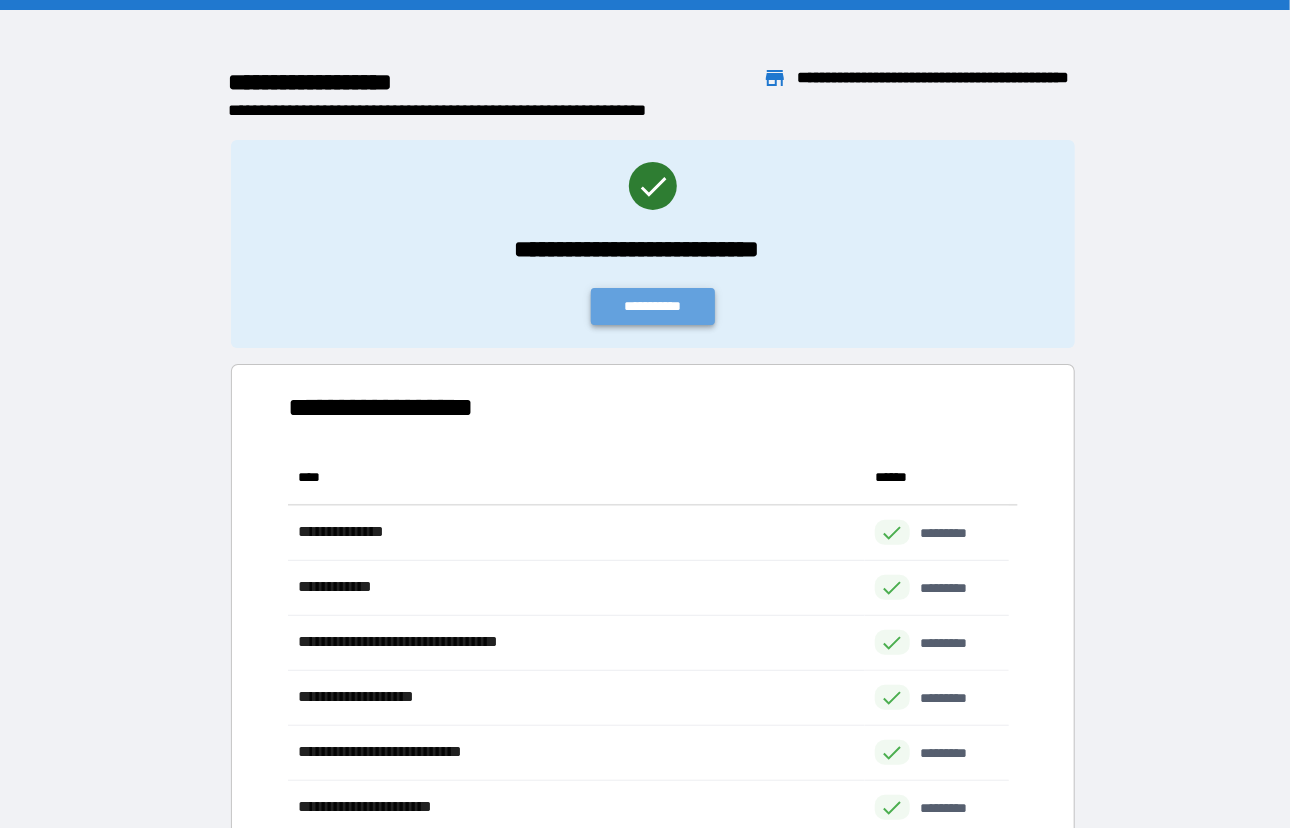 click on "**********" at bounding box center (653, 306) 